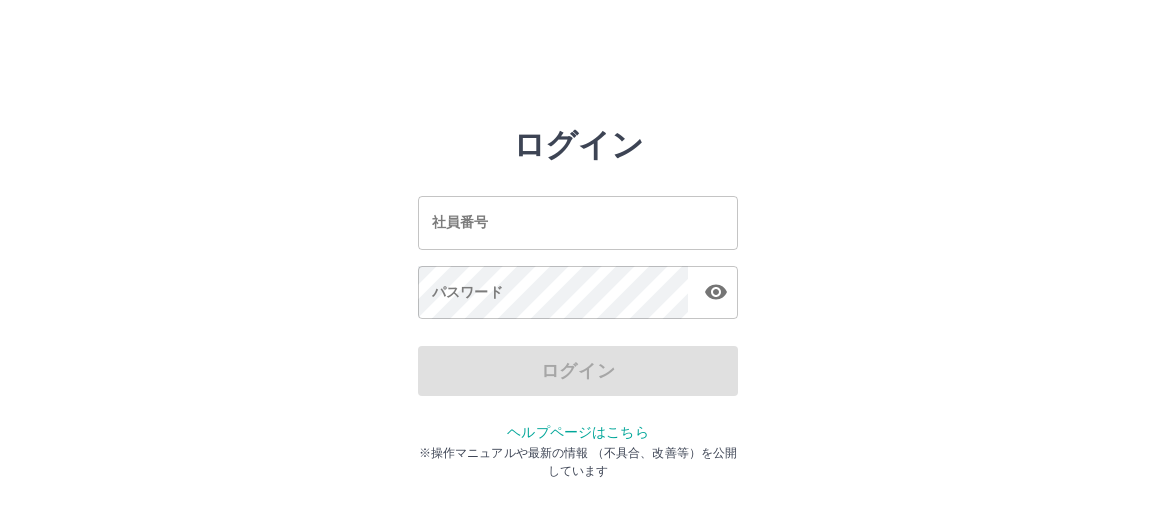 scroll, scrollTop: 0, scrollLeft: 0, axis: both 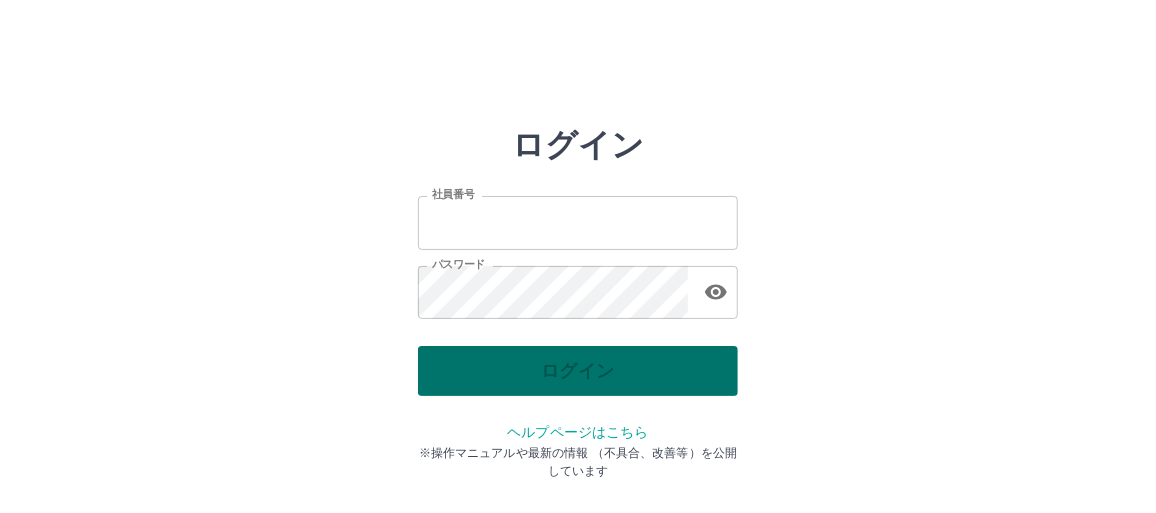 type on "*******" 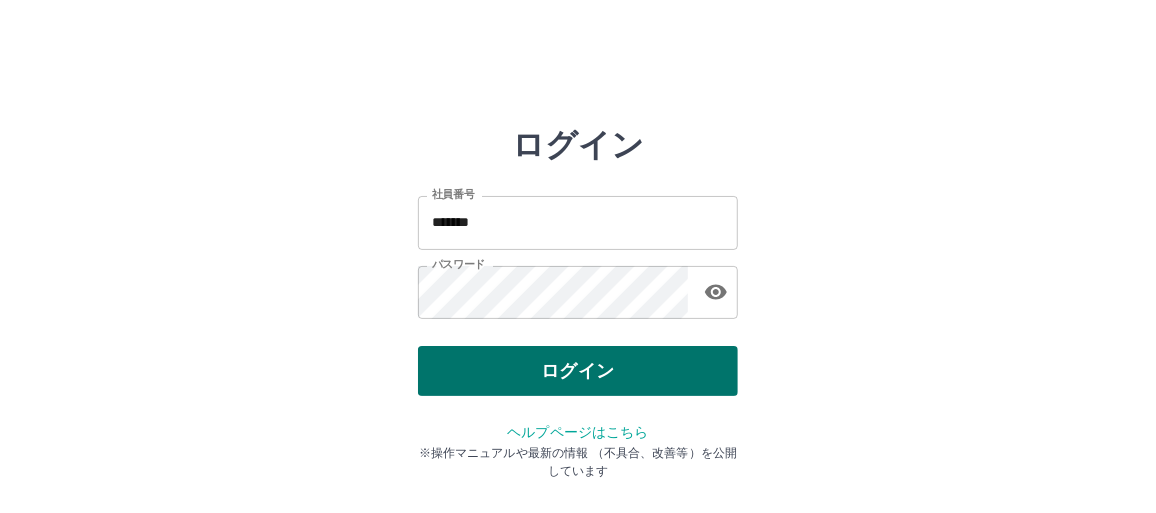 click on "ログイン" at bounding box center [578, 371] 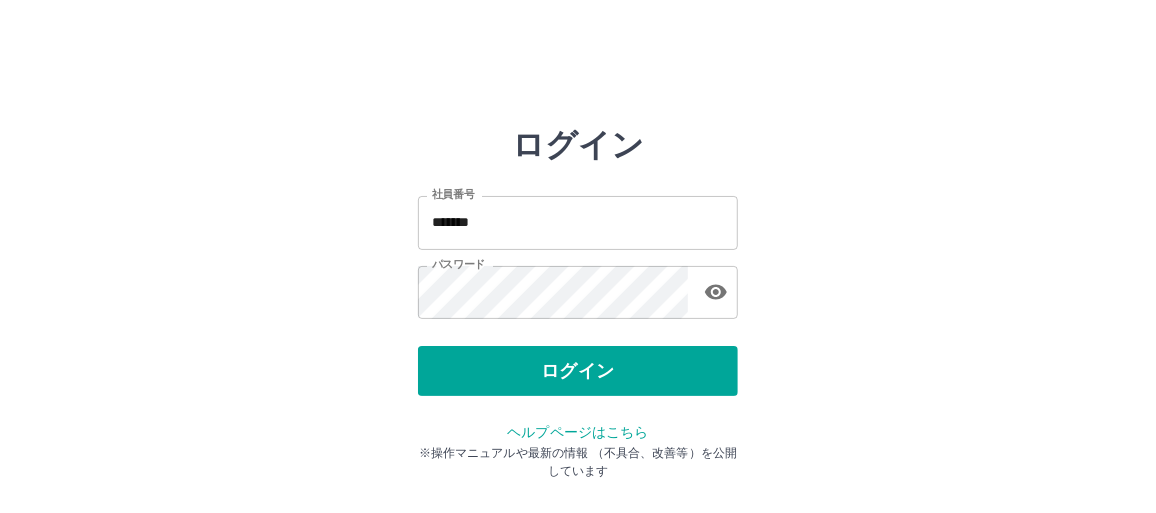 drag, startPoint x: 566, startPoint y: 370, endPoint x: 568, endPoint y: 357, distance: 13.152946 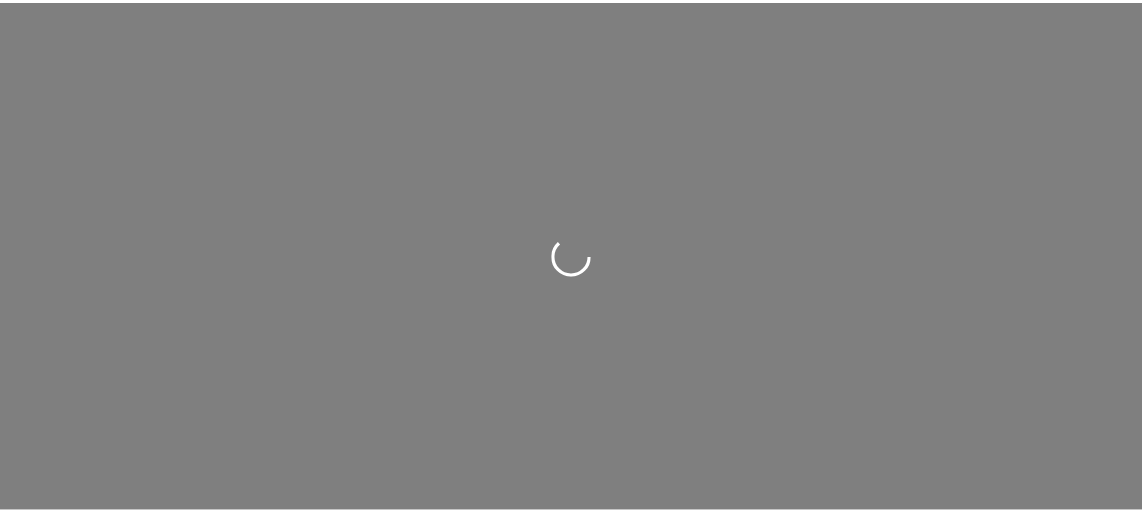 scroll, scrollTop: 0, scrollLeft: 0, axis: both 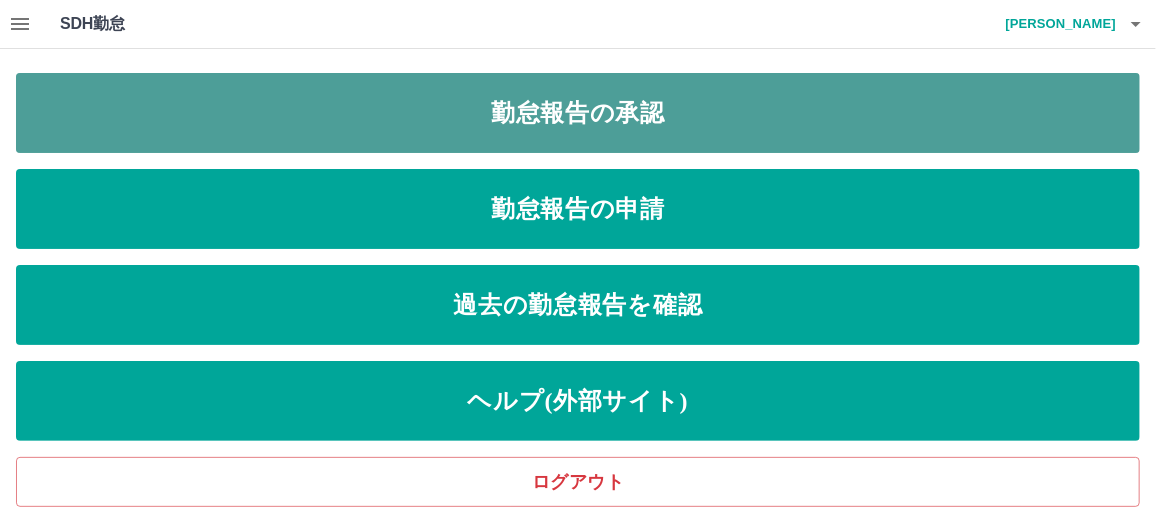 click on "勤怠報告の承認" at bounding box center [578, 113] 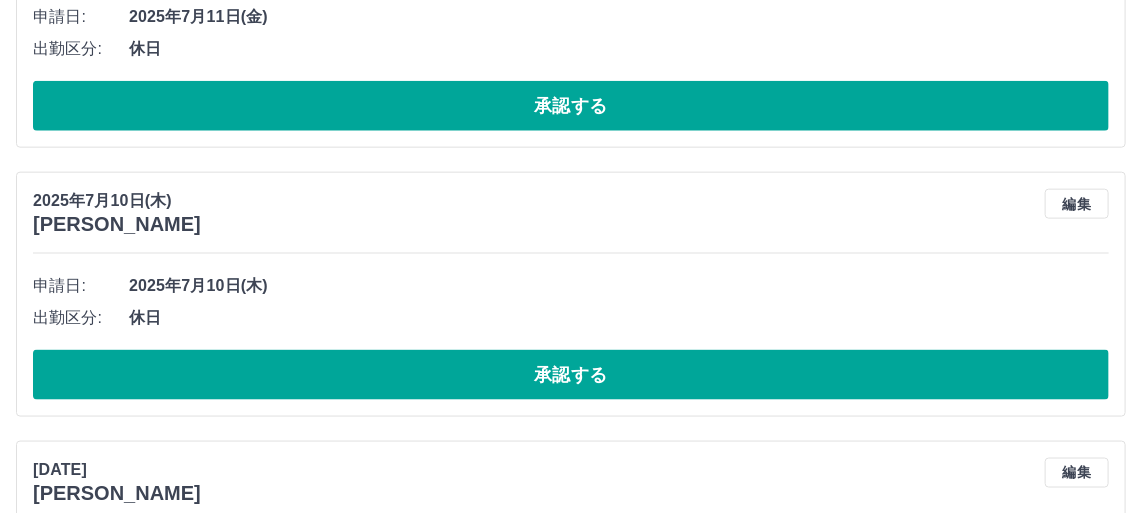 scroll, scrollTop: 8743, scrollLeft: 0, axis: vertical 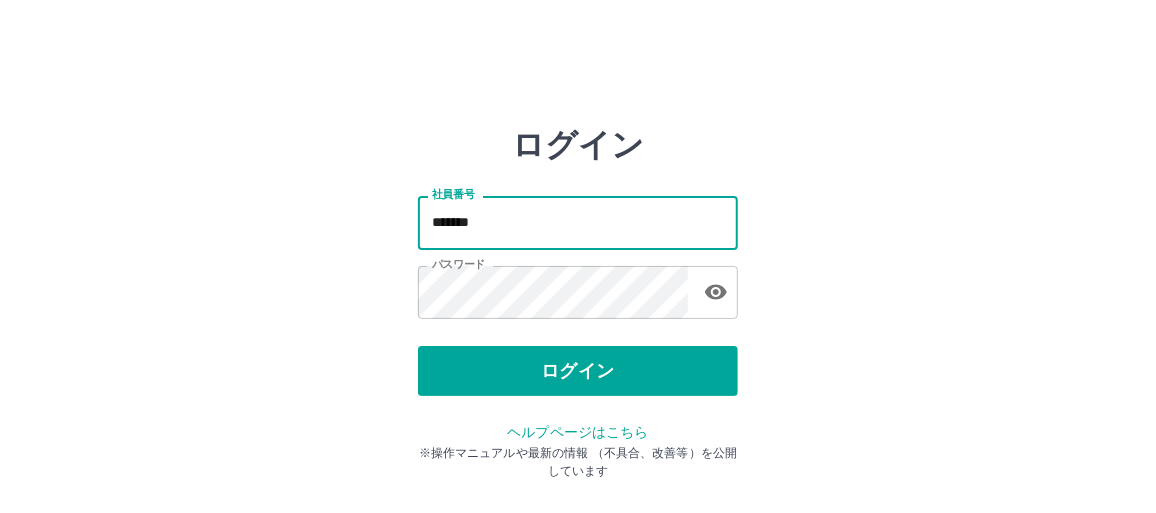 click on "*******" at bounding box center (578, 222) 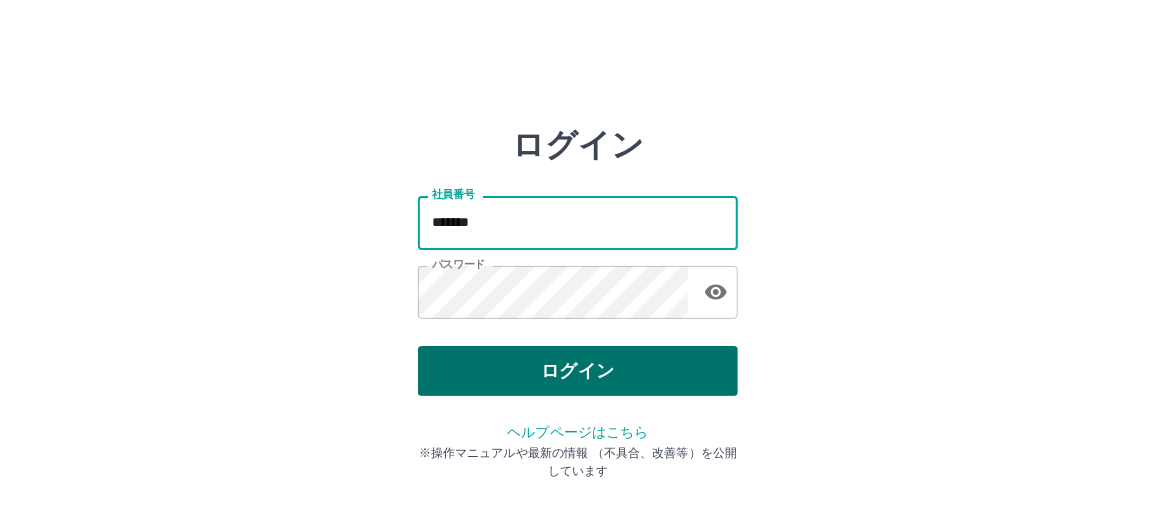 type on "*******" 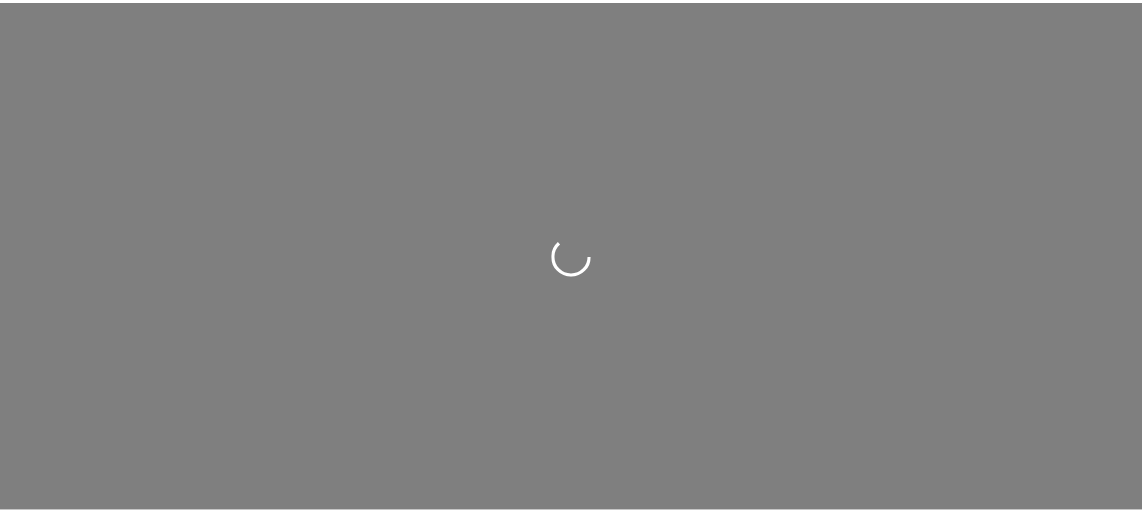 scroll, scrollTop: 0, scrollLeft: 0, axis: both 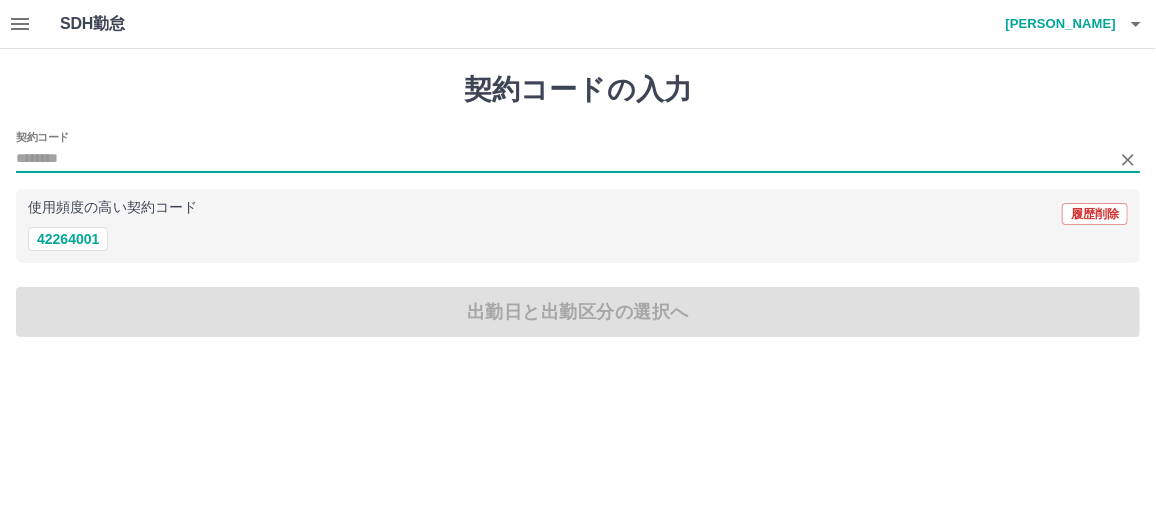 click on "契約コード" at bounding box center [563, 159] 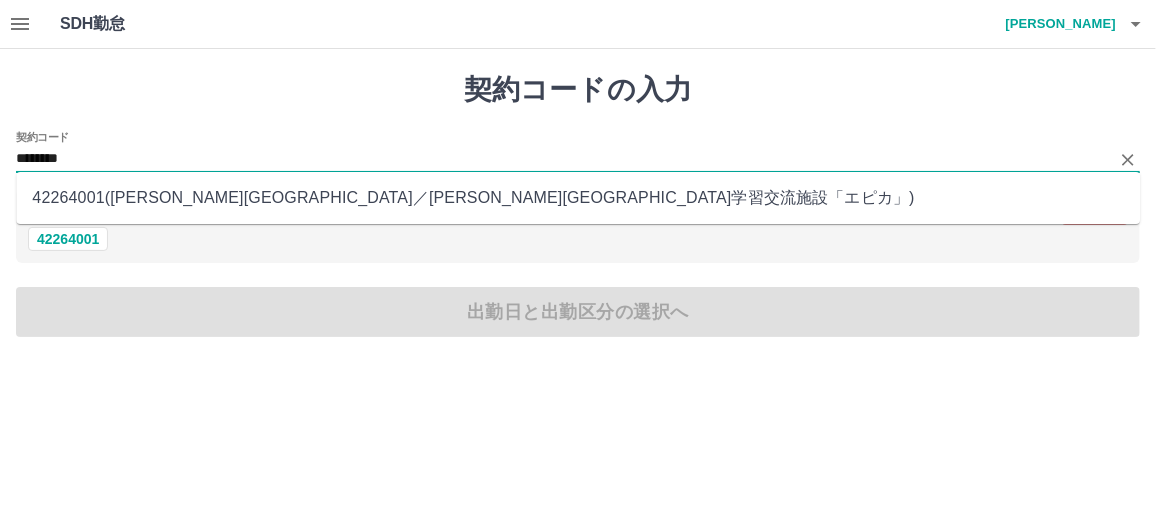 click on "42264001  ( 平泉町 ／ 平泉町学習交流施設「エピカ」 )" at bounding box center (578, 198) 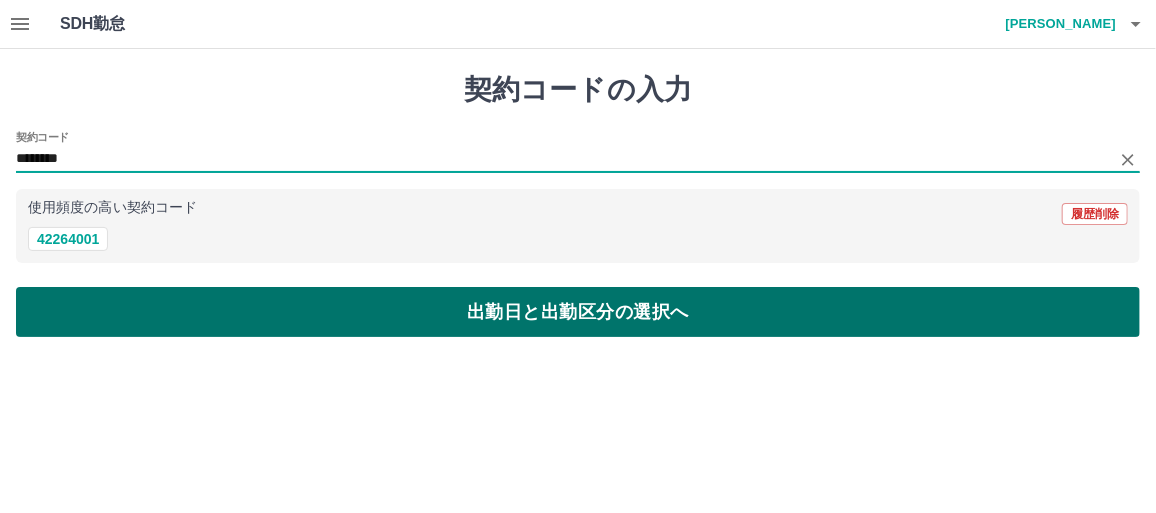 type on "********" 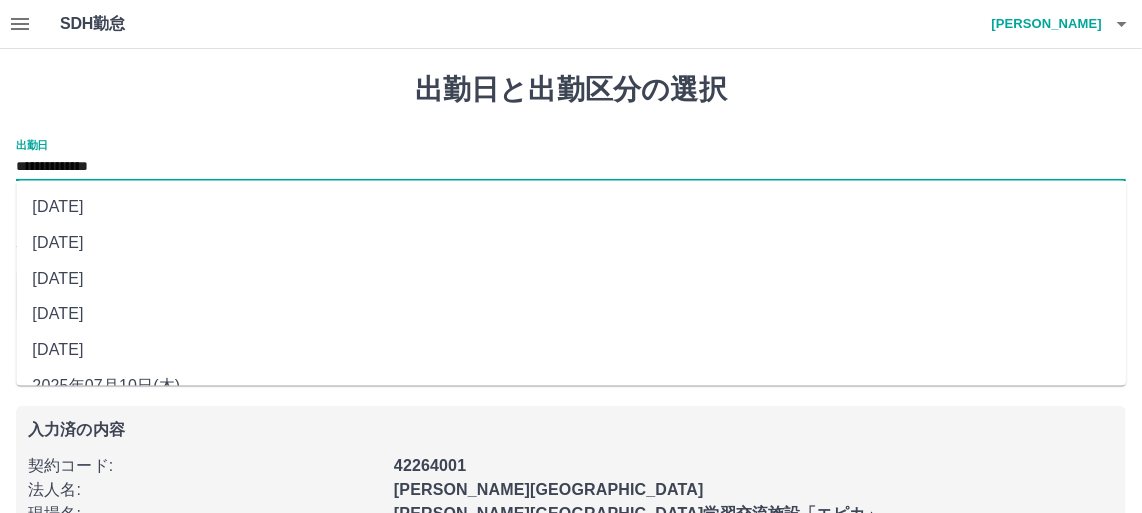 click on "**********" at bounding box center (571, 167) 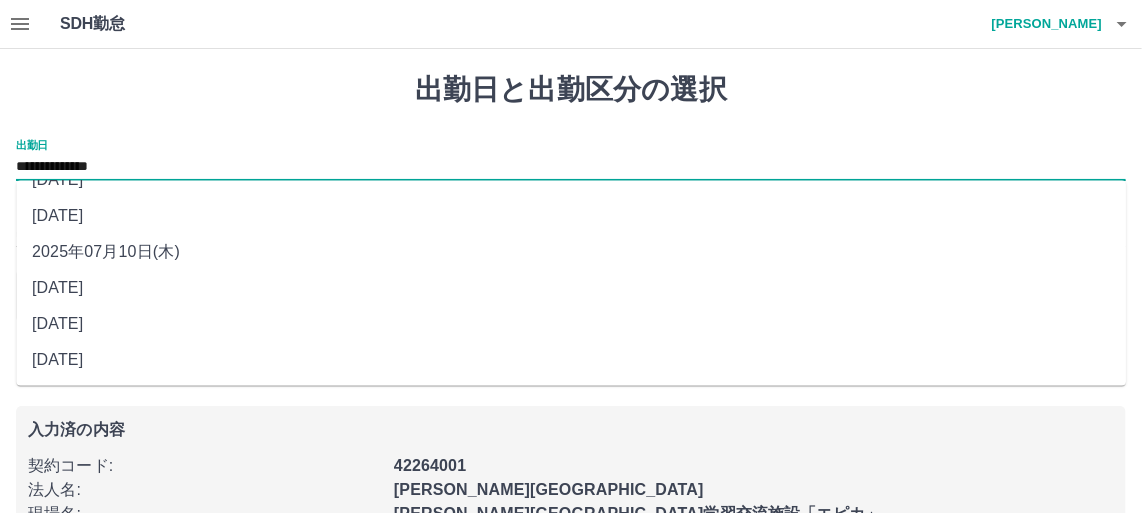 scroll, scrollTop: 44, scrollLeft: 0, axis: vertical 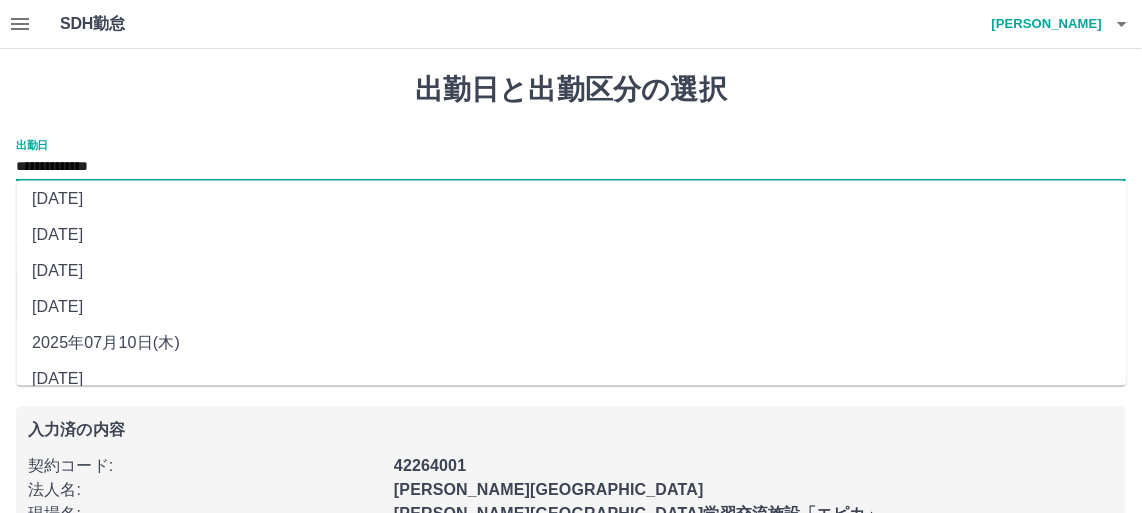 click on "2025年07月11日(金)" at bounding box center (571, 307) 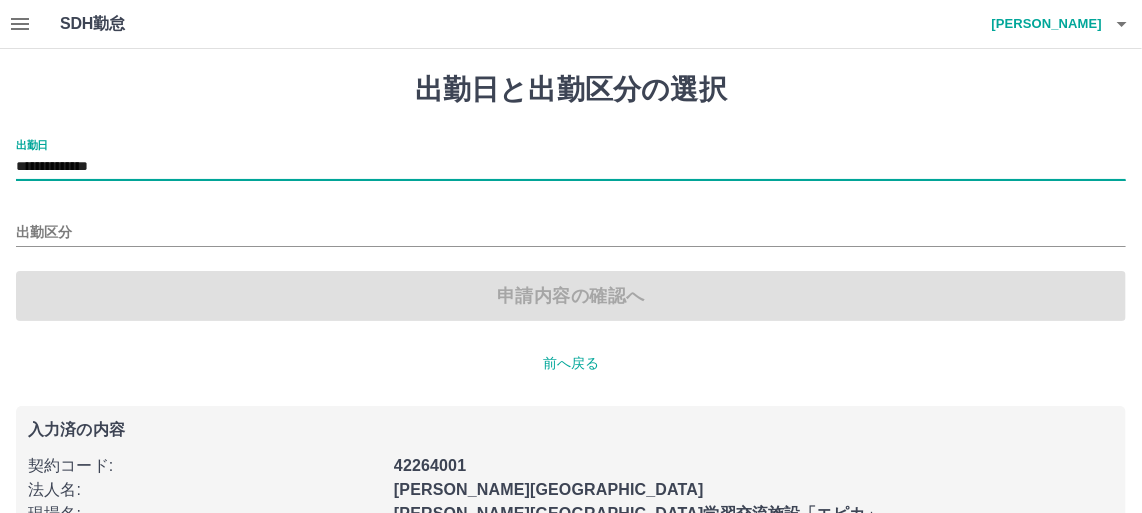 click on "**********" at bounding box center (571, 167) 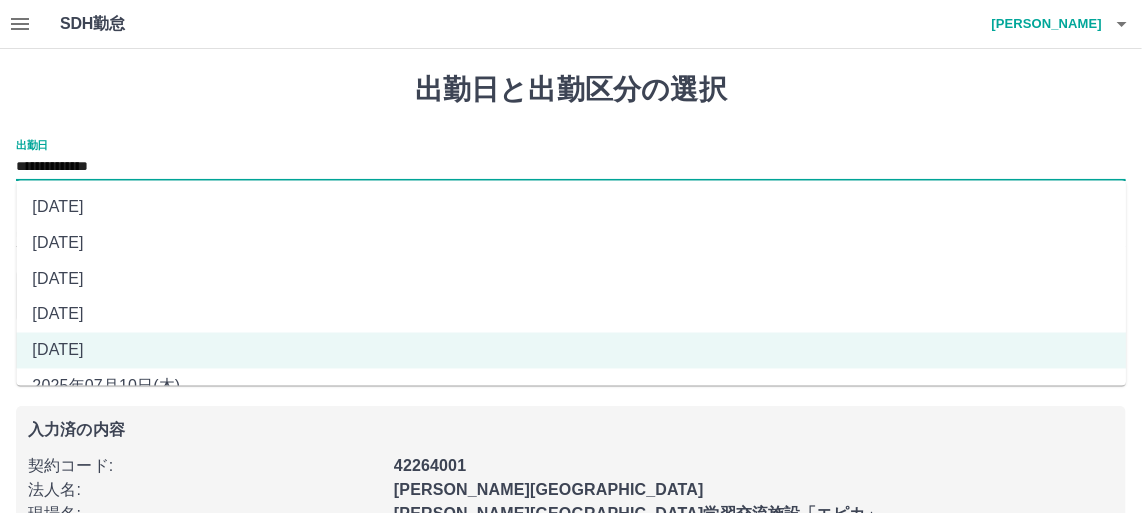 click on "2025年07月12日(土)" at bounding box center [571, 315] 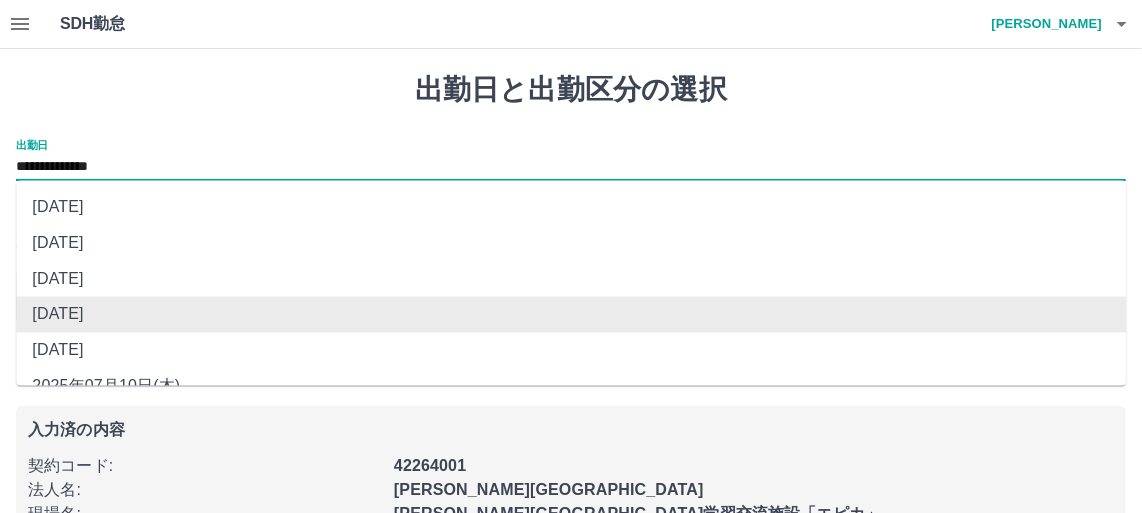 click on "**********" at bounding box center (571, 167) 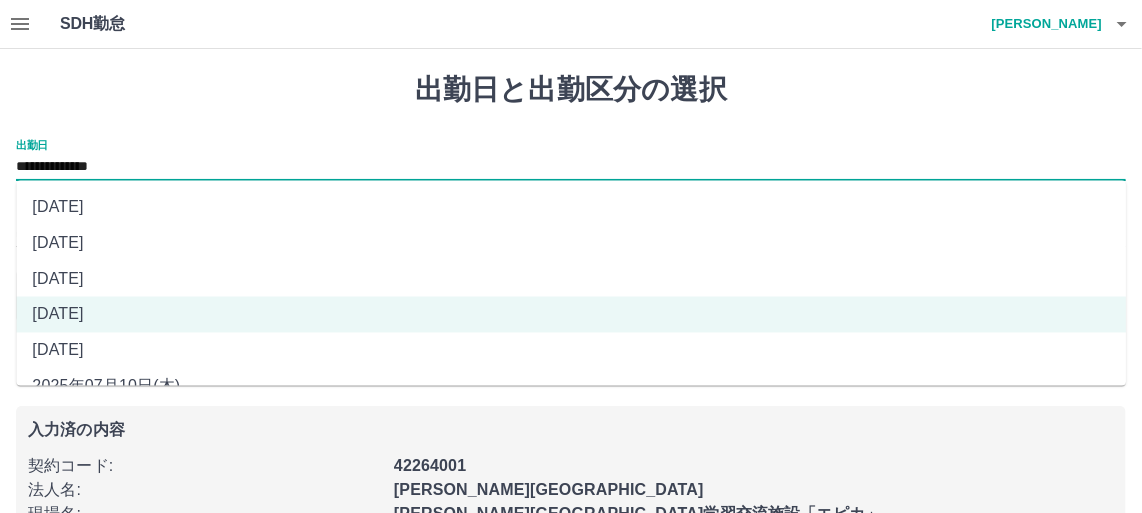 click on "2025年07月13日(日)" at bounding box center (571, 279) 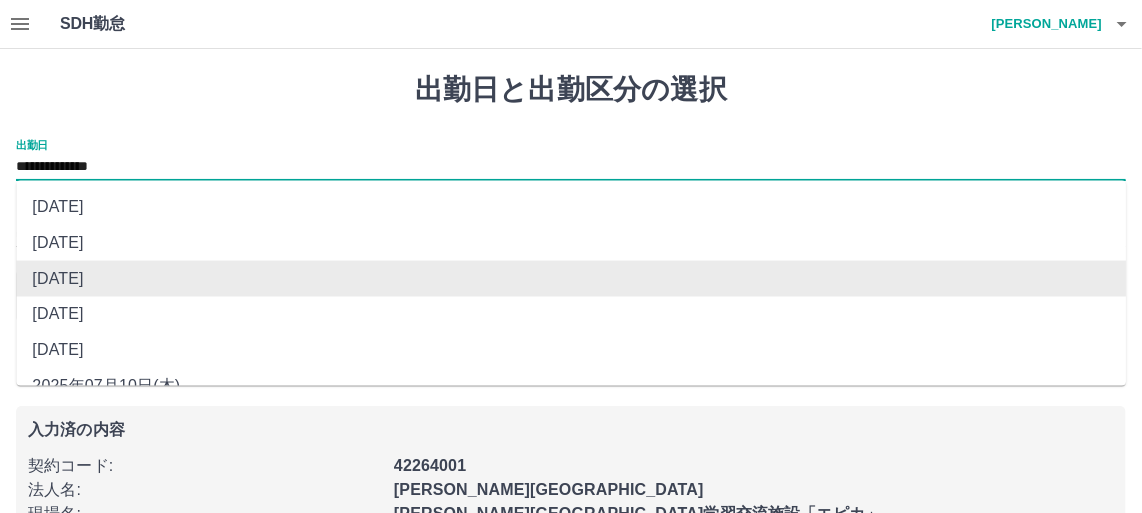 click on "**********" at bounding box center (571, 167) 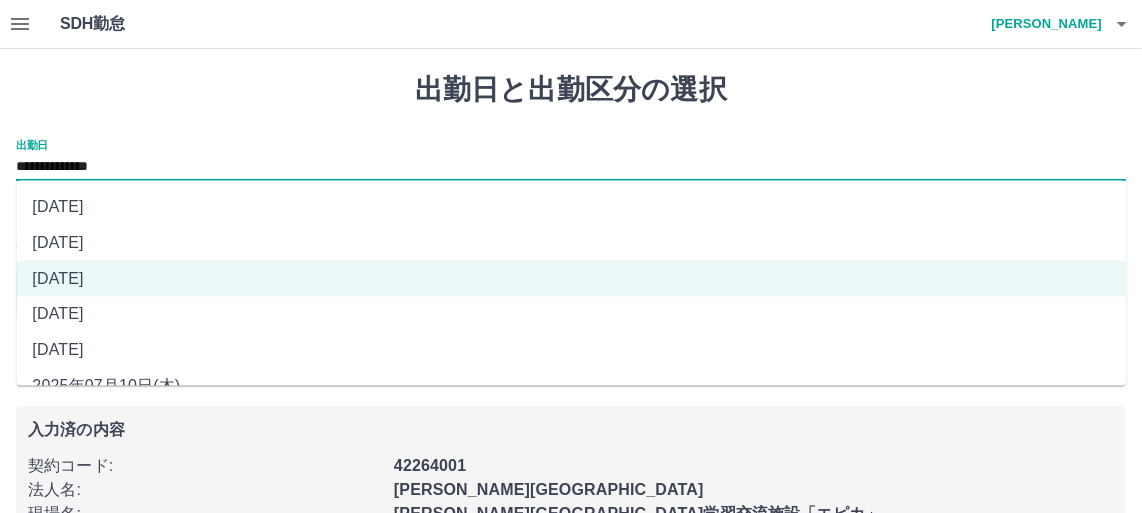 click on "2025年07月14日(月)" at bounding box center [571, 243] 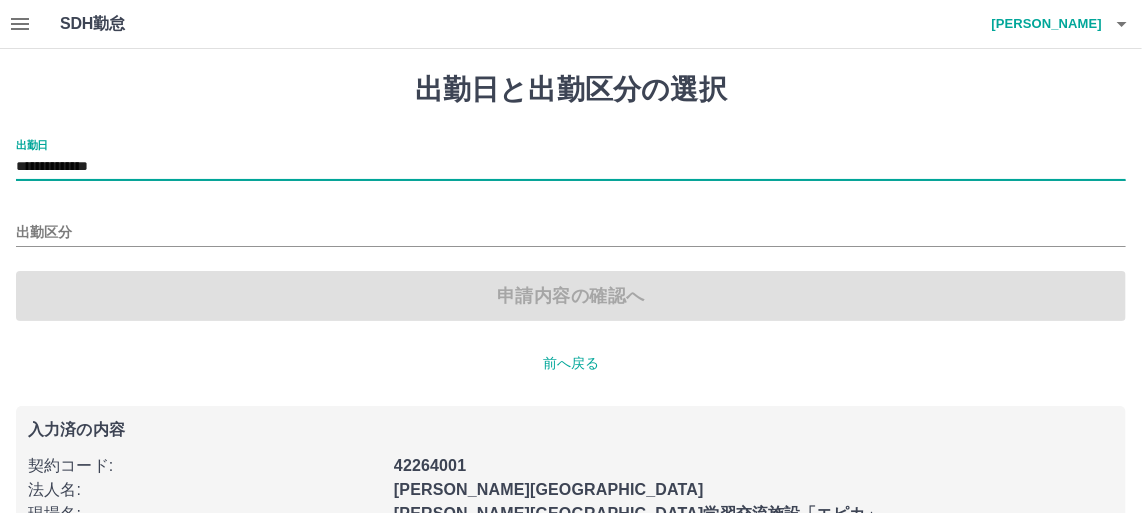 click on "**********" at bounding box center (571, 160) 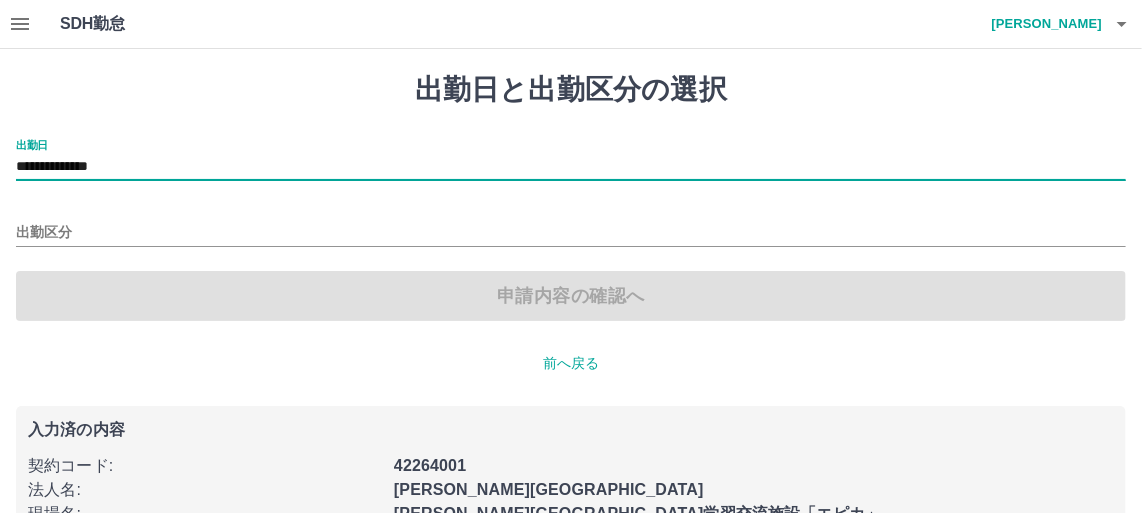 click on "**********" at bounding box center (571, 167) 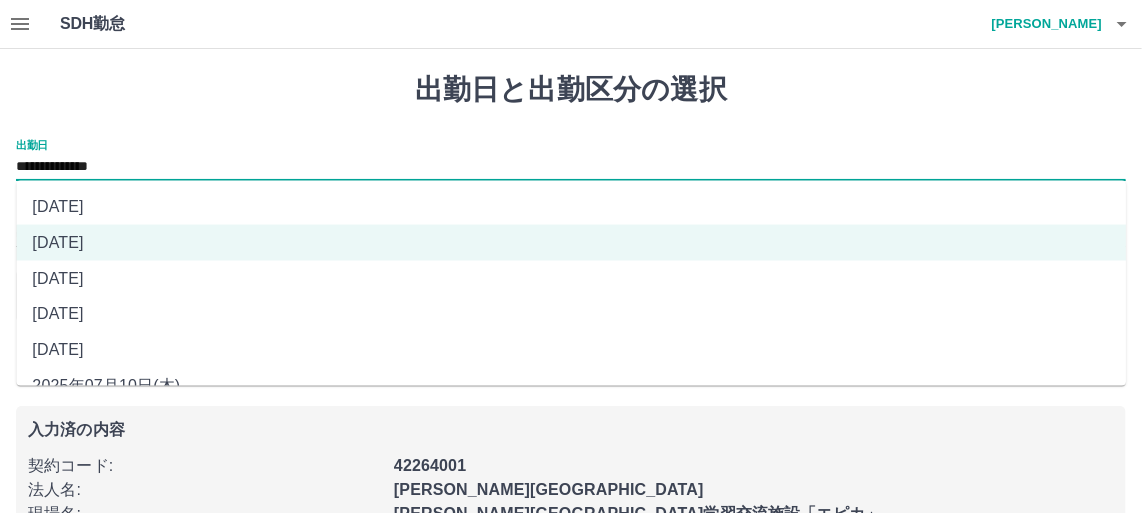 click on "2025年07月15日(火)" at bounding box center (571, 207) 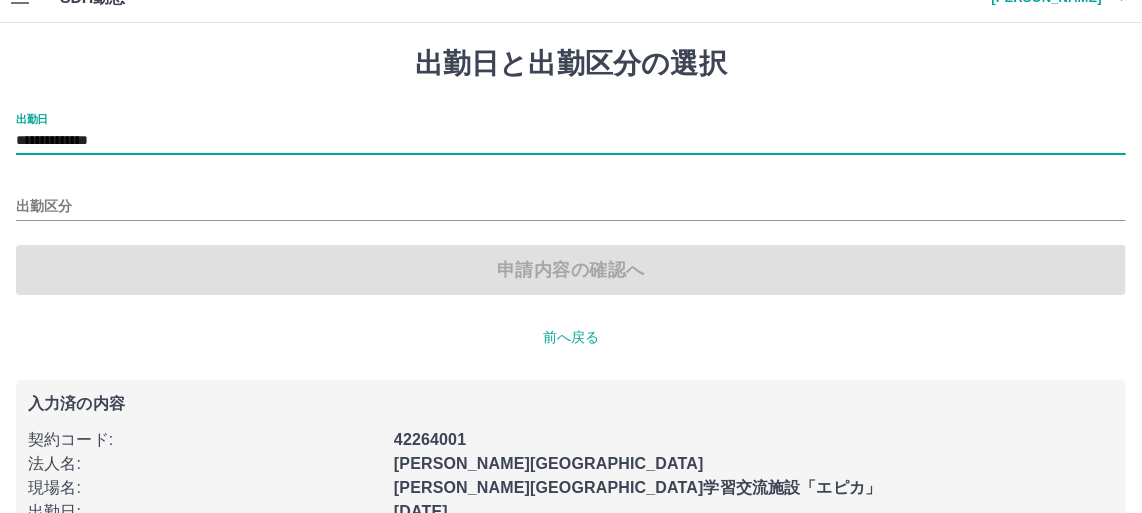 scroll, scrollTop: 0, scrollLeft: 0, axis: both 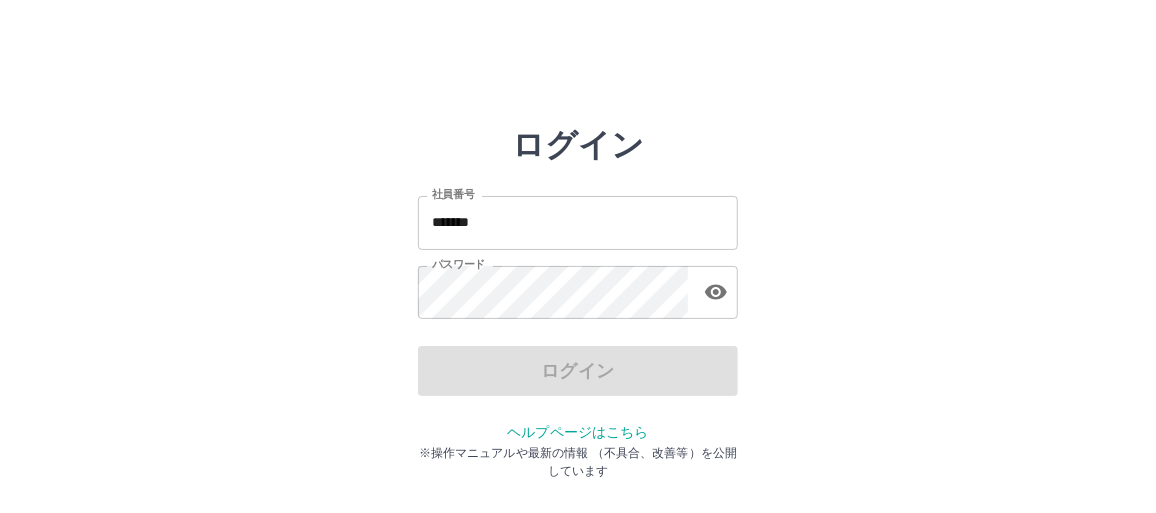 click on "*******" at bounding box center [578, 222] 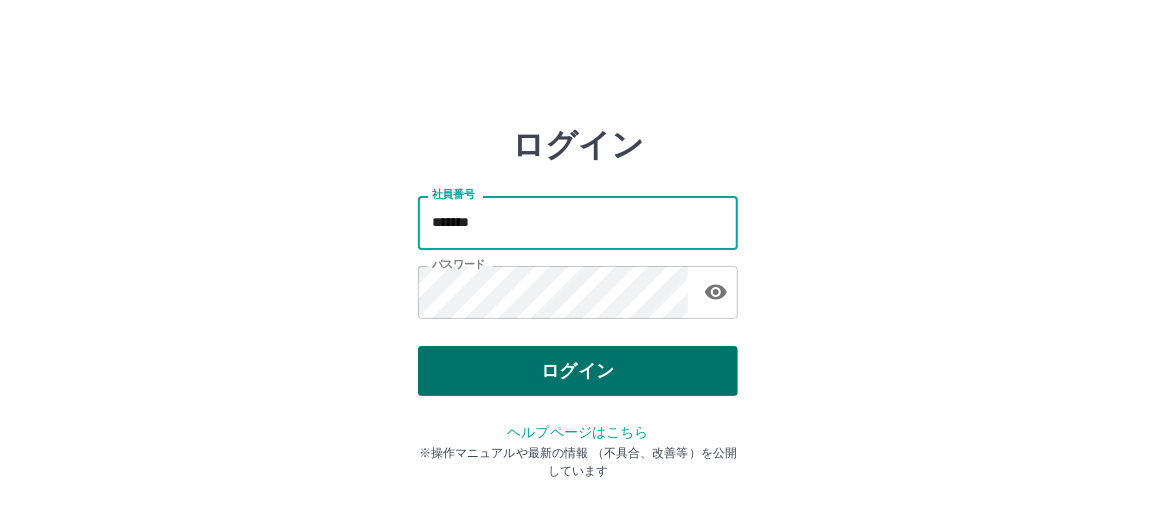 type on "*******" 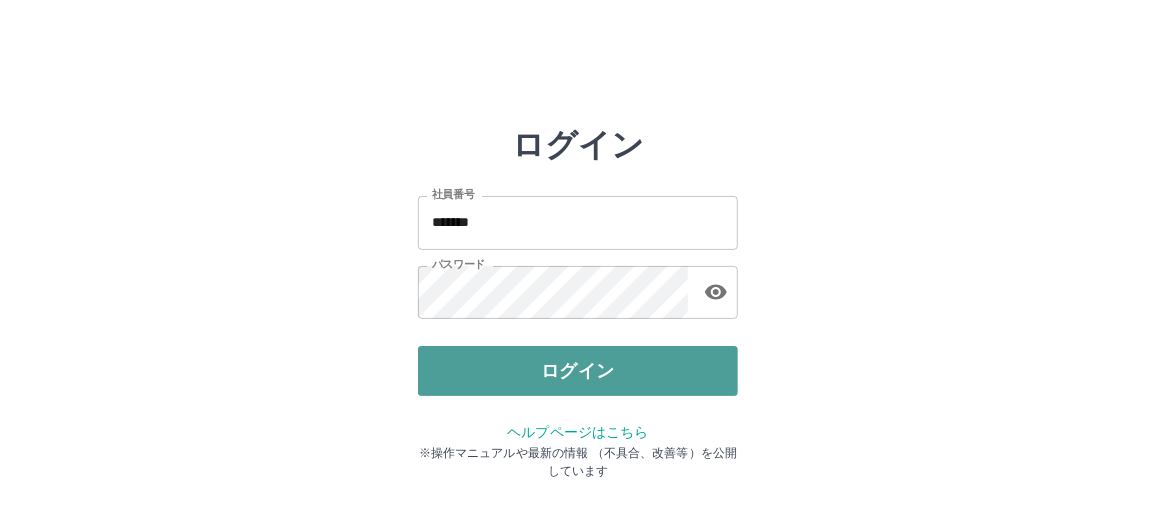 click on "ログイン" at bounding box center [578, 371] 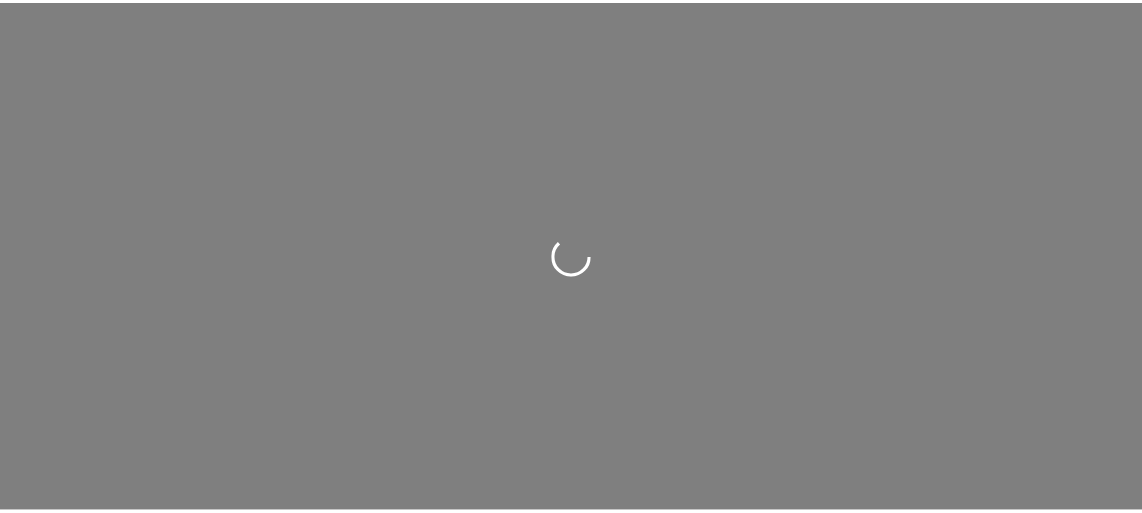 scroll, scrollTop: 0, scrollLeft: 0, axis: both 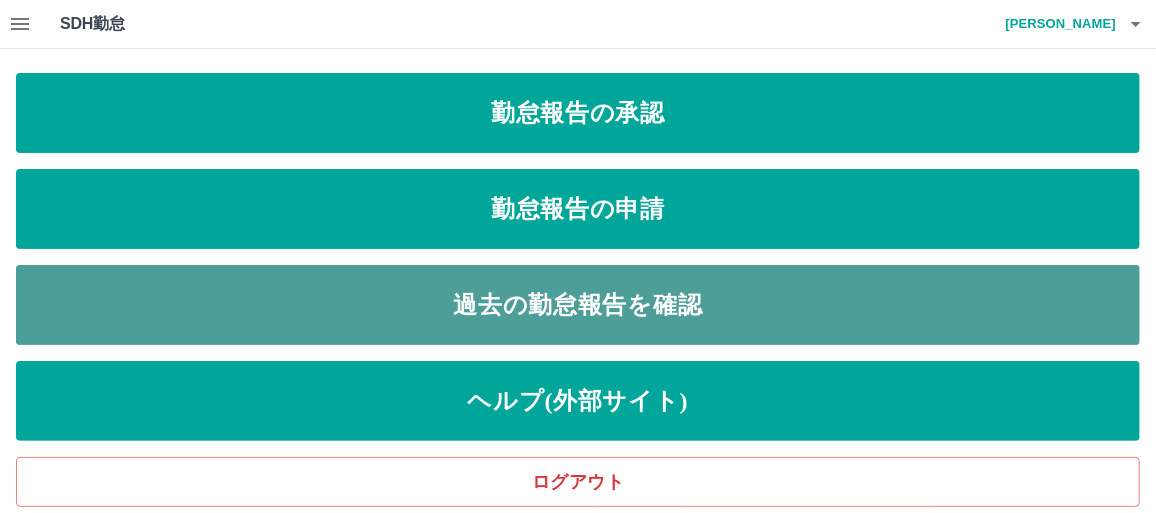 click on "過去の勤怠報告を確認" at bounding box center [578, 305] 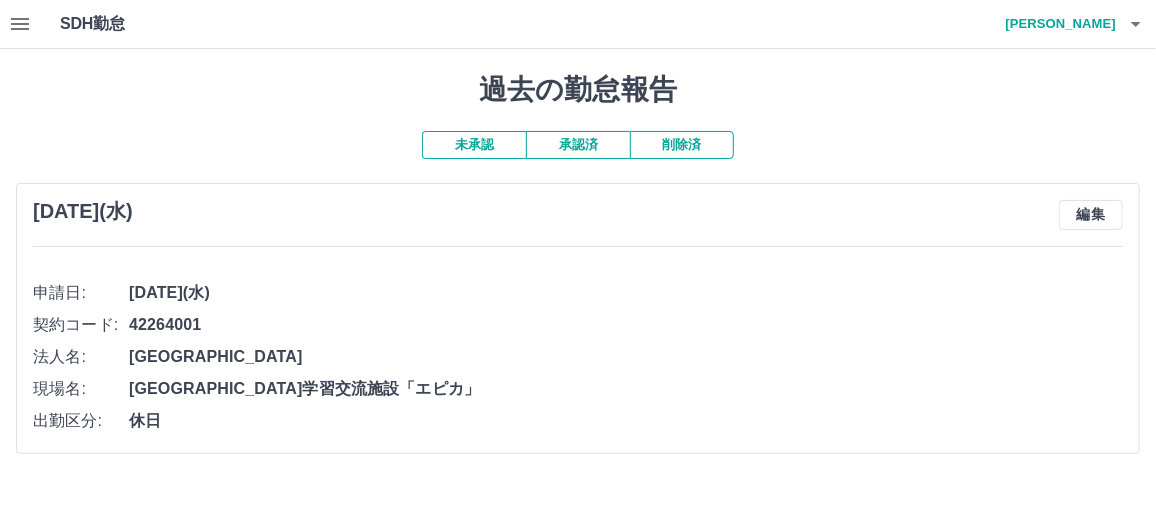 click on "承認済" at bounding box center (578, 145) 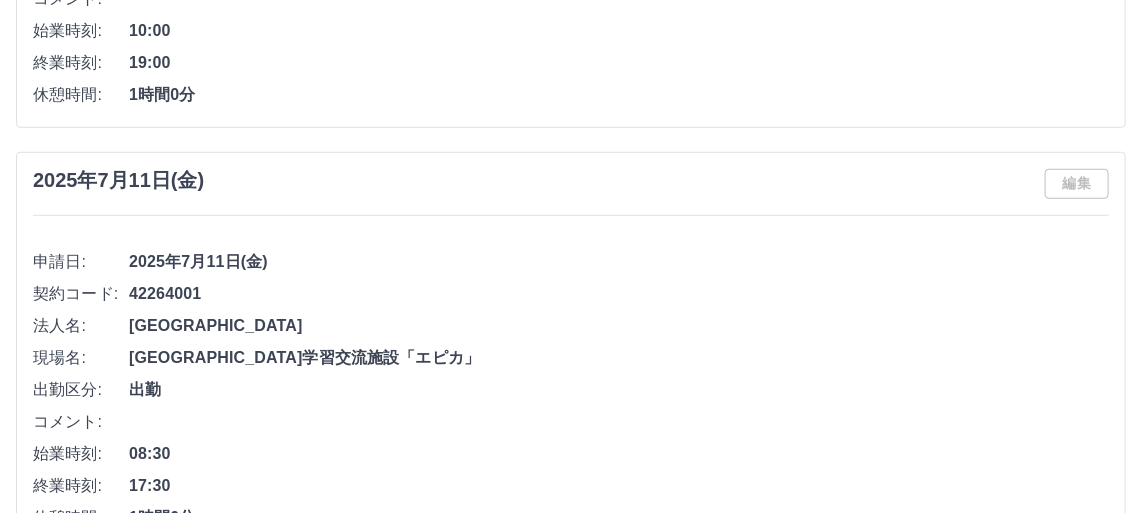 scroll, scrollTop: 0, scrollLeft: 0, axis: both 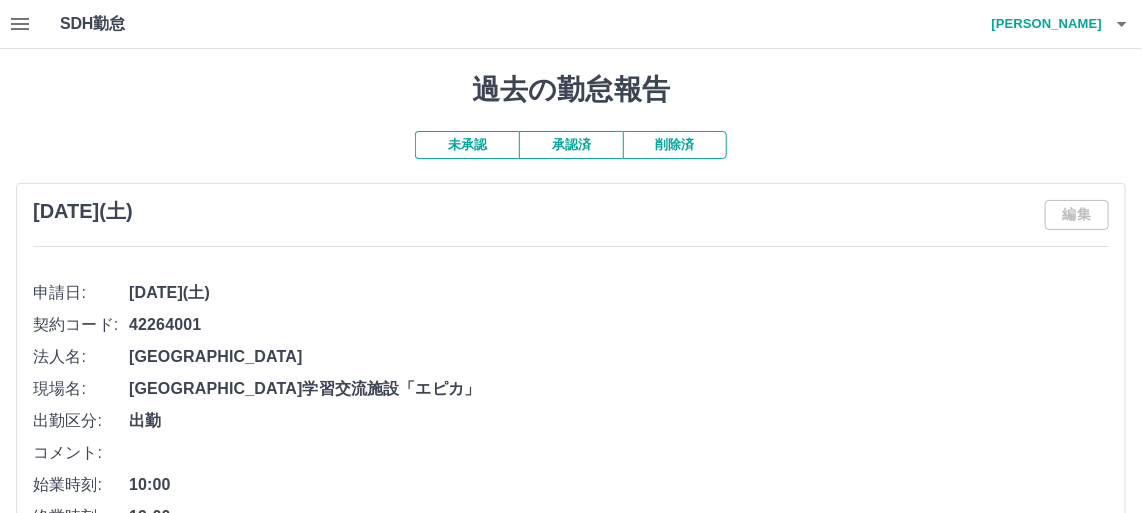 click on "2025年7月12日(土) 編集 申請日: 2025年7月12日(土) 契約コード: 42264001 法人名: 平泉町 現場名: 平泉町学習交流施設「エピカ」 出勤区分: 出勤 コメント: 始業時刻: 10:00 終業時刻: 19:00 休憩時間: 1時間0分" at bounding box center (571, 382) 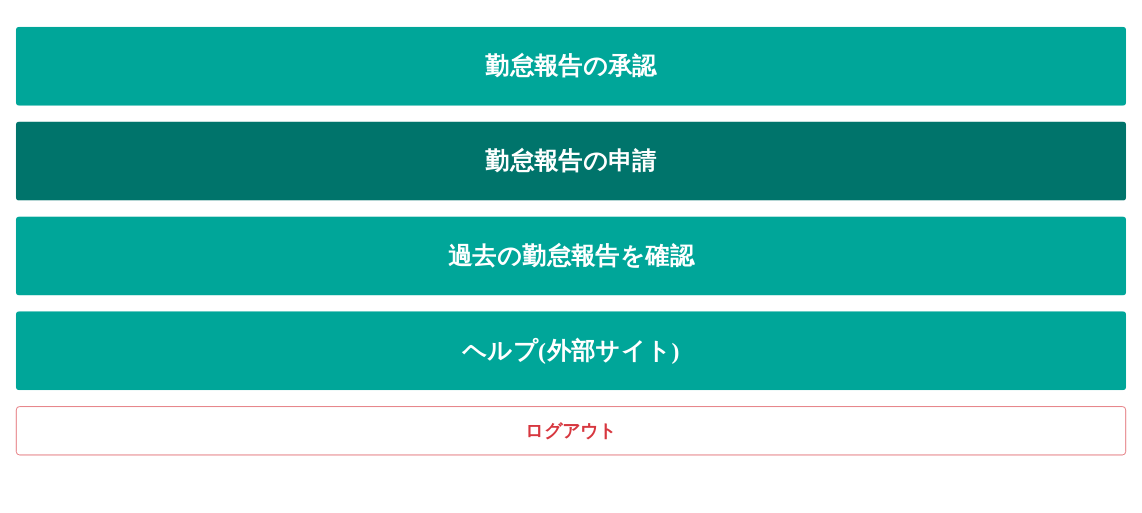 scroll, scrollTop: 0, scrollLeft: 0, axis: both 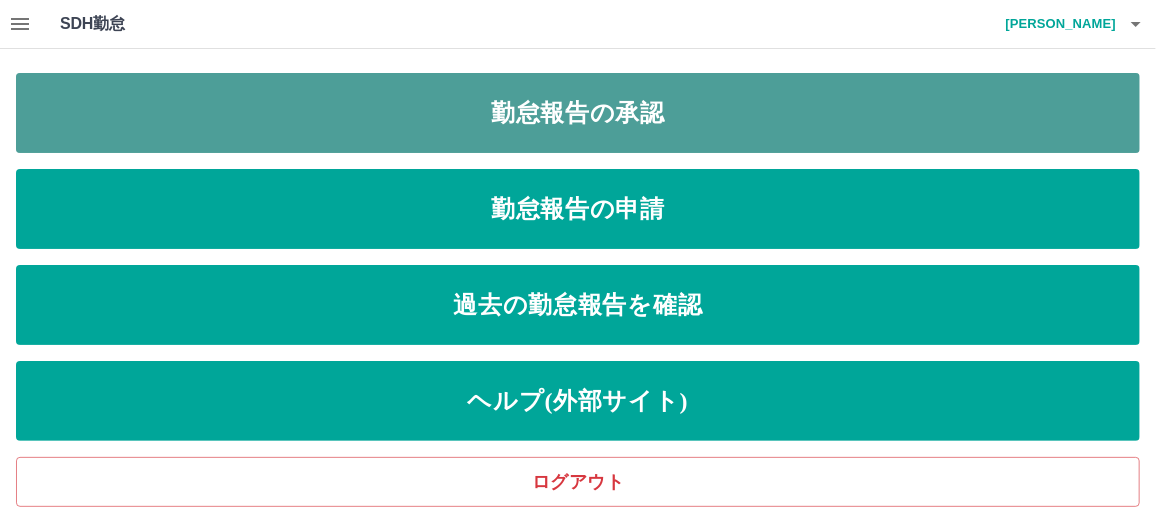 click on "勤怠報告の承認" at bounding box center (578, 113) 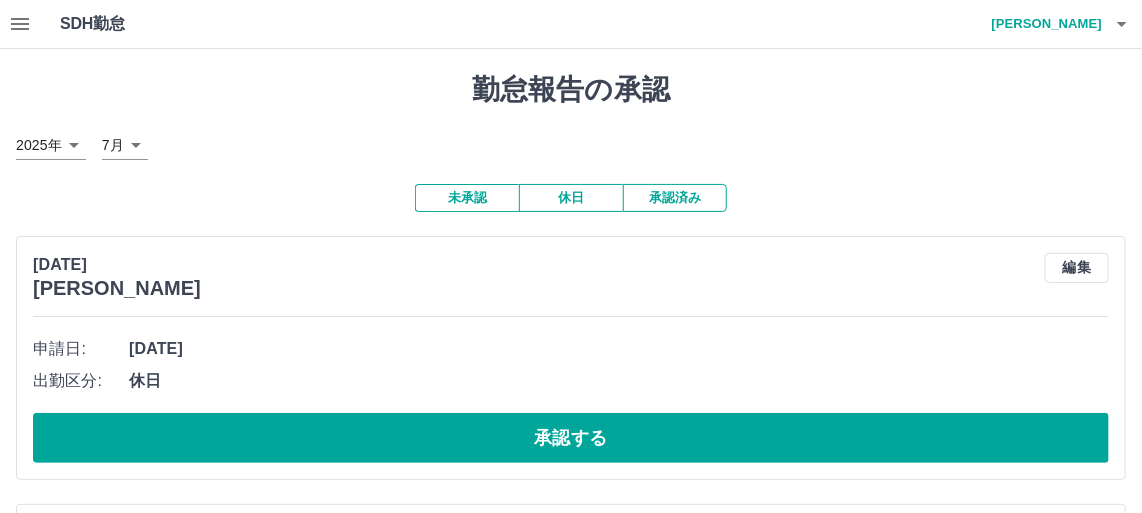 click on "承認済み" at bounding box center (675, 198) 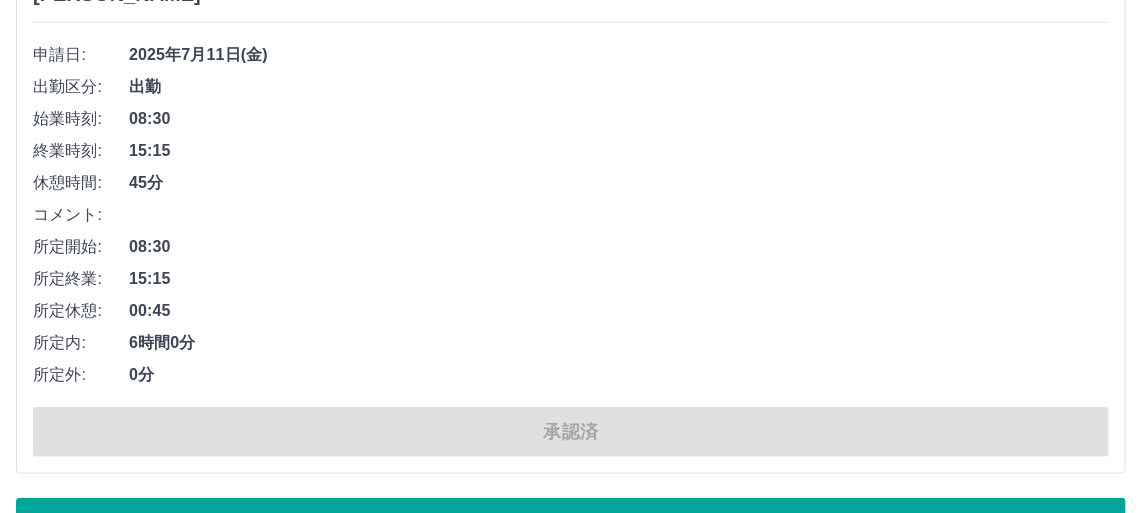scroll, scrollTop: 11275, scrollLeft: 0, axis: vertical 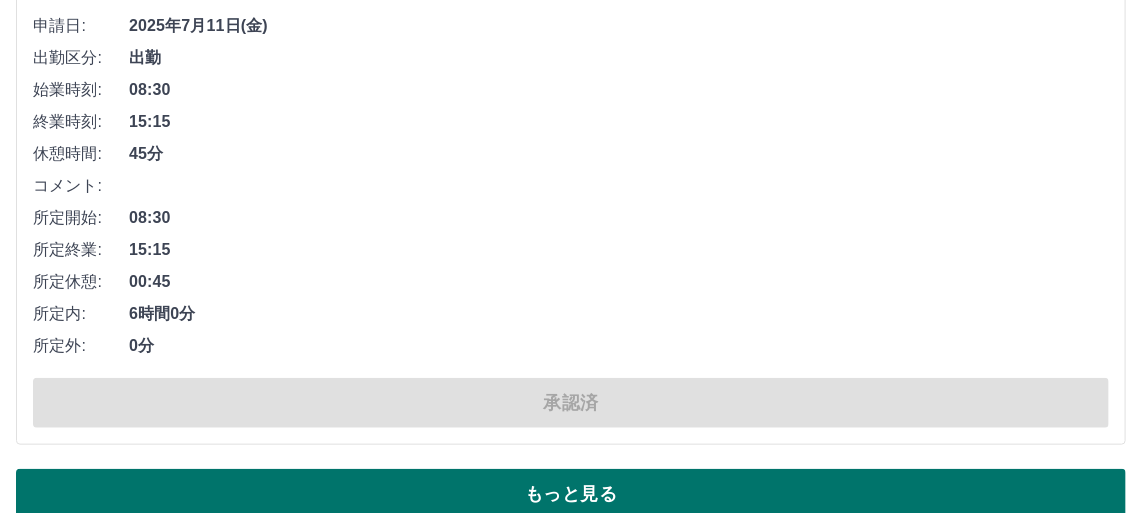 click on "もっと見る" at bounding box center (571, 494) 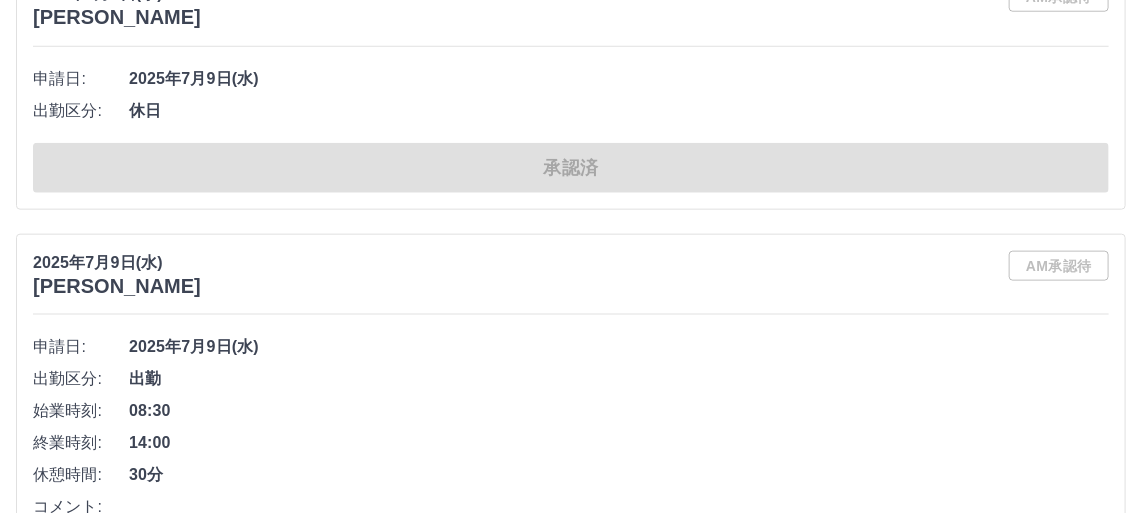 scroll, scrollTop: 22560, scrollLeft: 0, axis: vertical 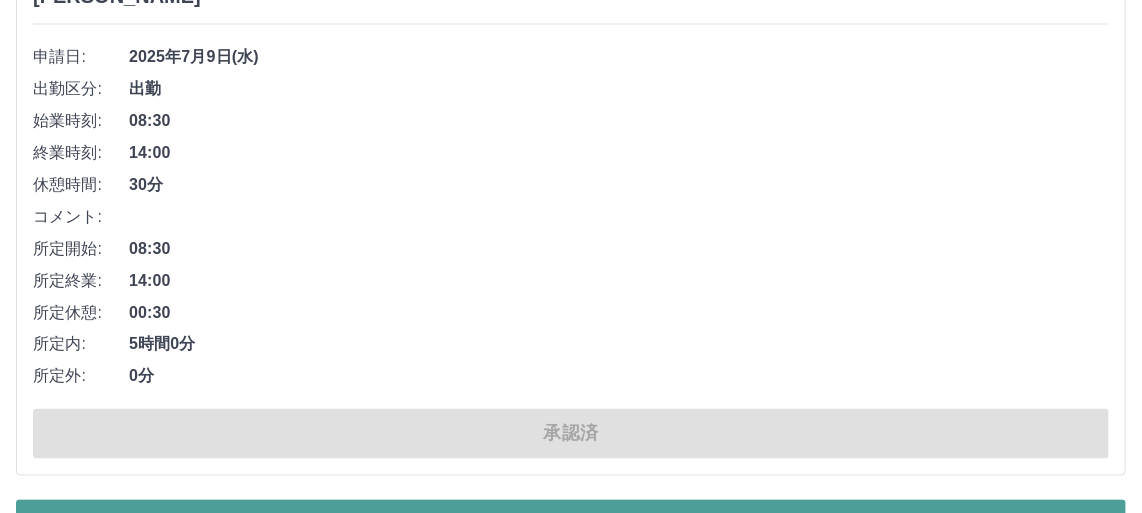 click on "もっと見る" at bounding box center [571, 525] 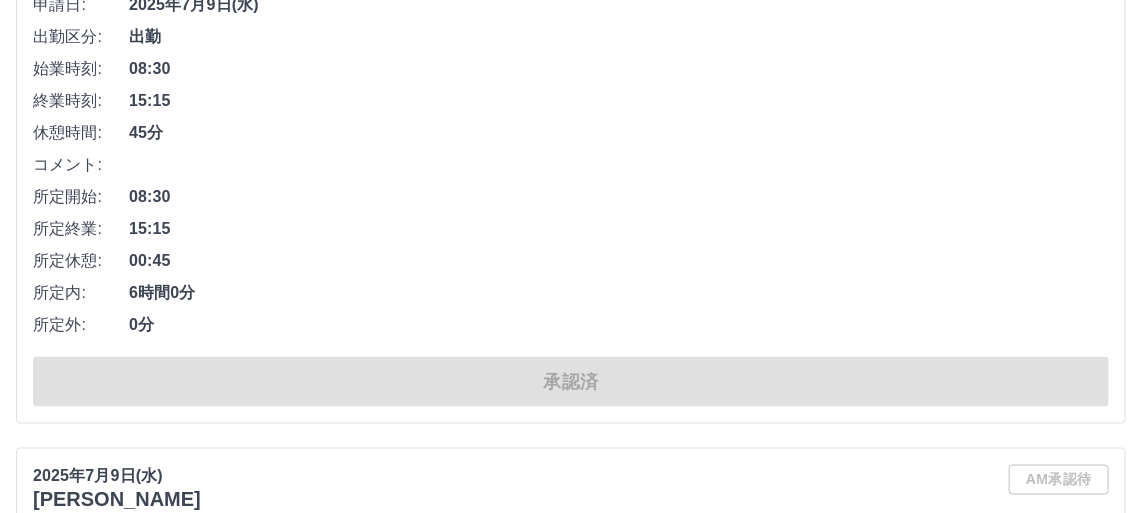 scroll, scrollTop: 24924, scrollLeft: 0, axis: vertical 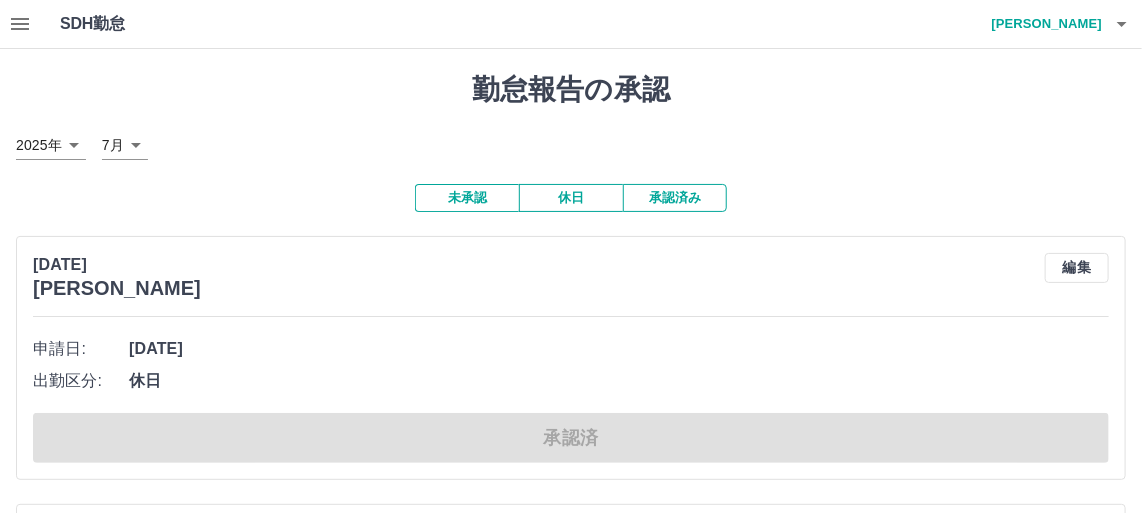 click on "未承認" at bounding box center [467, 198] 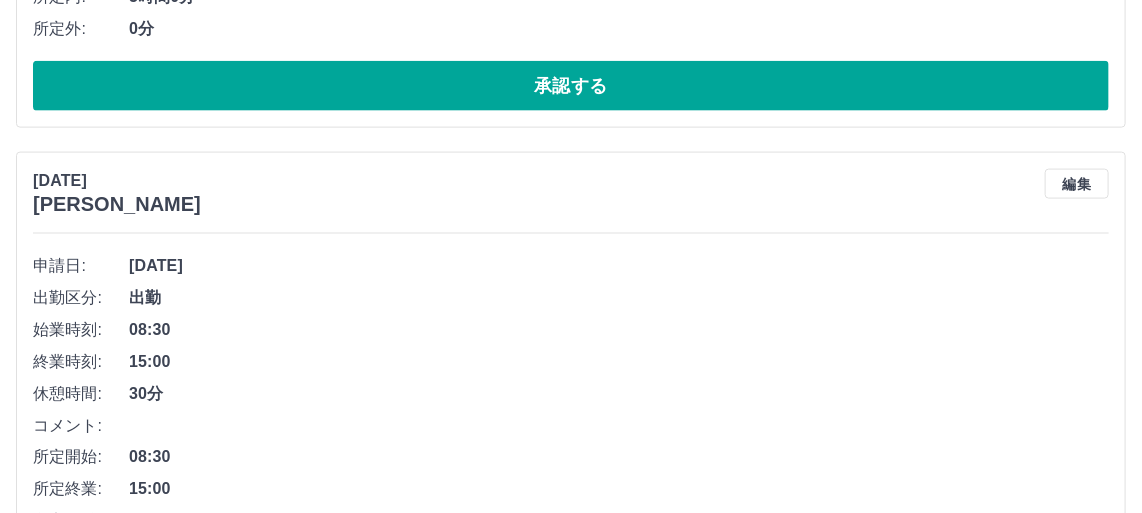 scroll, scrollTop: 925, scrollLeft: 0, axis: vertical 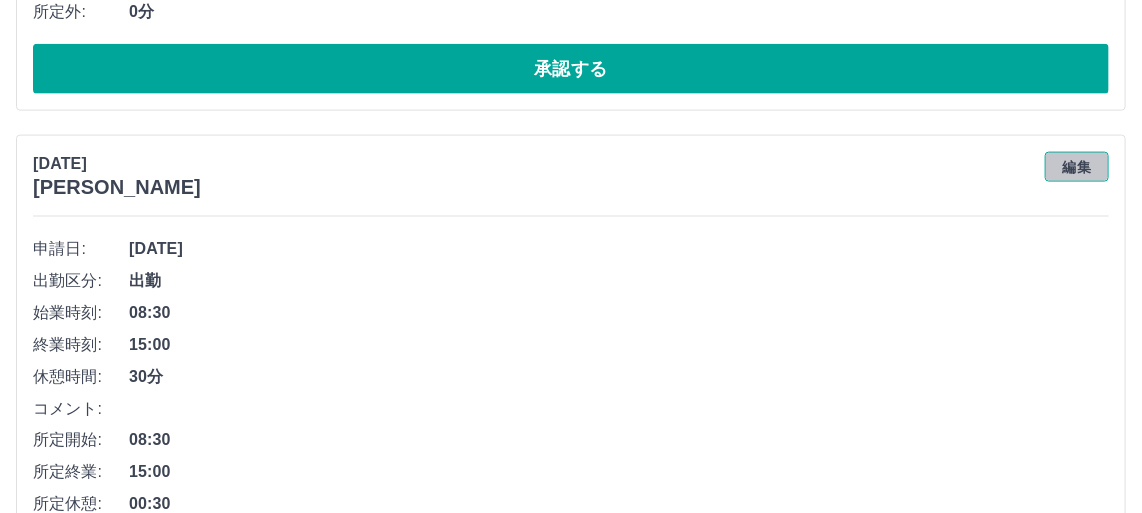 click on "編集" at bounding box center (1077, 167) 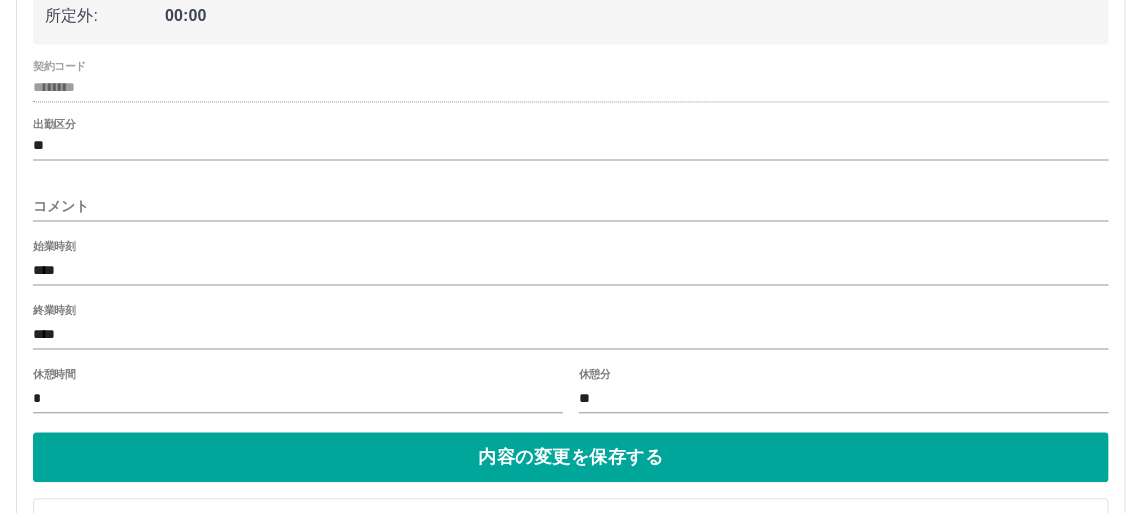 scroll, scrollTop: 1289, scrollLeft: 0, axis: vertical 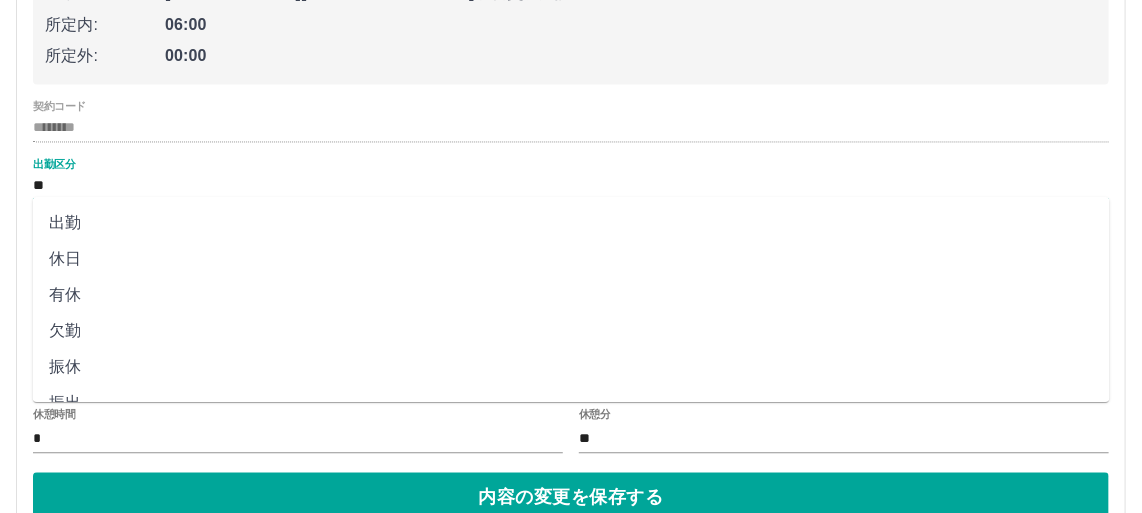 click on "**" at bounding box center [571, 187] 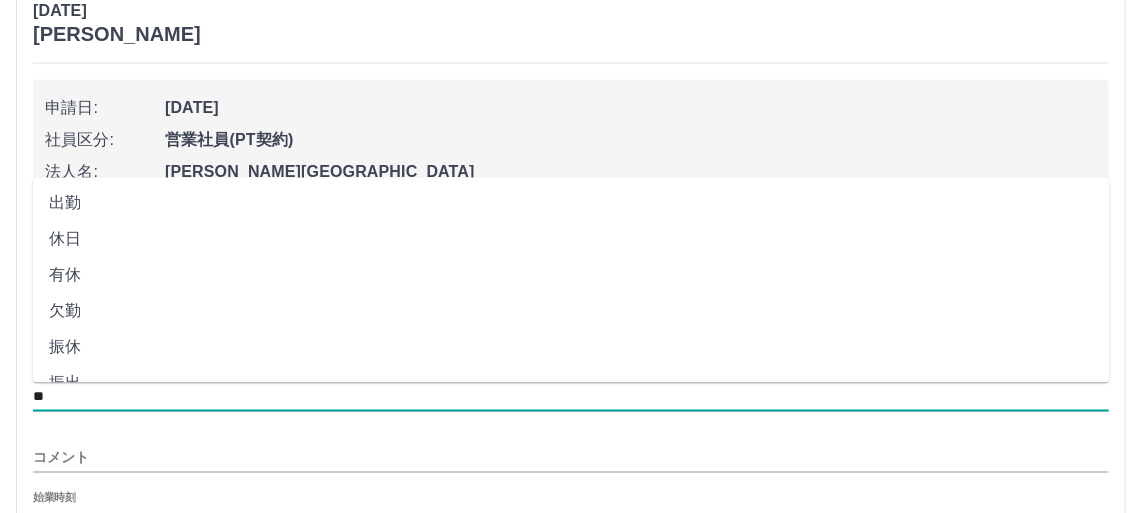 scroll, scrollTop: 1107, scrollLeft: 0, axis: vertical 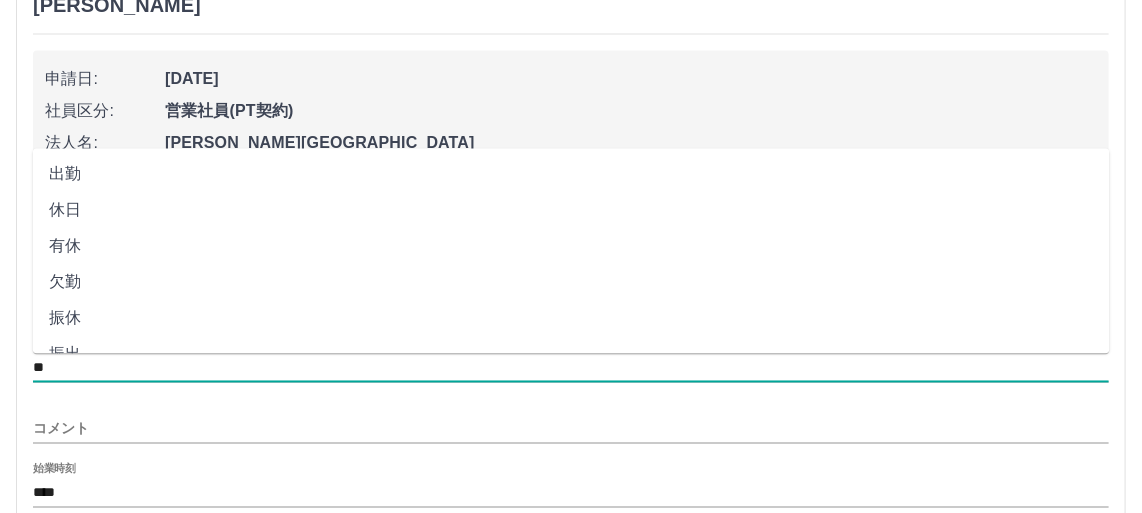 click on "有休" at bounding box center [571, 247] 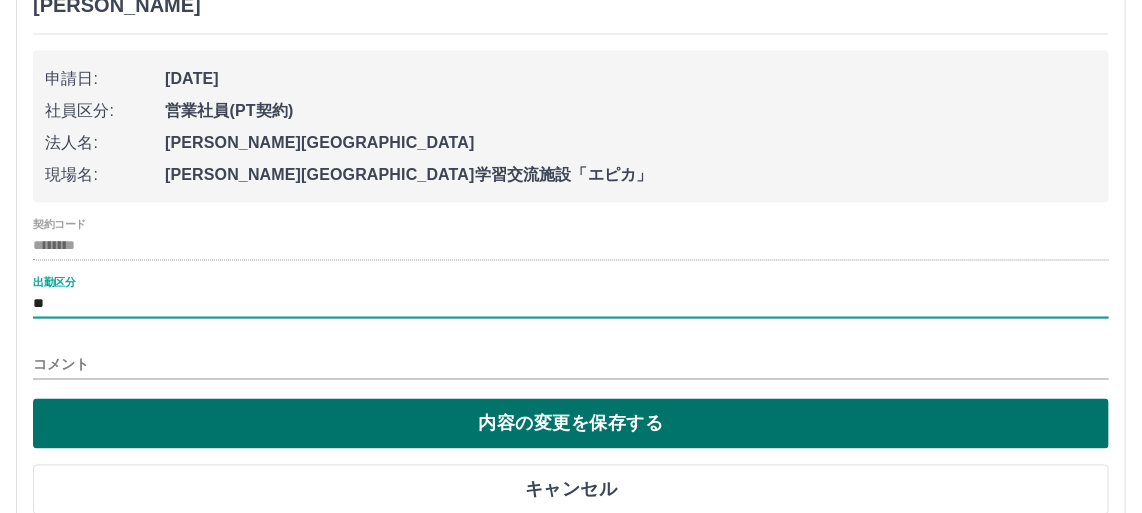 click on "内容の変更を保存する" at bounding box center [571, 424] 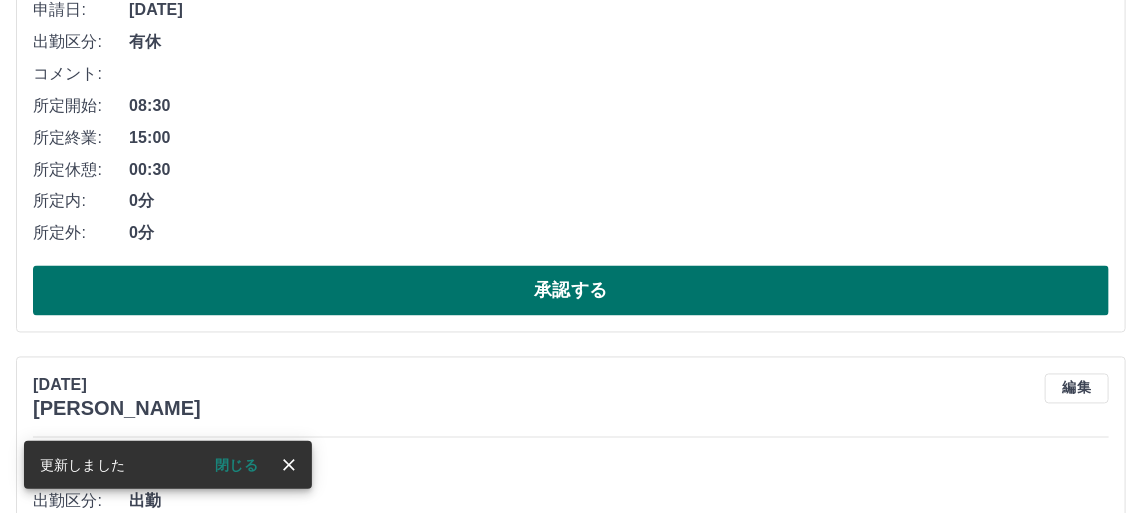 scroll, scrollTop: 1107, scrollLeft: 0, axis: vertical 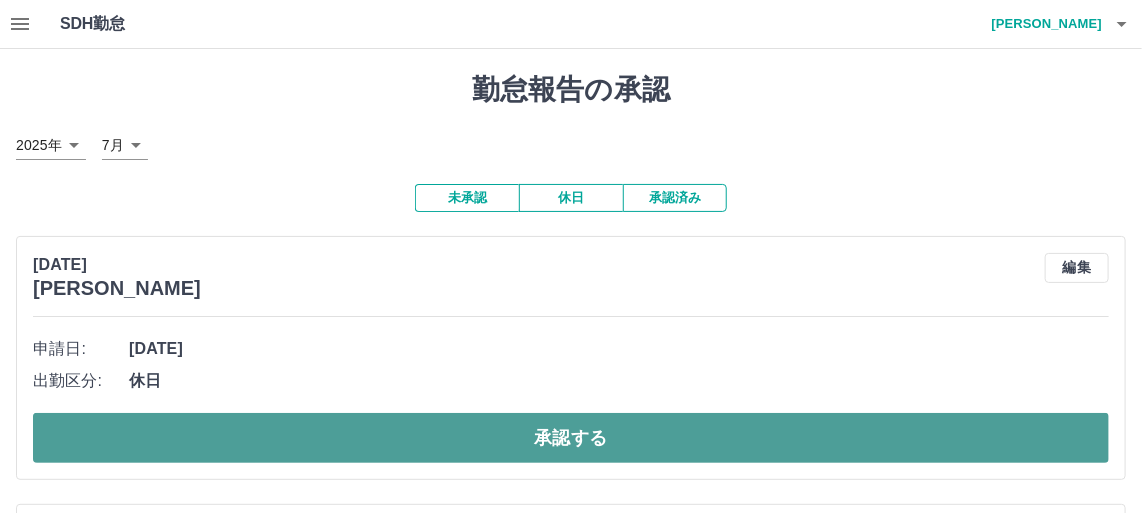 click on "承認する" at bounding box center (571, 438) 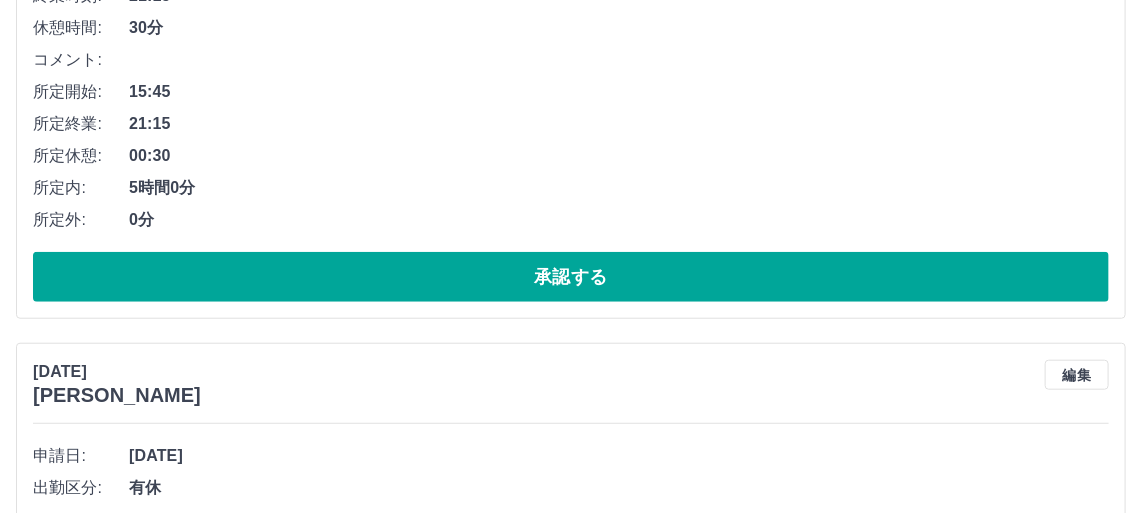 scroll, scrollTop: 454, scrollLeft: 0, axis: vertical 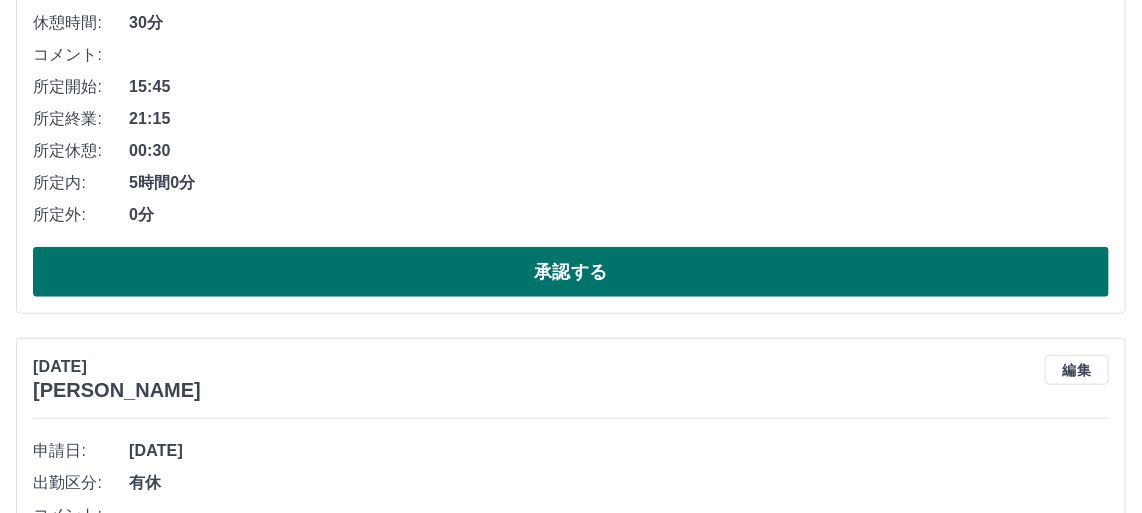 click on "承認する" at bounding box center (571, 272) 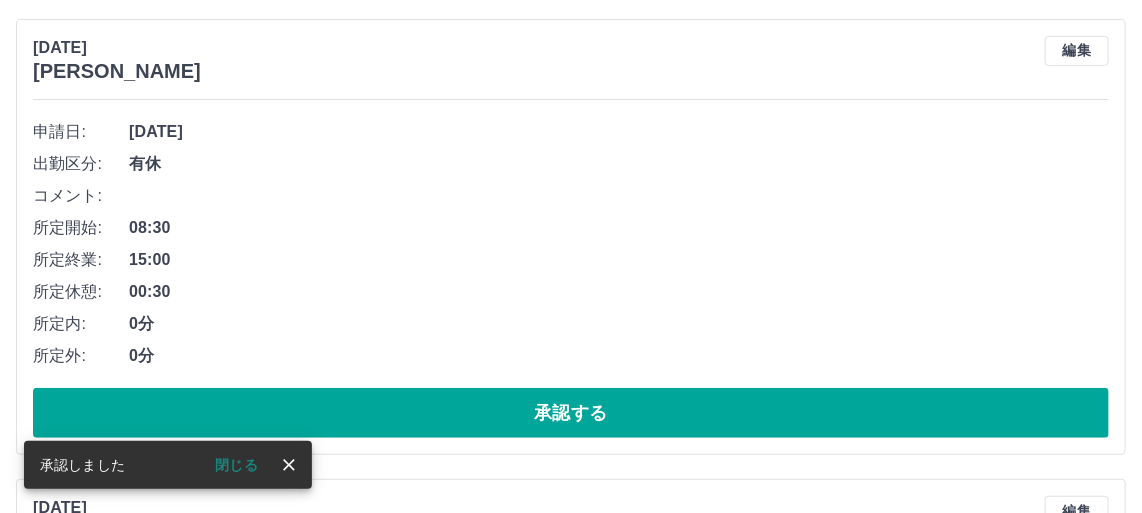 scroll, scrollTop: 272, scrollLeft: 0, axis: vertical 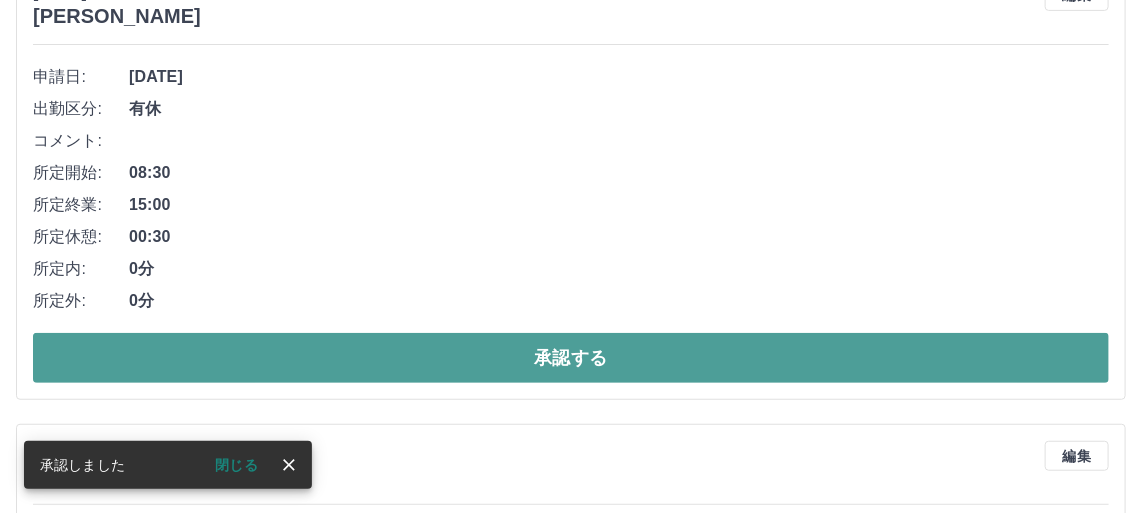 click on "承認する" at bounding box center (571, 358) 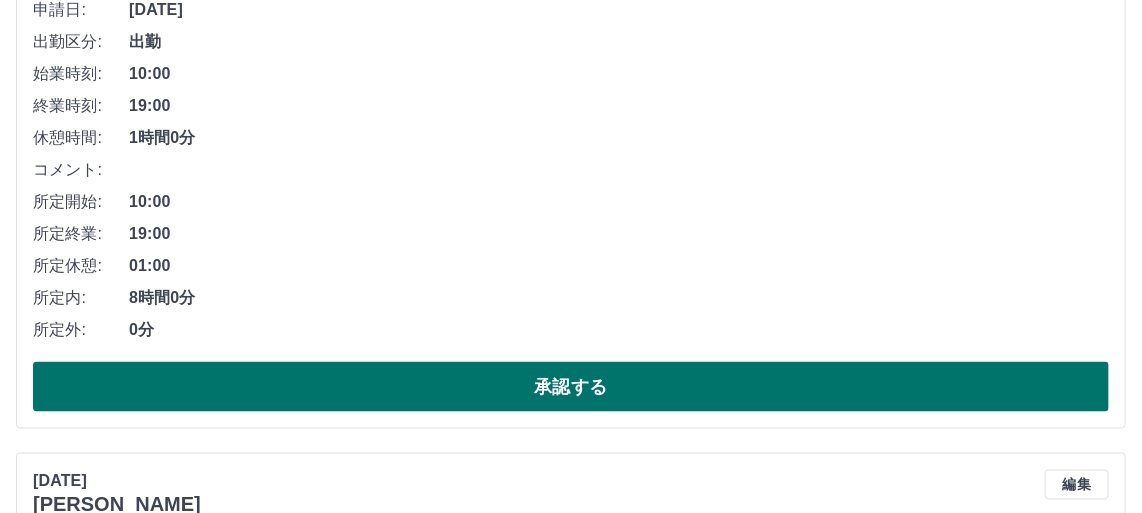 scroll, scrollTop: 914, scrollLeft: 0, axis: vertical 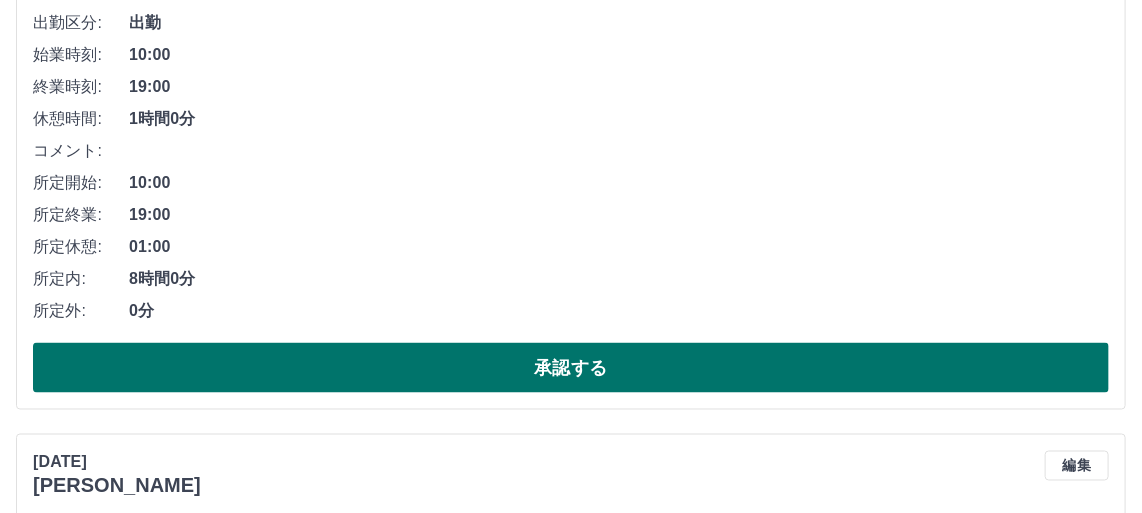 click on "承認する" at bounding box center (571, 368) 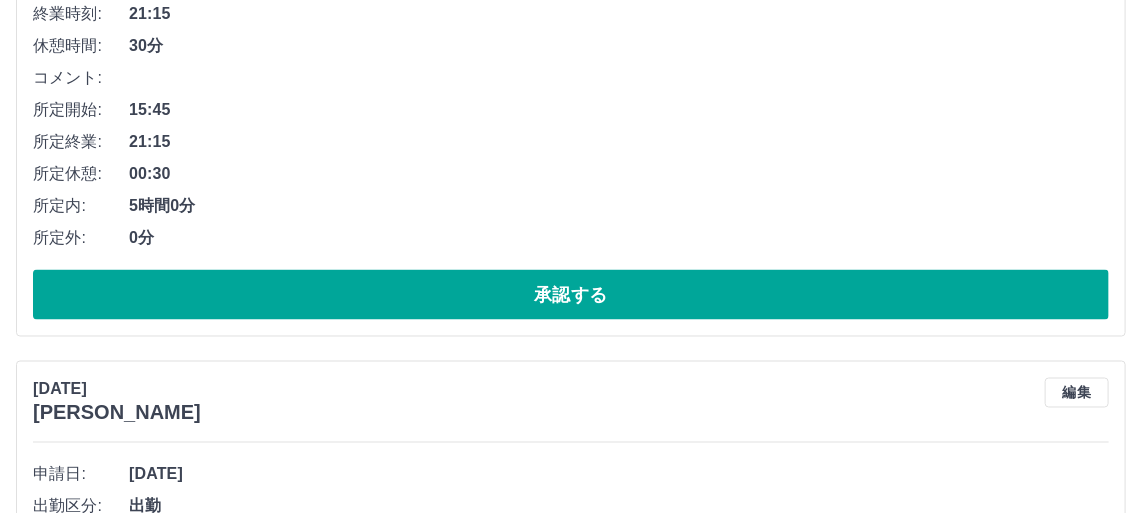 scroll, scrollTop: 996, scrollLeft: 0, axis: vertical 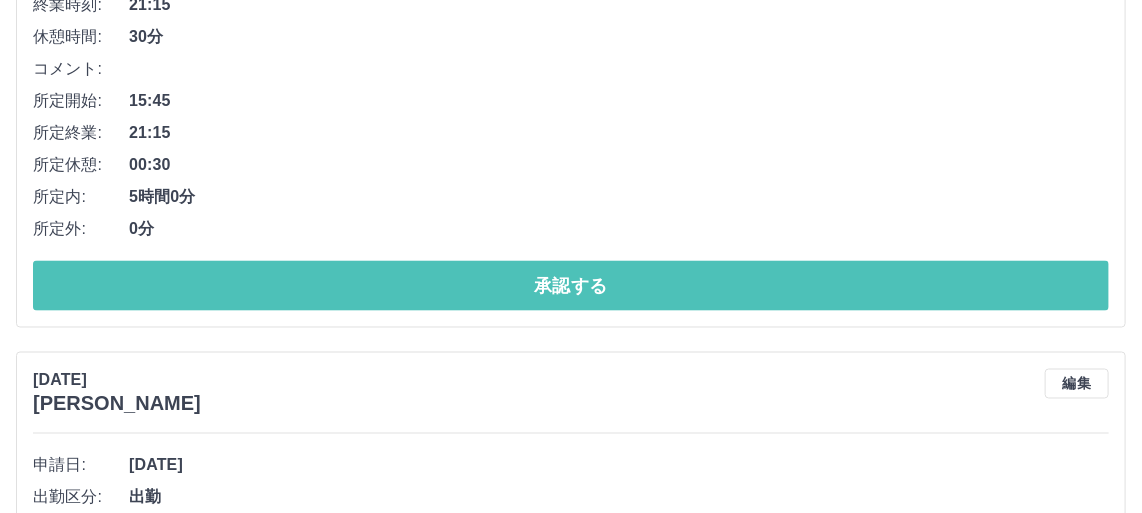click on "承認する" at bounding box center (571, 286) 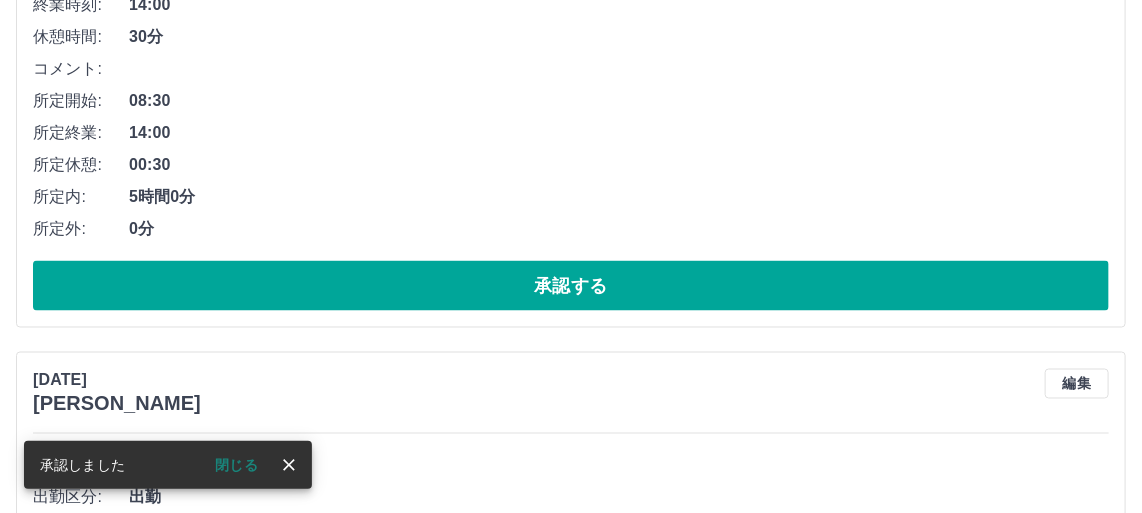 scroll, scrollTop: 441, scrollLeft: 0, axis: vertical 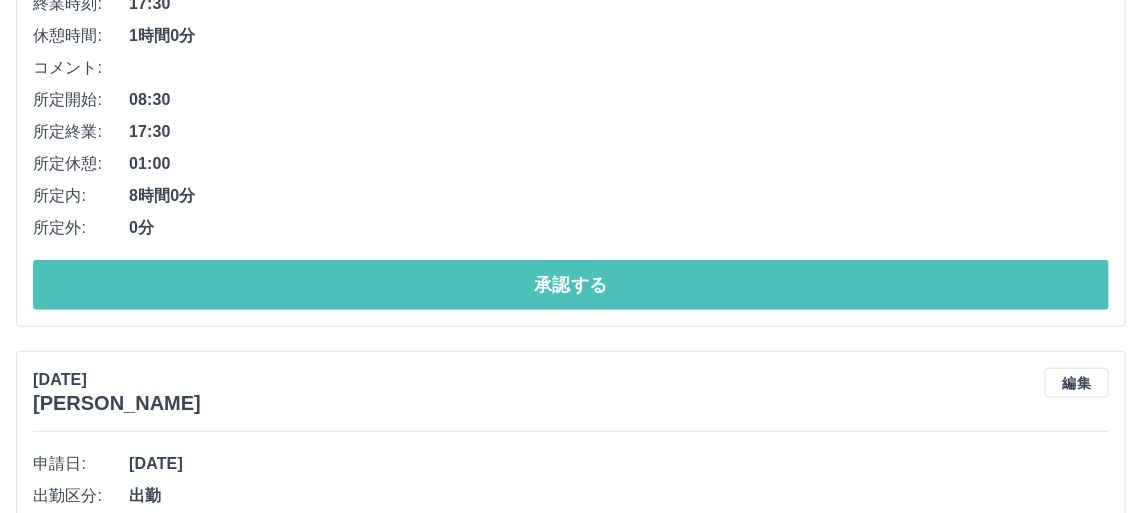 click on "承認する" at bounding box center (571, 285) 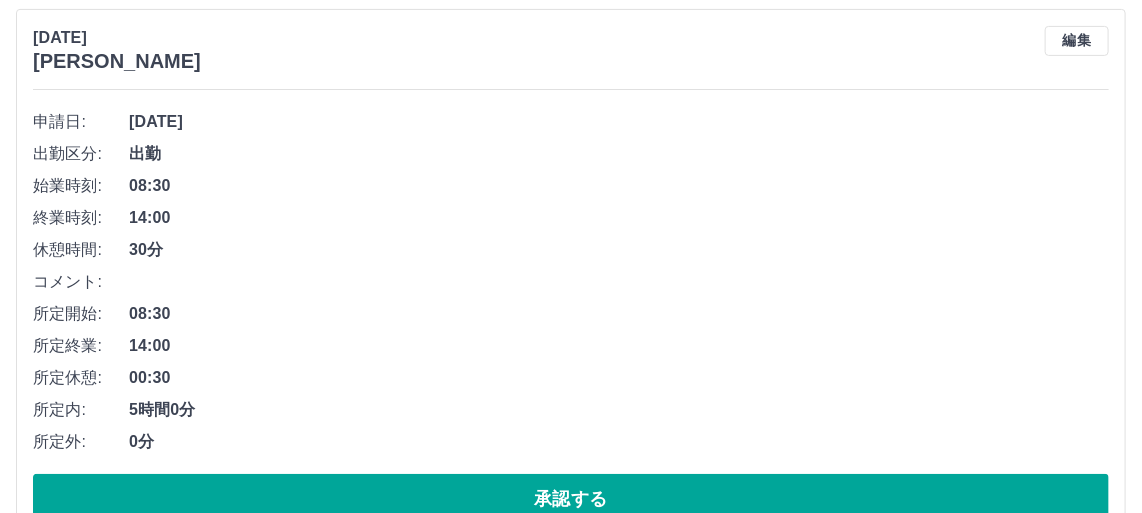 scroll, scrollTop: 272, scrollLeft: 0, axis: vertical 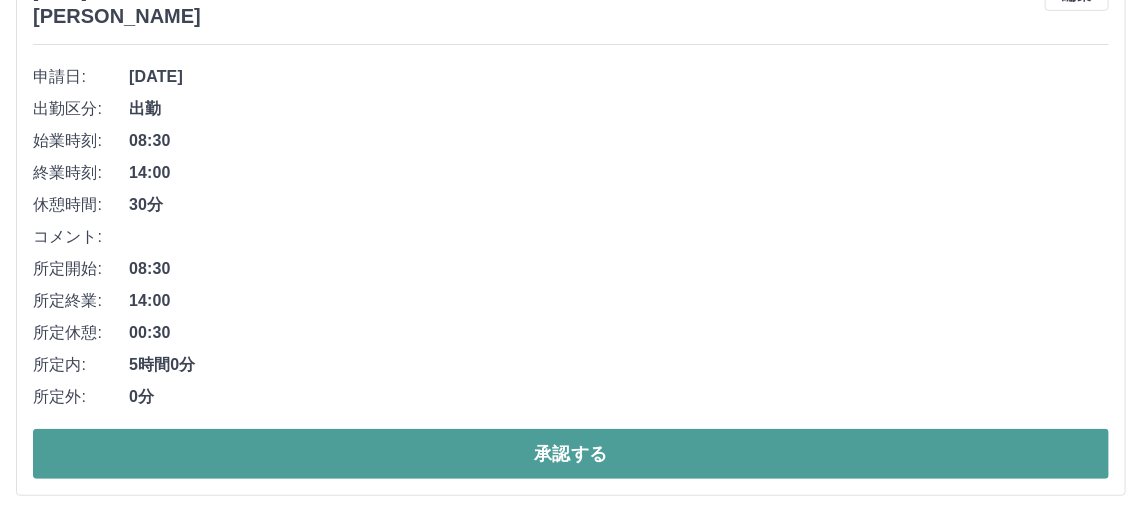 click on "承認する" at bounding box center [571, 454] 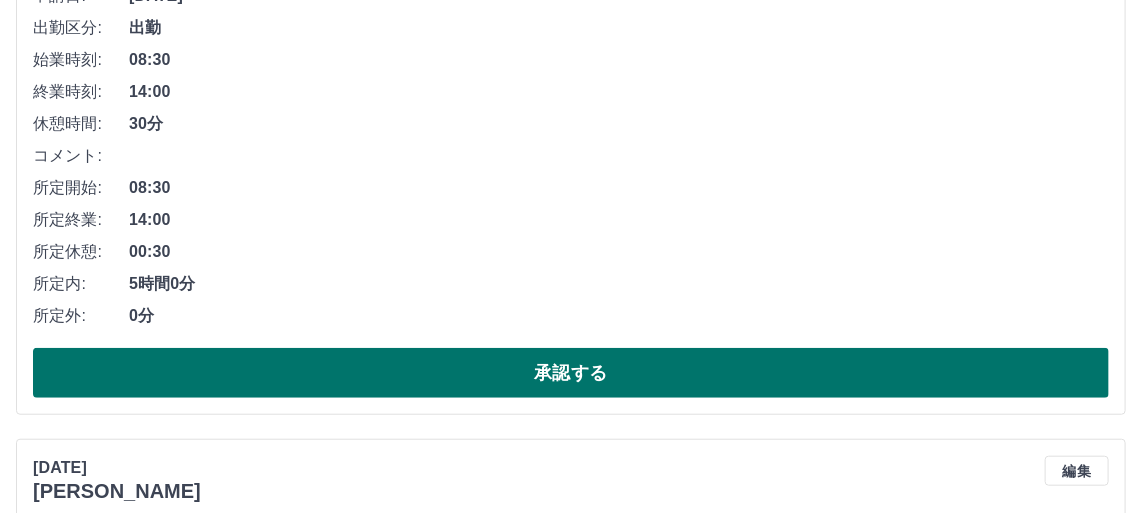 scroll, scrollTop: 454, scrollLeft: 0, axis: vertical 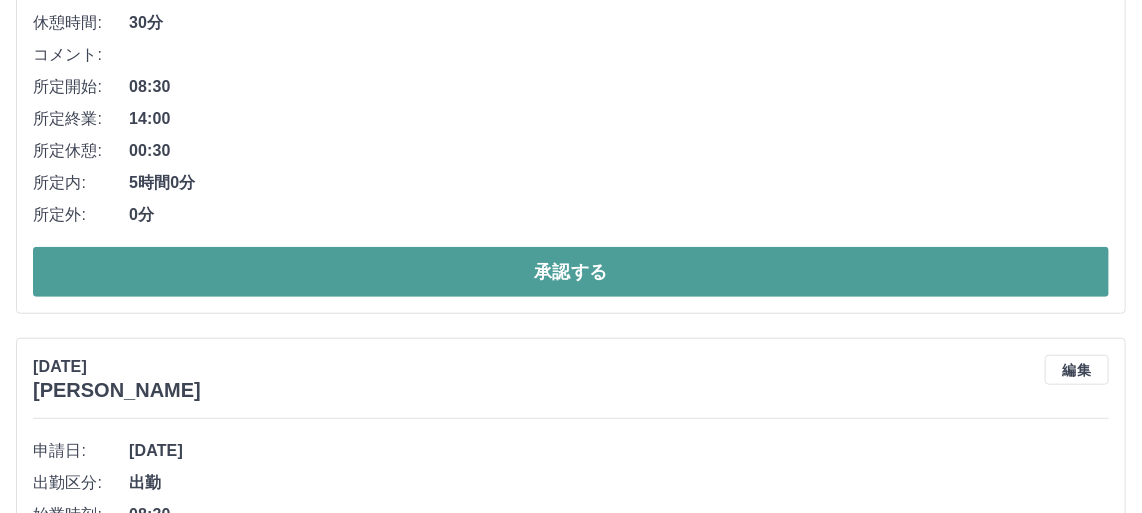 click on "承認する" at bounding box center [571, 272] 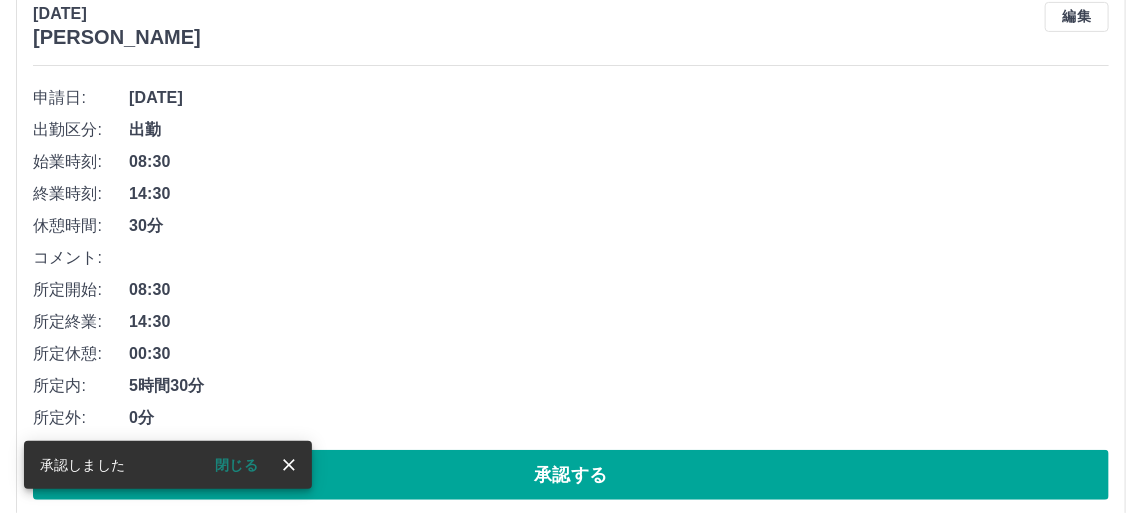 scroll, scrollTop: 363, scrollLeft: 0, axis: vertical 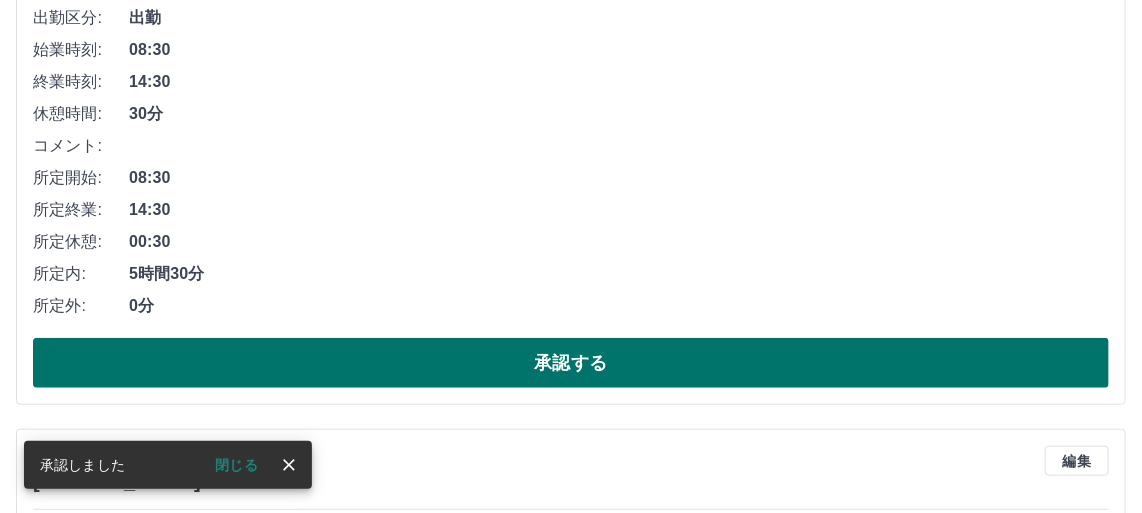 click on "承認する" at bounding box center [571, 363] 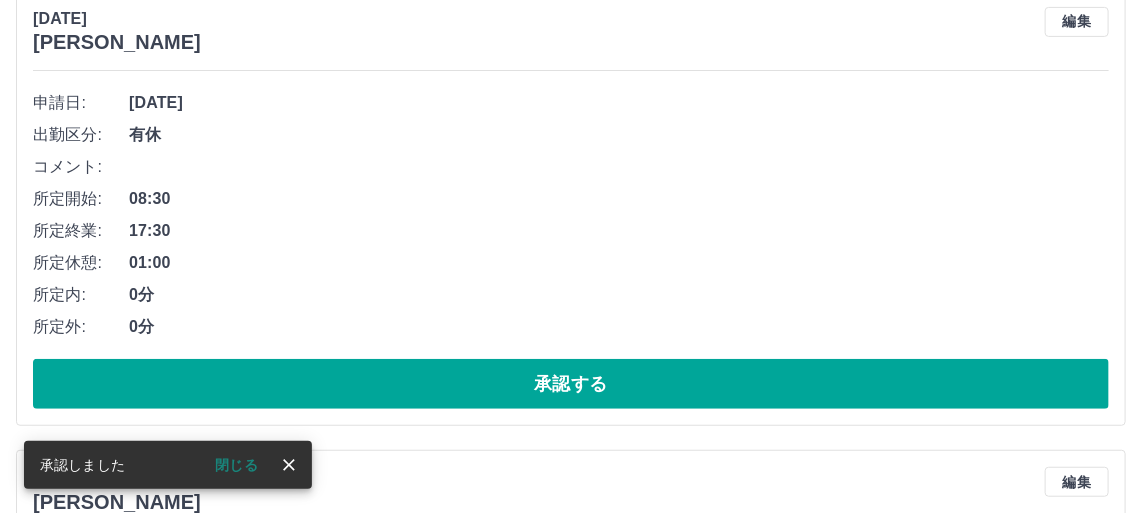 scroll, scrollTop: 272, scrollLeft: 0, axis: vertical 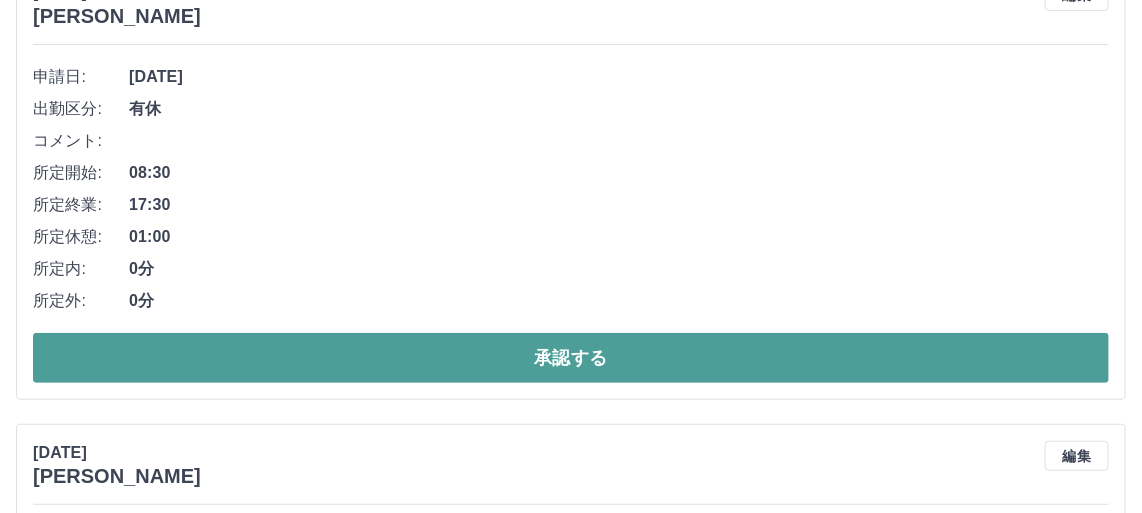 click on "承認する" at bounding box center [571, 358] 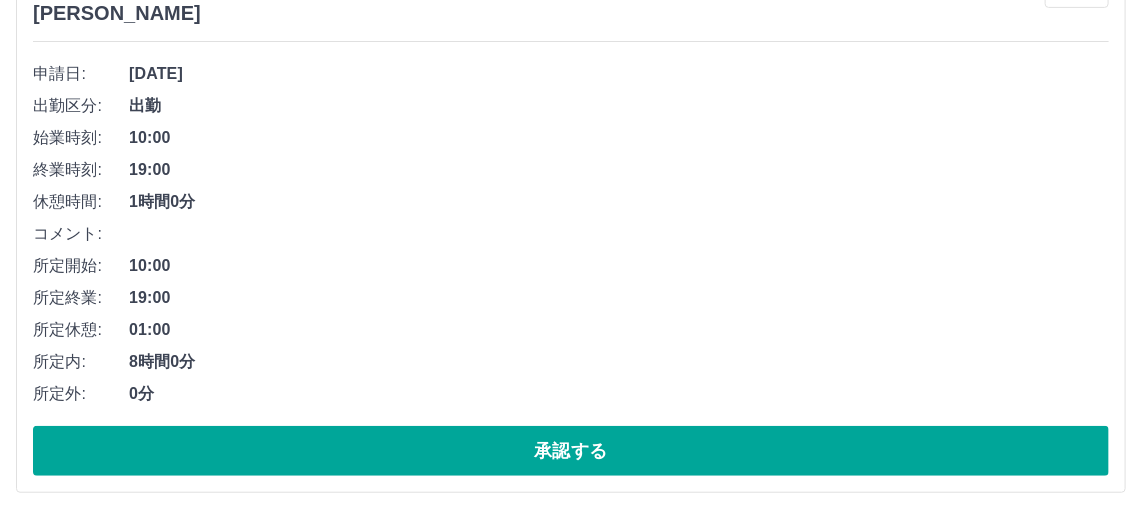 scroll, scrollTop: 272, scrollLeft: 0, axis: vertical 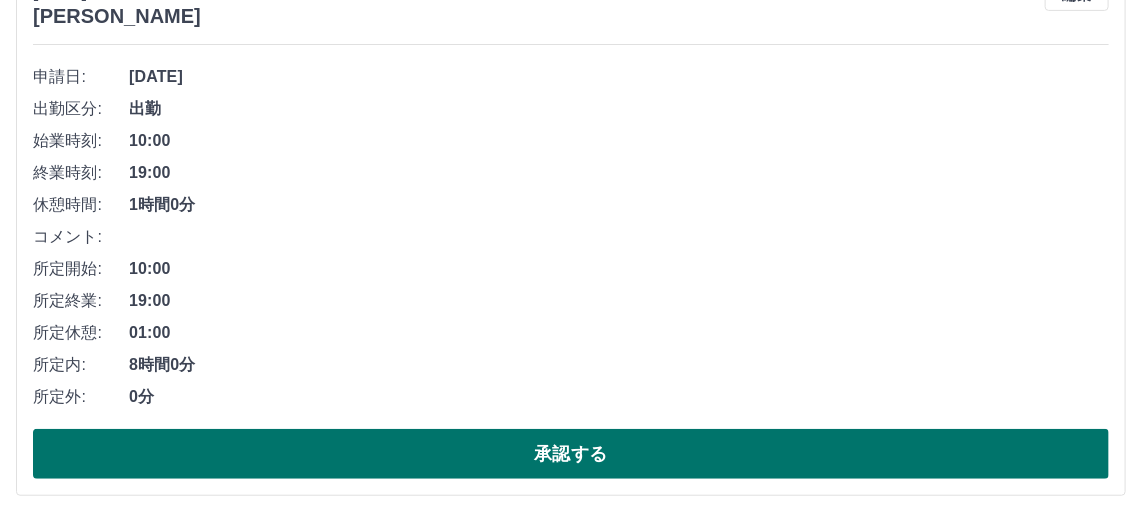 click on "承認する" at bounding box center [571, 454] 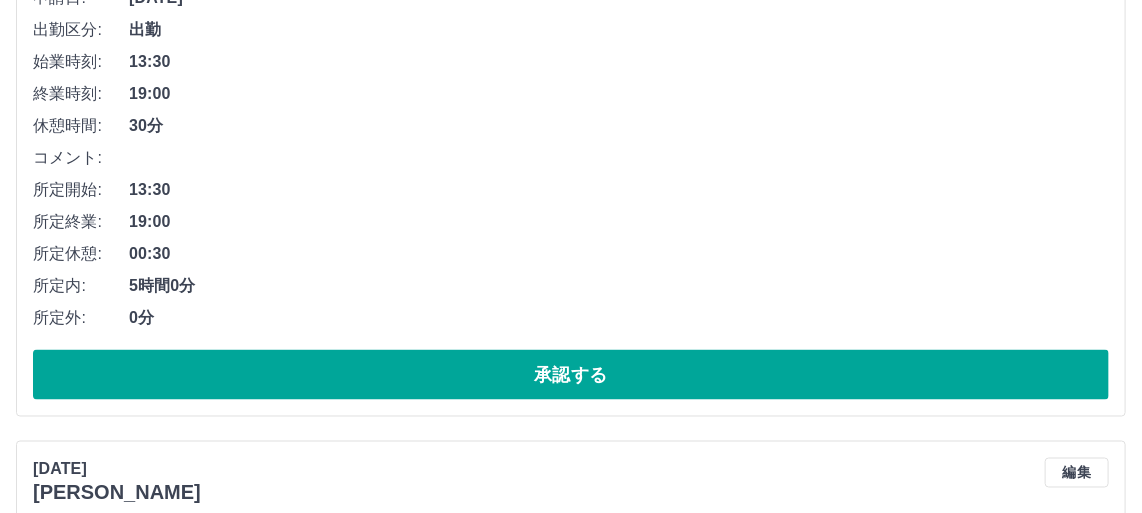 scroll, scrollTop: 909, scrollLeft: 0, axis: vertical 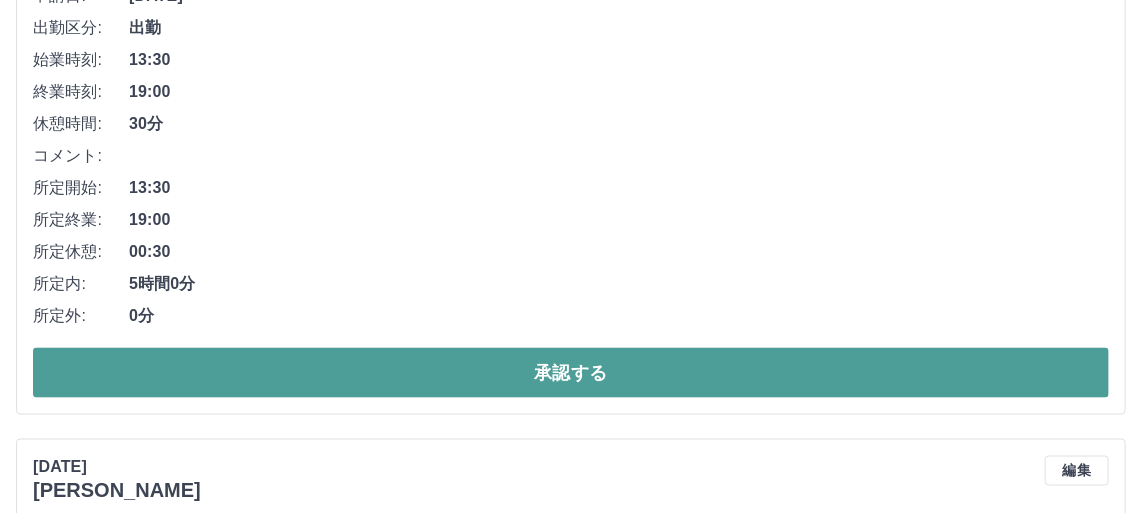 click on "承認する" at bounding box center [571, 373] 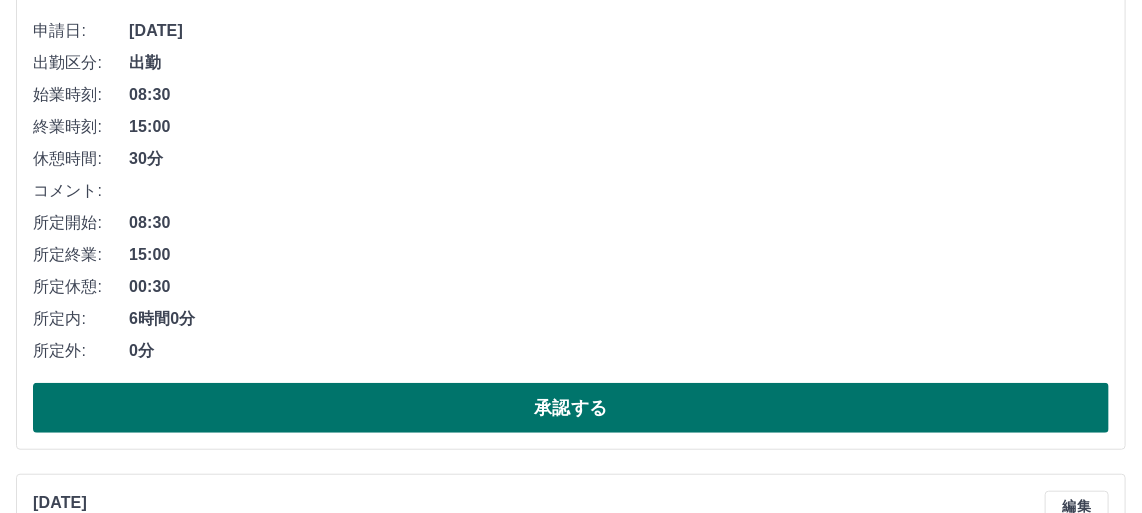 scroll, scrollTop: 445, scrollLeft: 0, axis: vertical 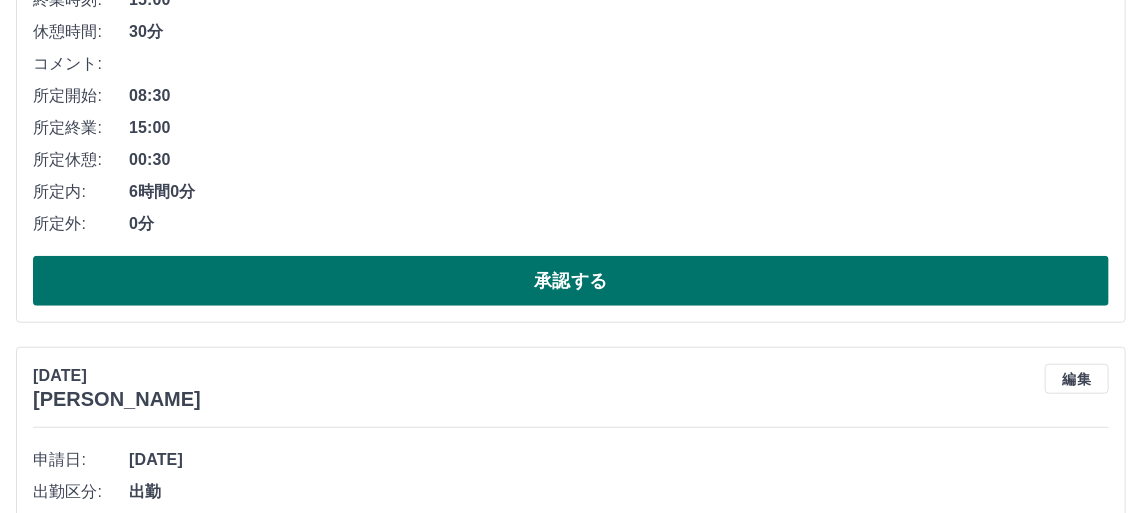 click on "承認する" at bounding box center (571, 281) 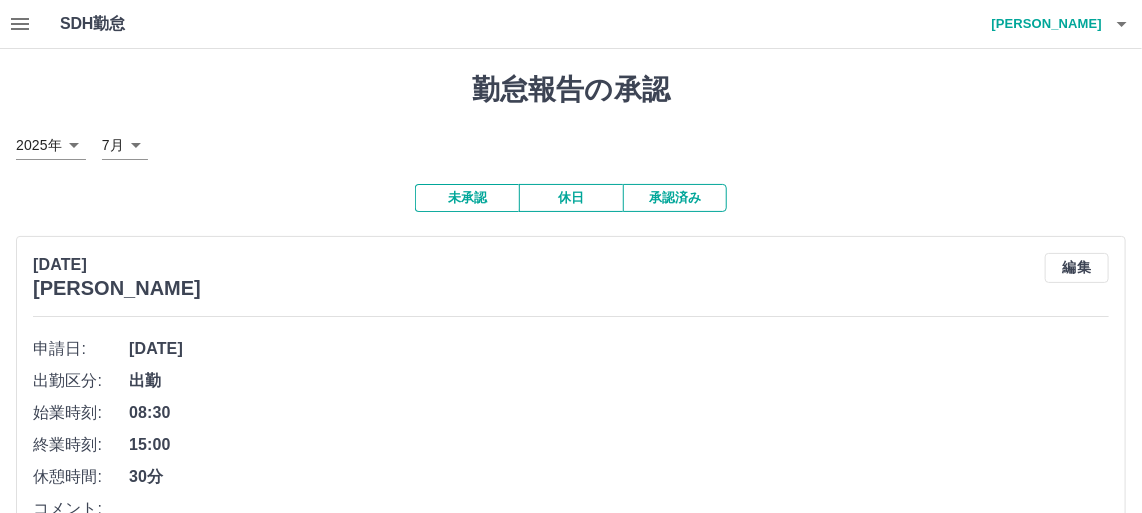 scroll, scrollTop: 272, scrollLeft: 0, axis: vertical 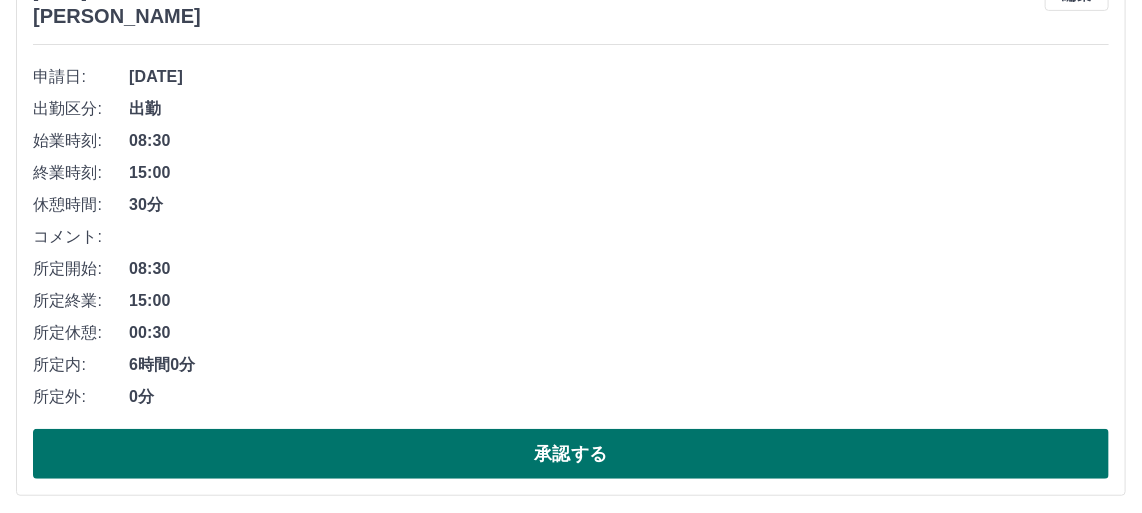 click on "承認する" at bounding box center (571, 454) 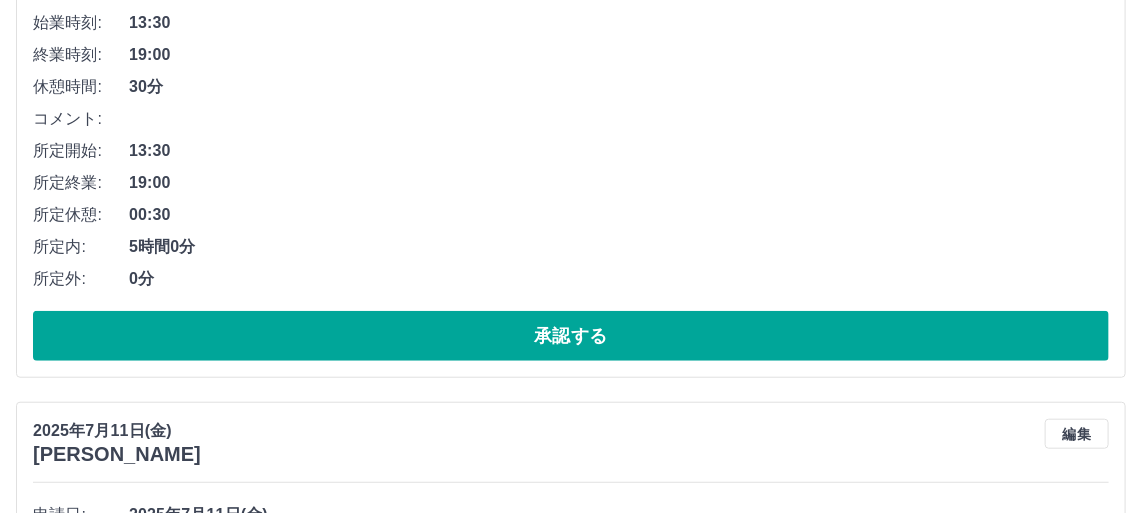 scroll, scrollTop: 363, scrollLeft: 0, axis: vertical 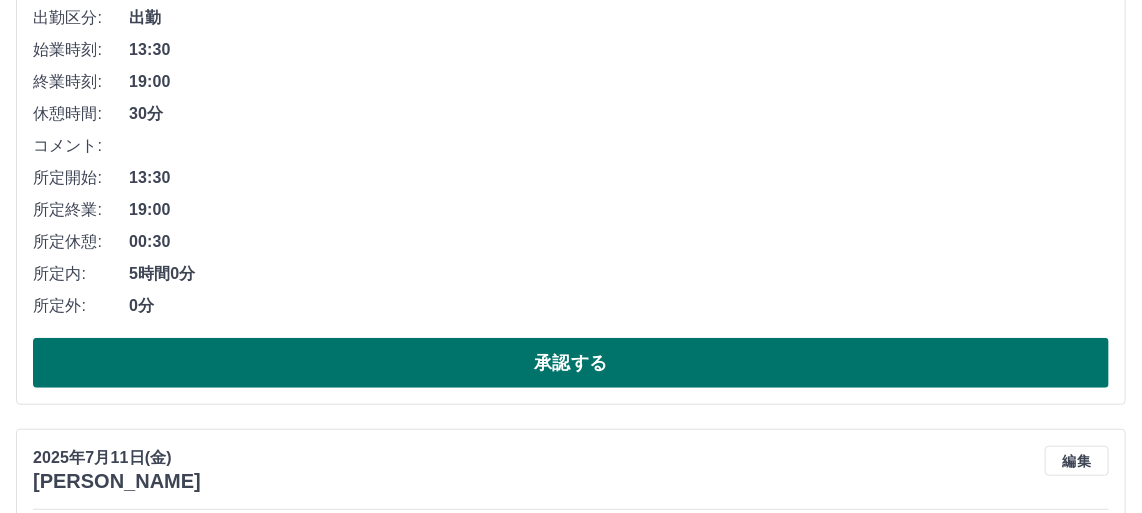 click on "承認する" at bounding box center [571, 363] 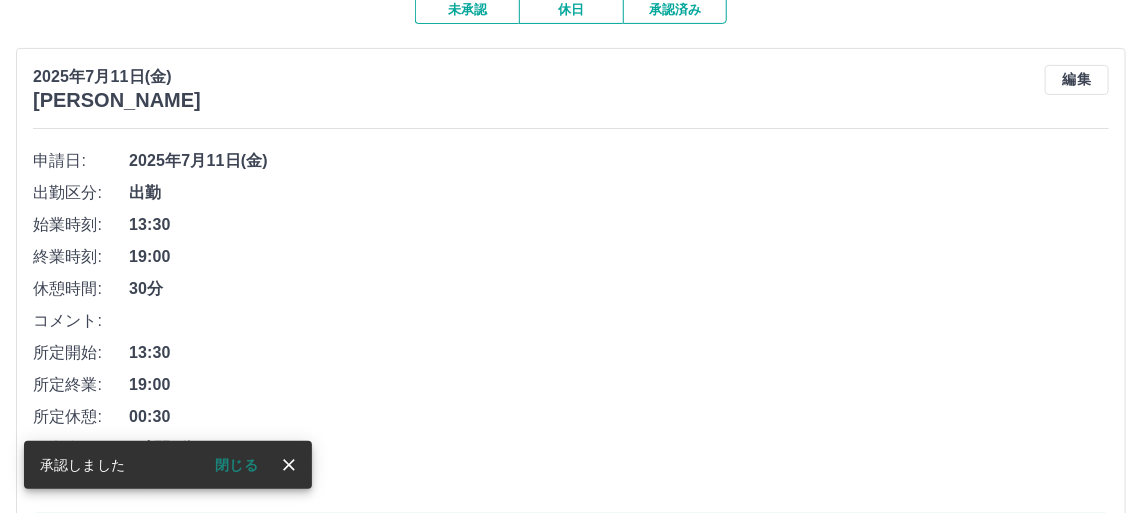 scroll, scrollTop: 272, scrollLeft: 0, axis: vertical 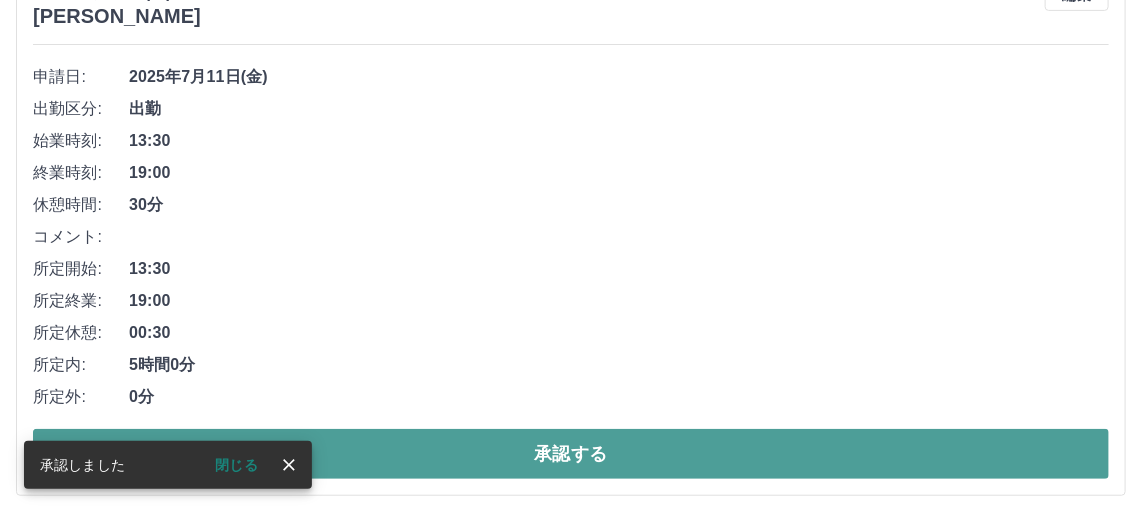 click on "承認する" at bounding box center [571, 454] 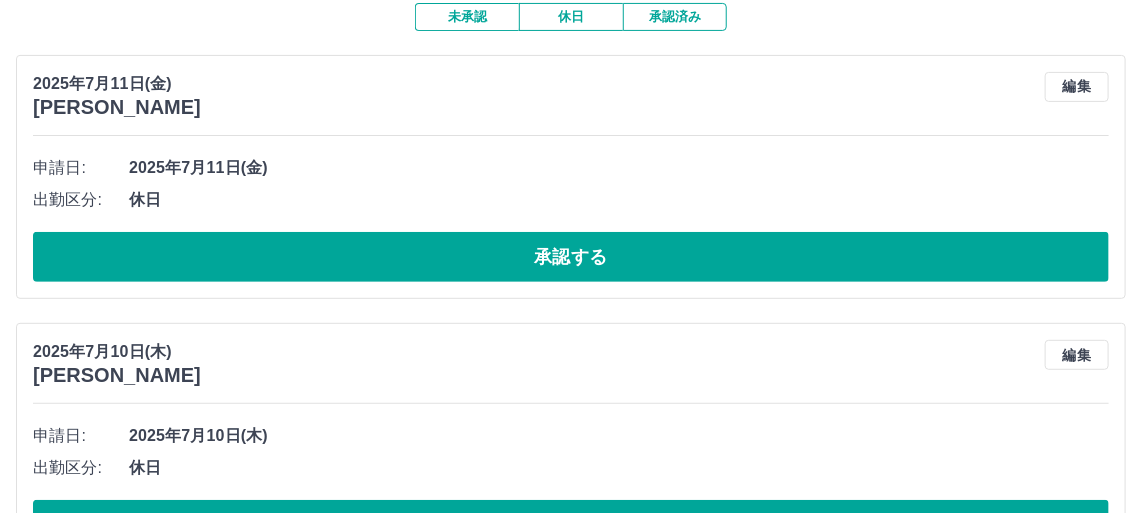 scroll, scrollTop: 0, scrollLeft: 0, axis: both 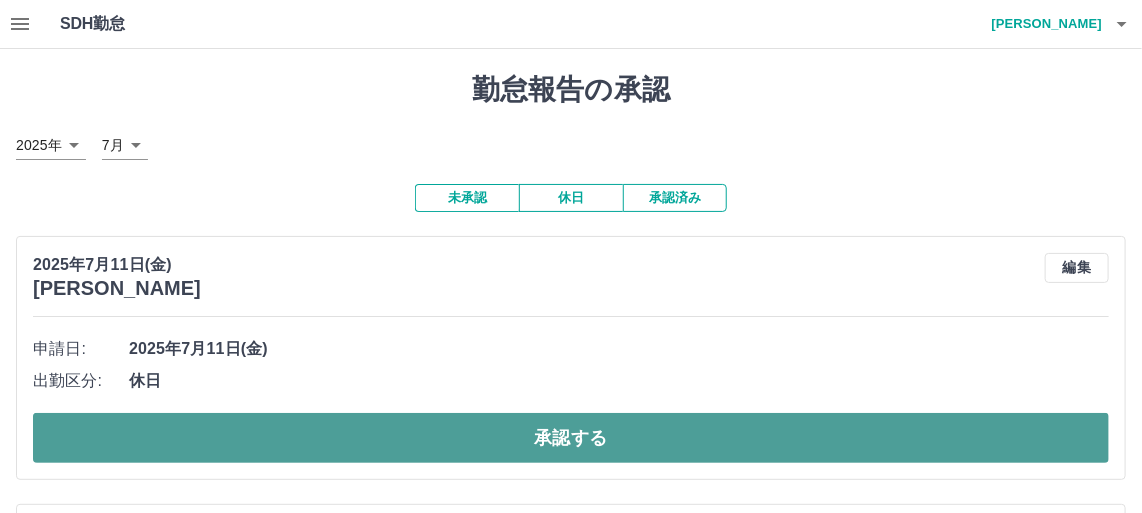 click on "承認する" at bounding box center (571, 438) 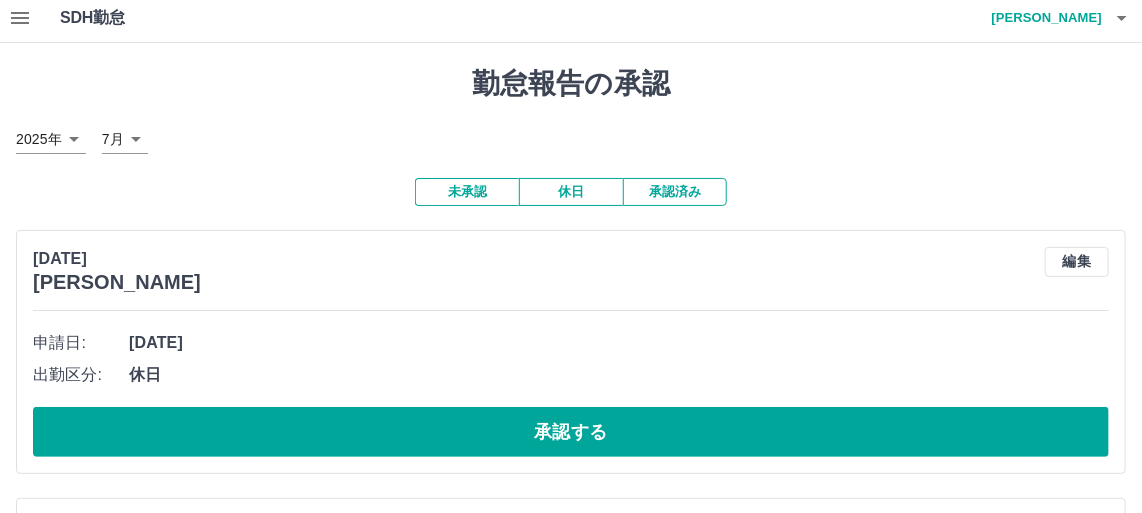 scroll, scrollTop: 0, scrollLeft: 0, axis: both 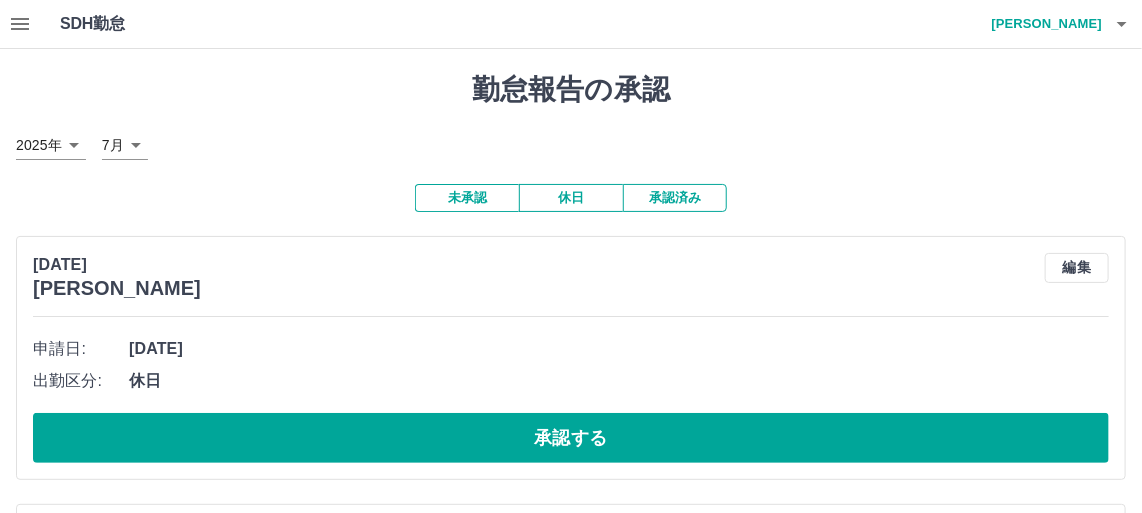 click on "未承認" at bounding box center [467, 198] 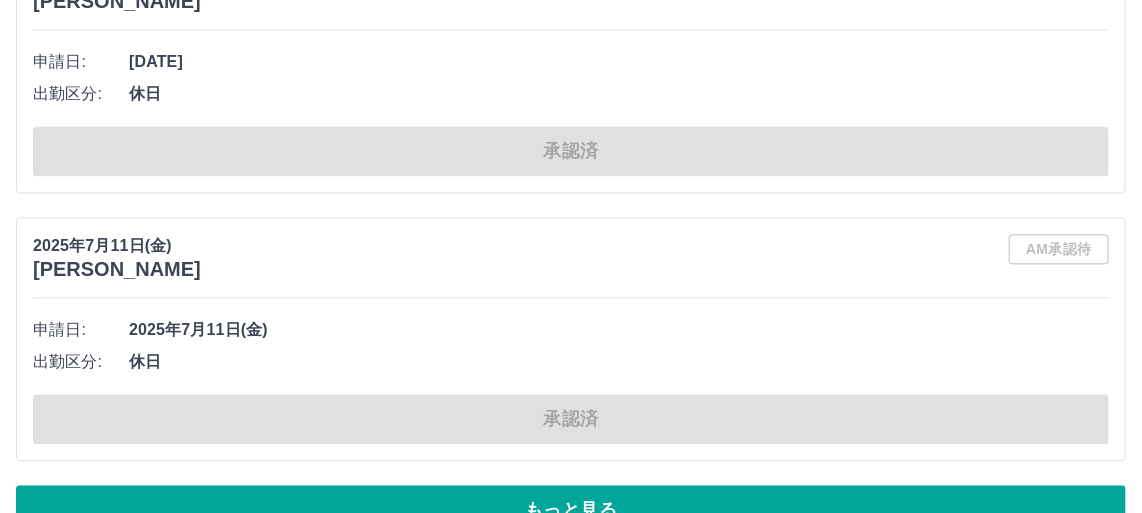 scroll, scrollTop: 12213, scrollLeft: 0, axis: vertical 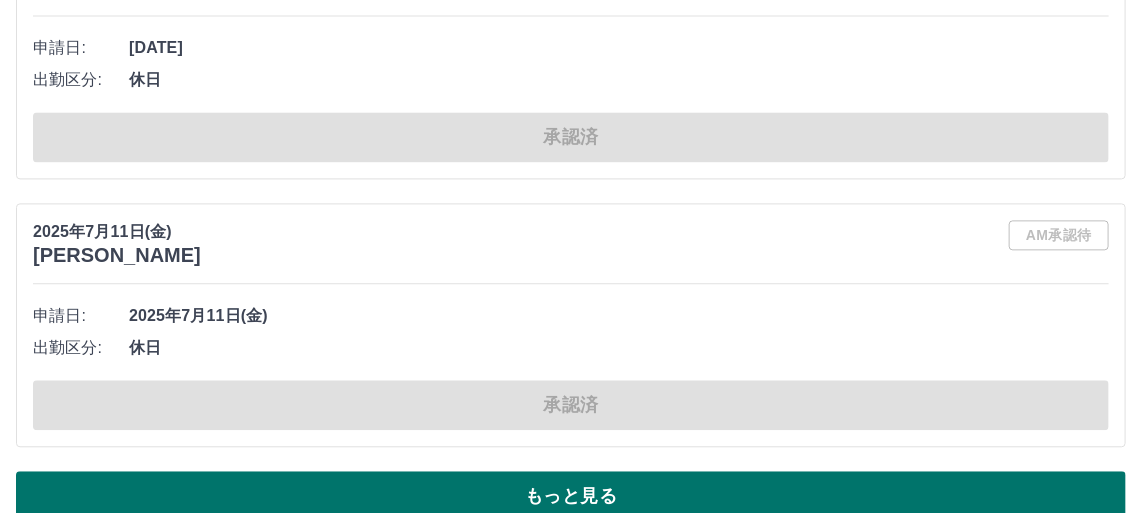 click on "もっと見る" at bounding box center (571, 496) 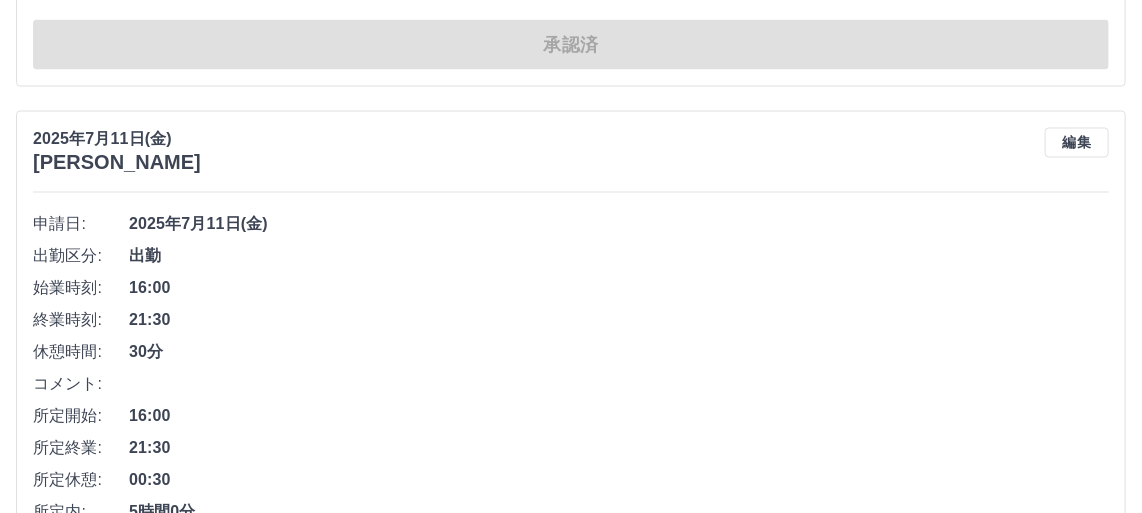 scroll, scrollTop: 17395, scrollLeft: 0, axis: vertical 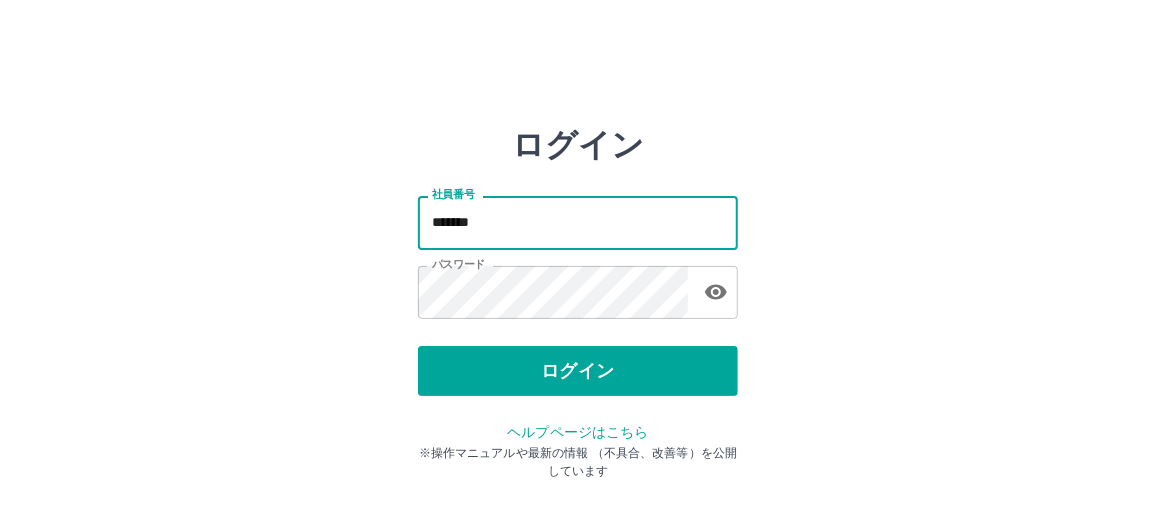 click on "*******" at bounding box center (578, 222) 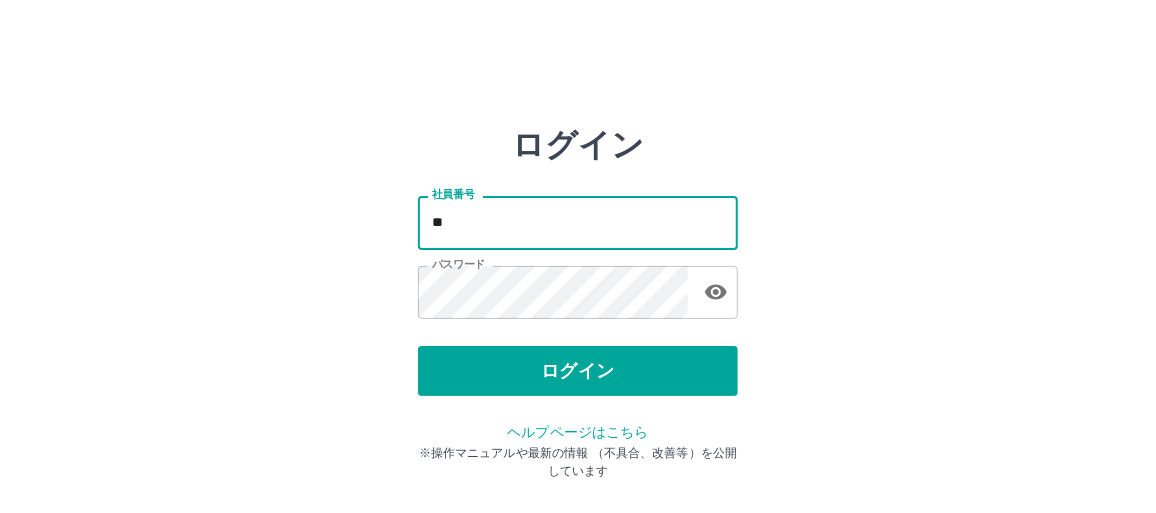 type on "*" 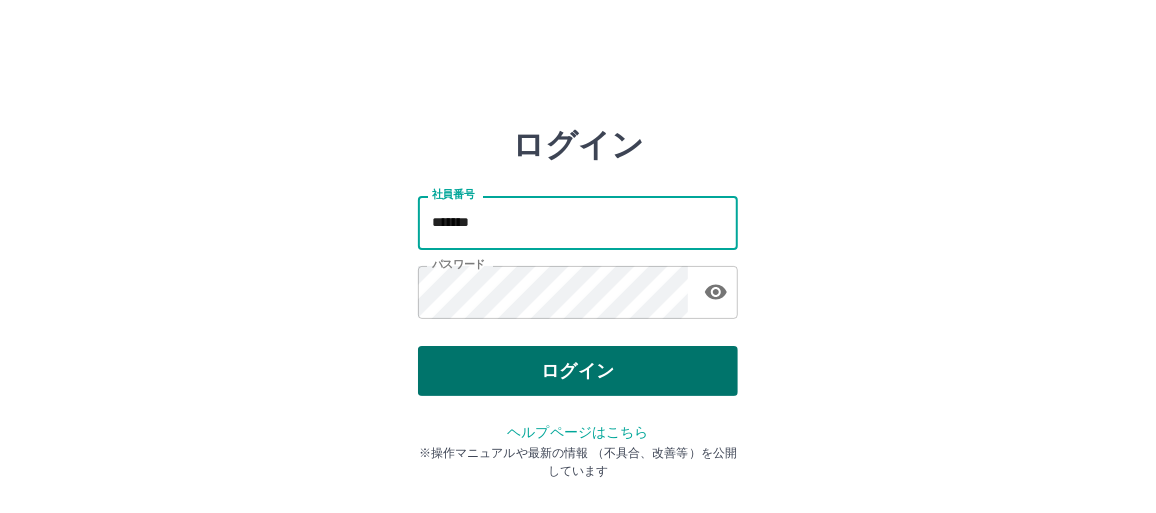 type on "*******" 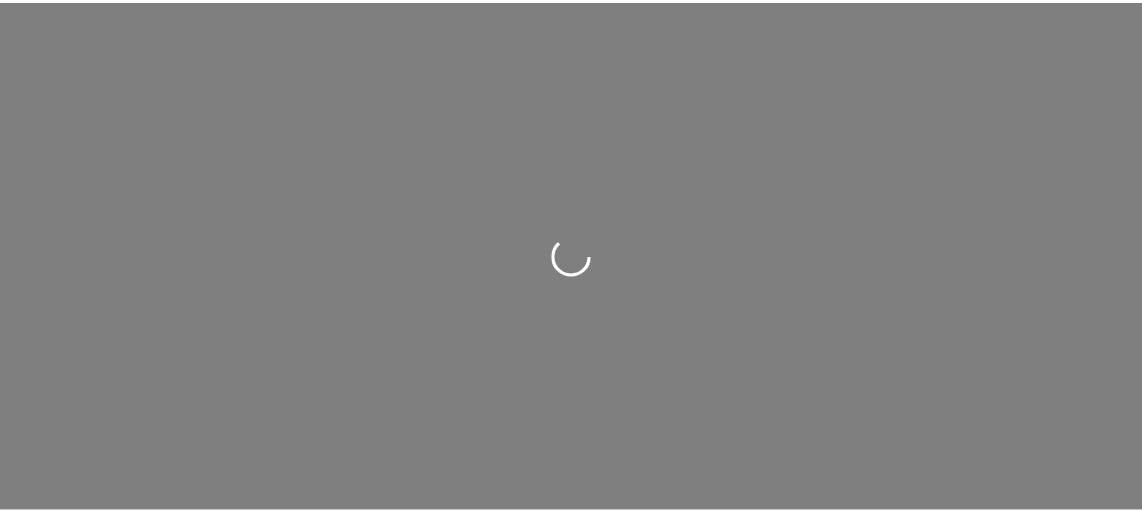 scroll, scrollTop: 0, scrollLeft: 0, axis: both 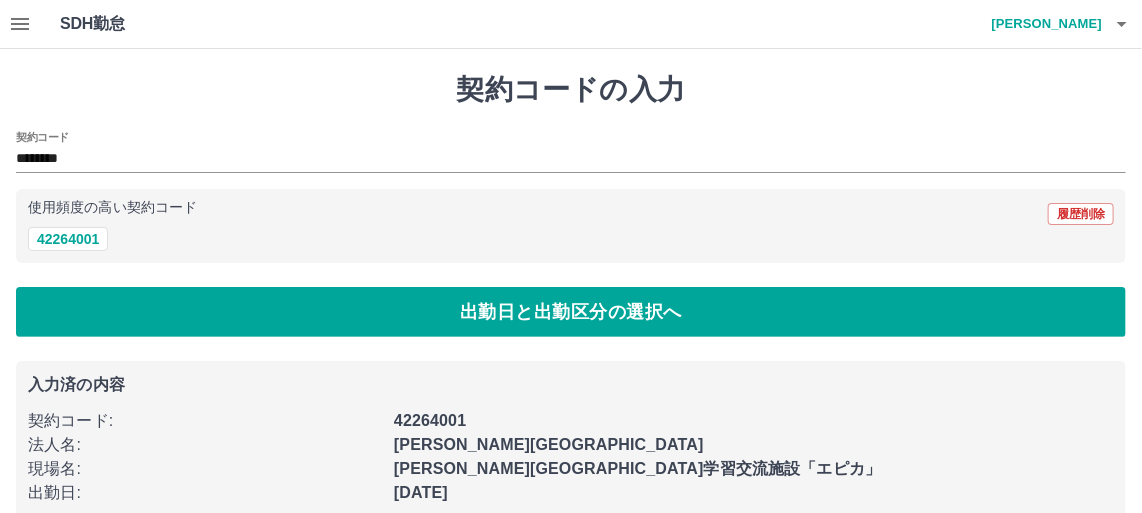click on "使用頻度の高い契約コード" at bounding box center [112, 208] 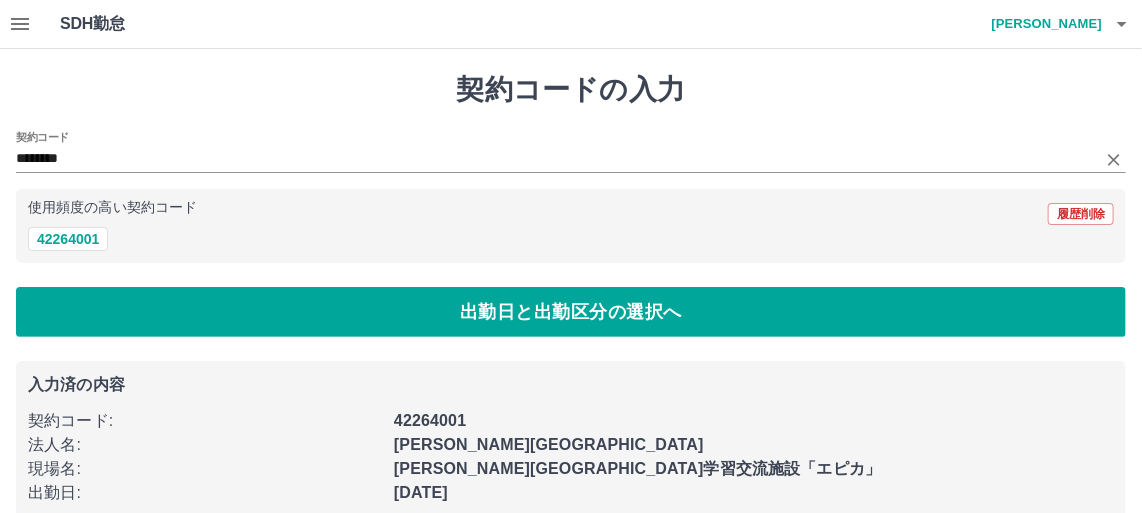 click on "契約コード ********" at bounding box center [571, 152] 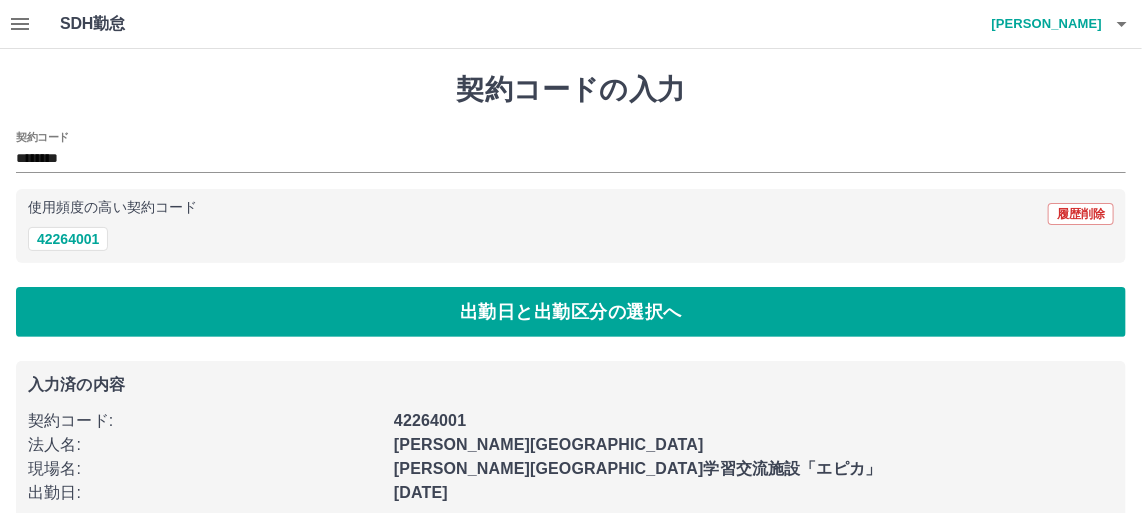 click on "使用頻度の高い契約コード" at bounding box center (112, 208) 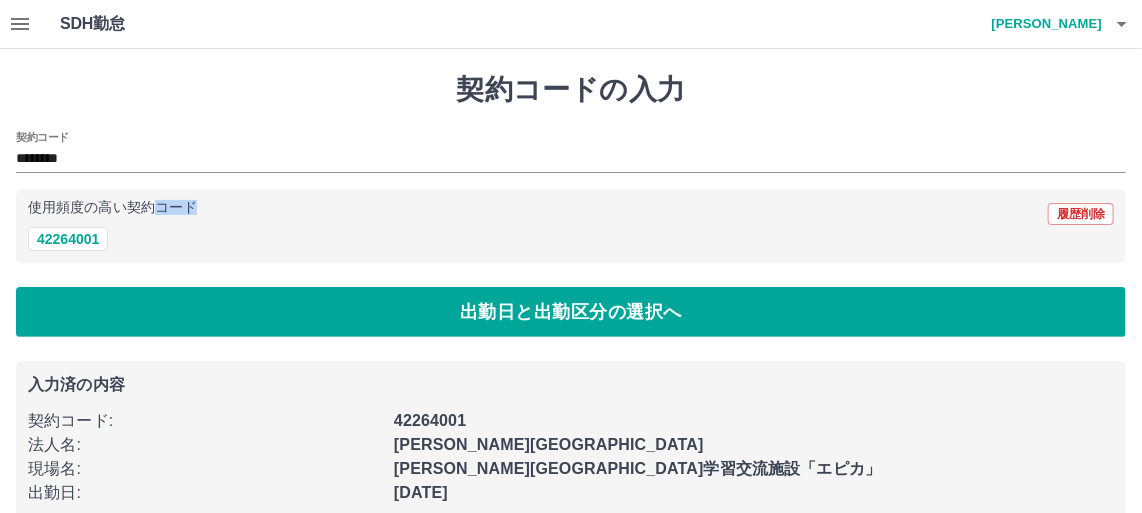 click on "使用頻度の高い契約コード" at bounding box center [112, 208] 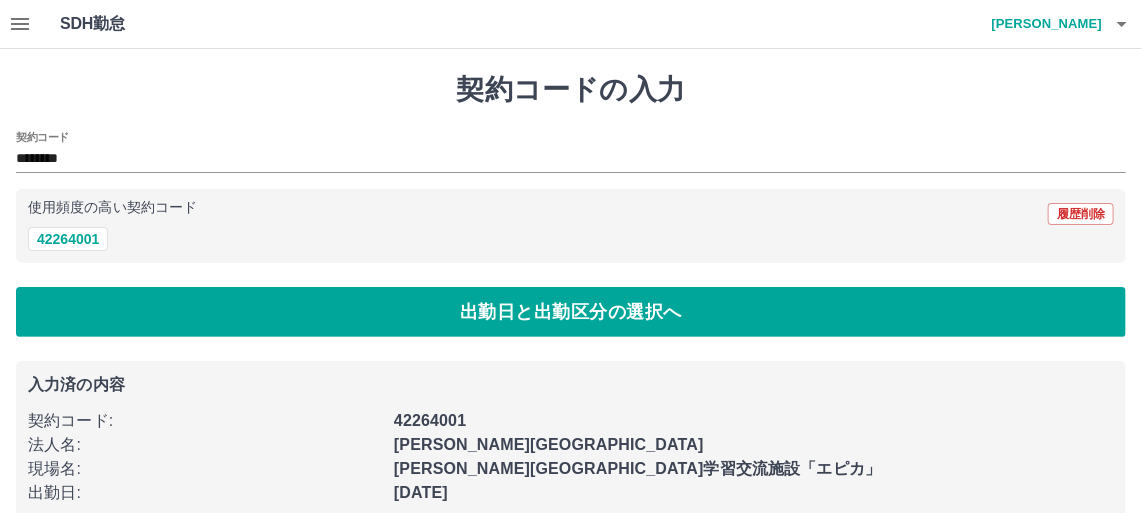 drag, startPoint x: 175, startPoint y: 210, endPoint x: 116, endPoint y: 195, distance: 60.876926 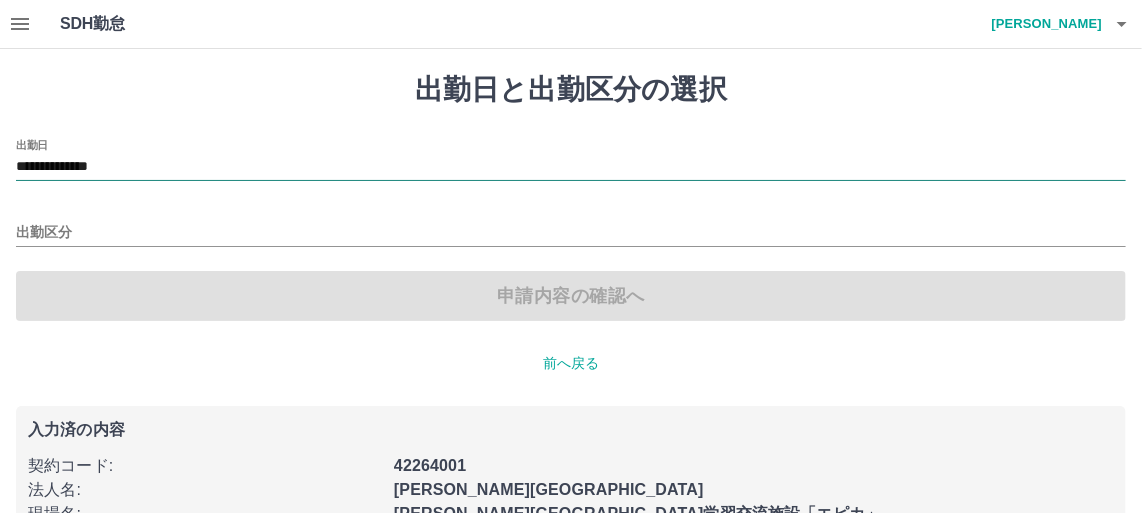 click on "**********" at bounding box center (571, 167) 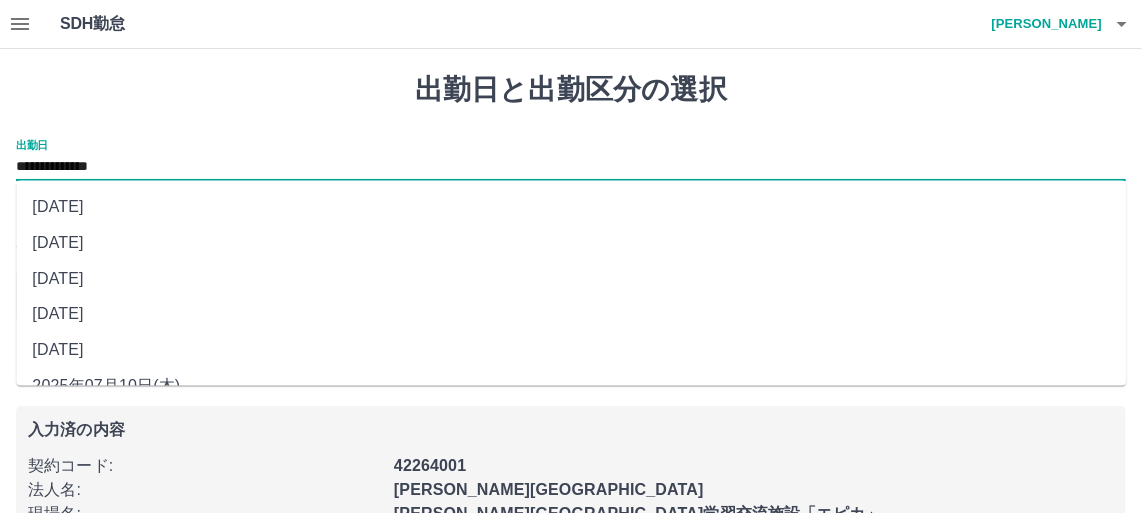click on "[DATE]" at bounding box center (571, 351) 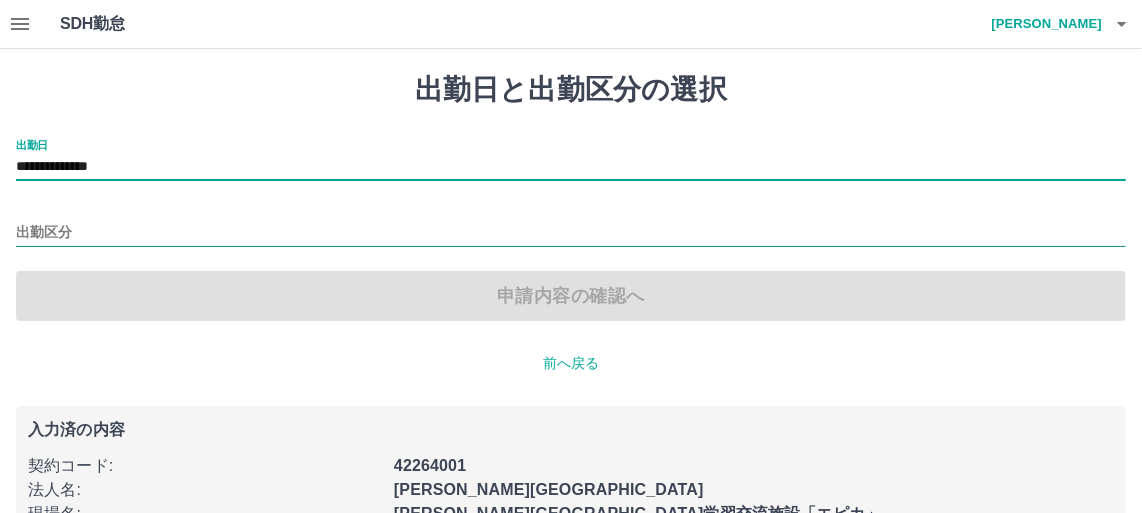 click on "出勤区分" at bounding box center [571, 233] 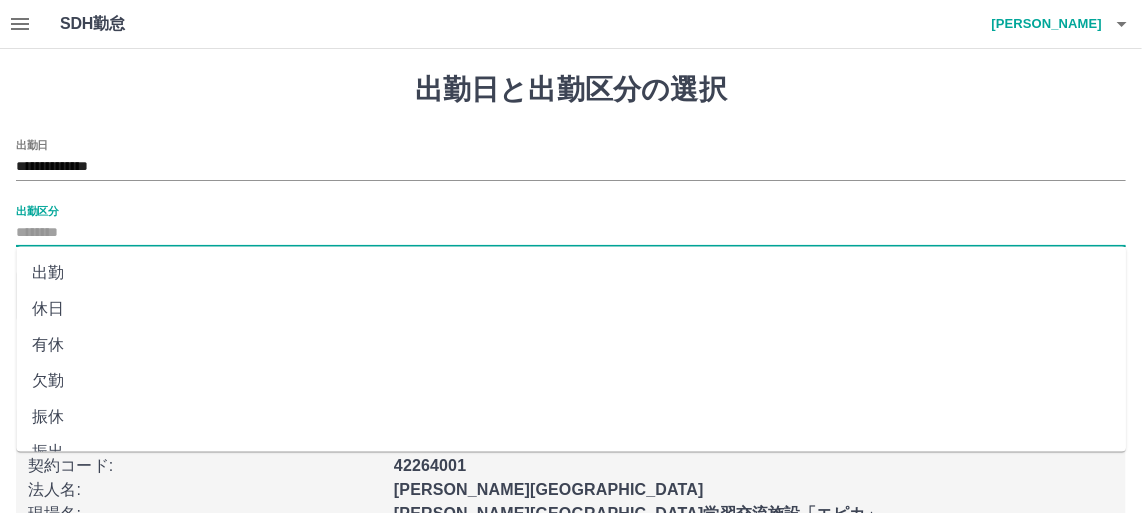click on "出勤" at bounding box center [571, 273] 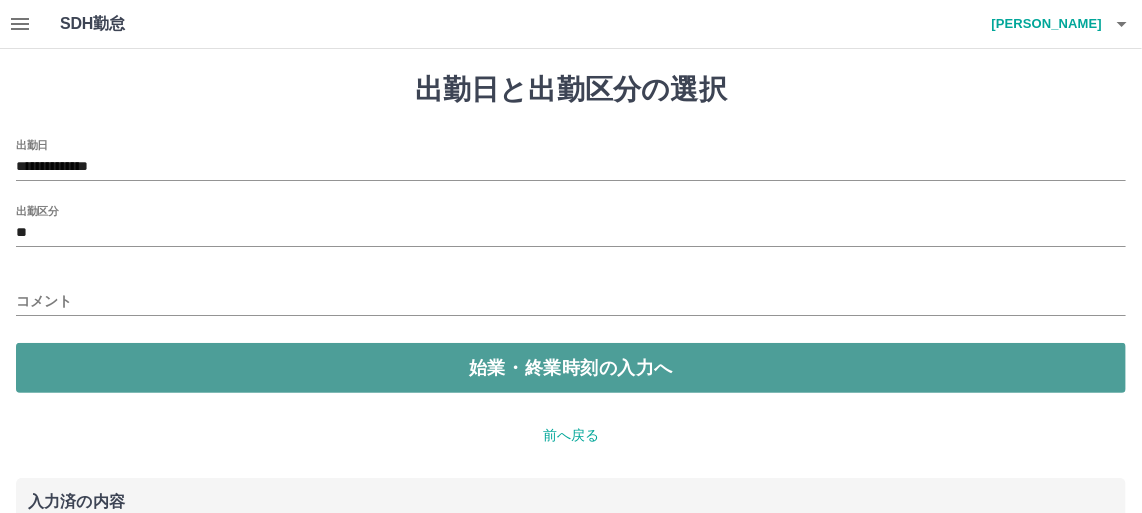 click on "始業・終業時刻の入力へ" at bounding box center [571, 368] 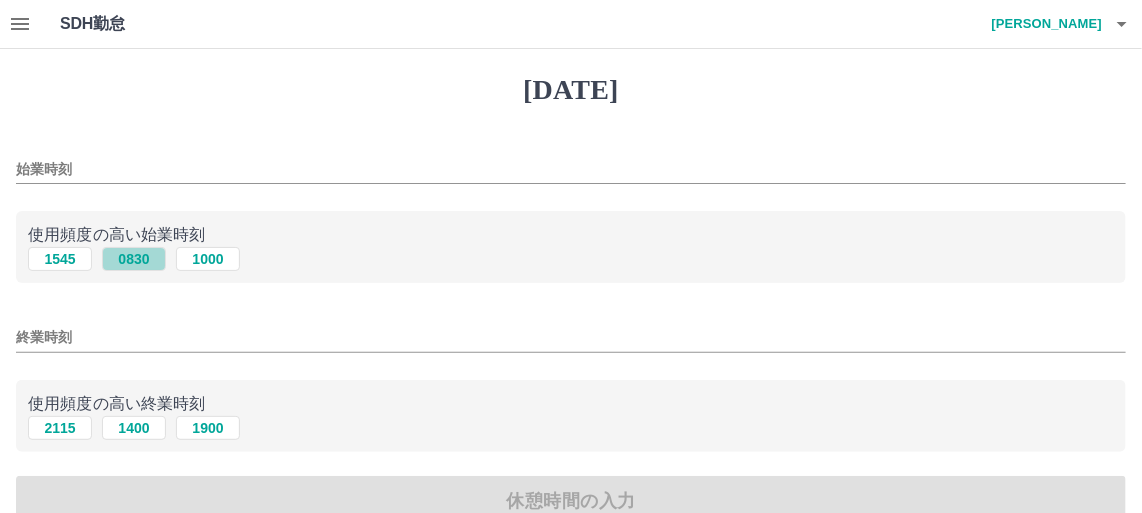 drag, startPoint x: 142, startPoint y: 264, endPoint x: 113, endPoint y: 324, distance: 66.64083 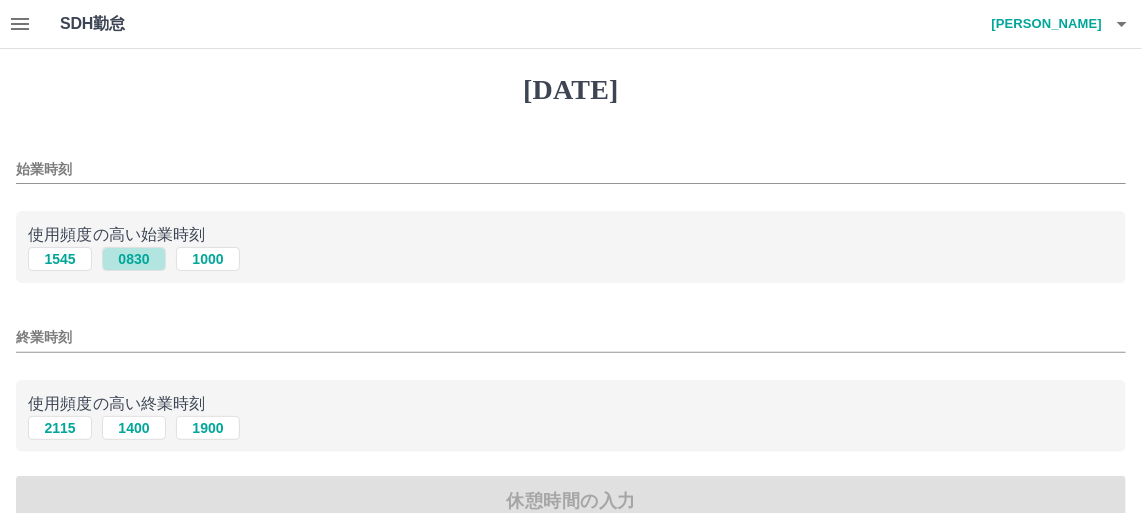 click on "0830" at bounding box center [134, 259] 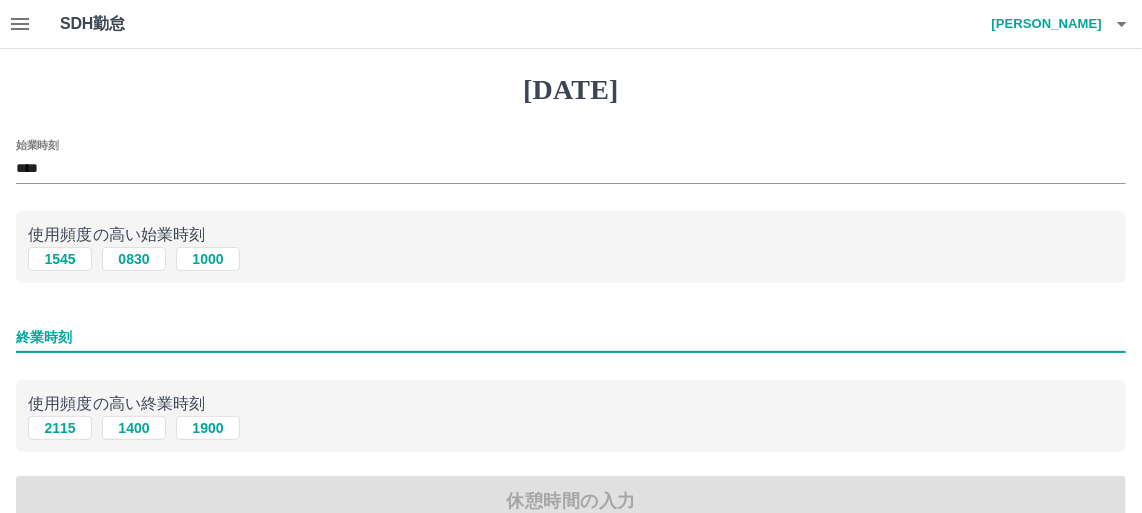 click on "終業時刻" at bounding box center (571, 337) 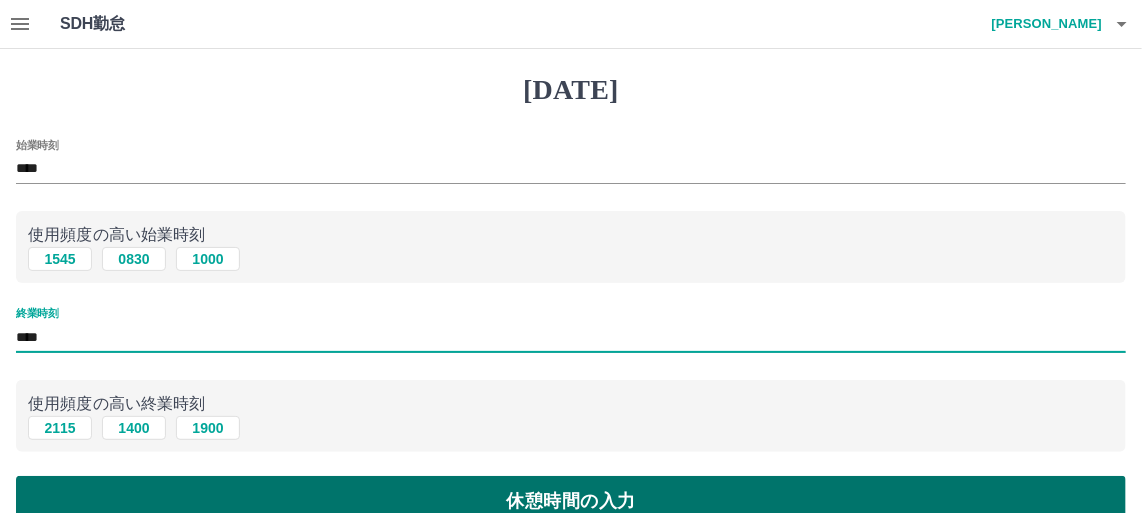 click on "休憩時間の入力" at bounding box center [571, 501] 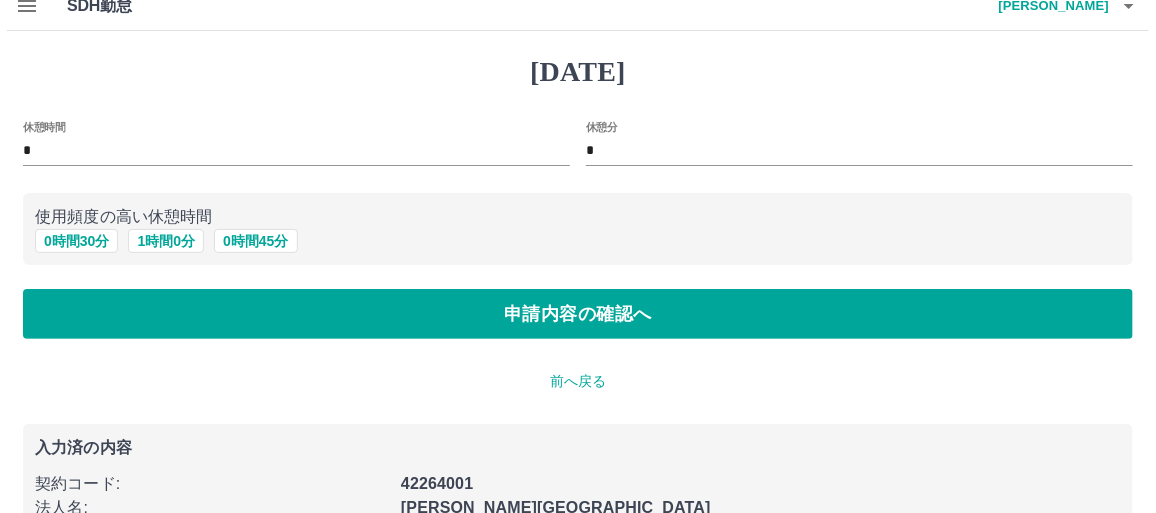 scroll, scrollTop: 3, scrollLeft: 0, axis: vertical 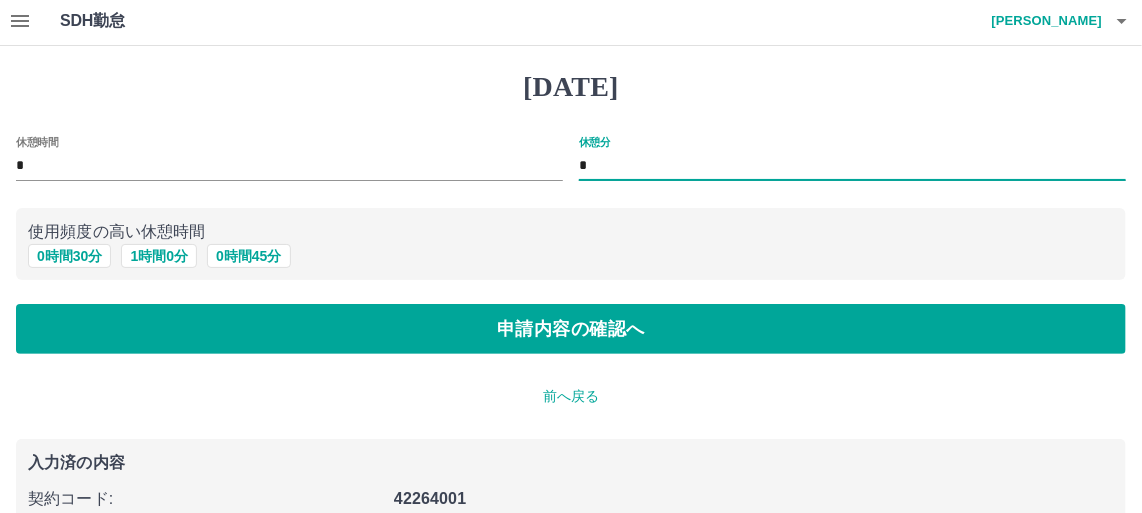 click on "*" at bounding box center [852, 166] 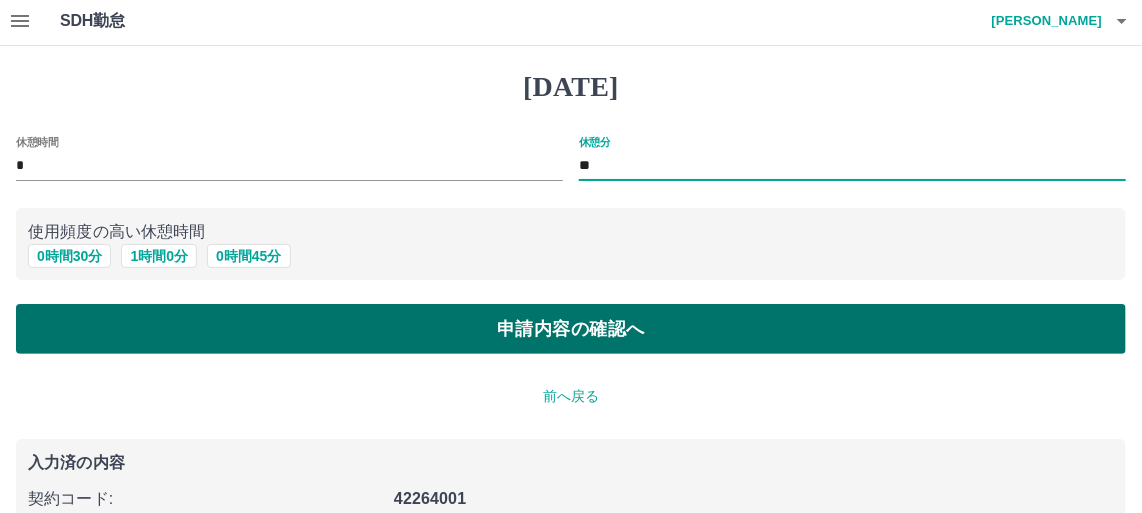 type on "**" 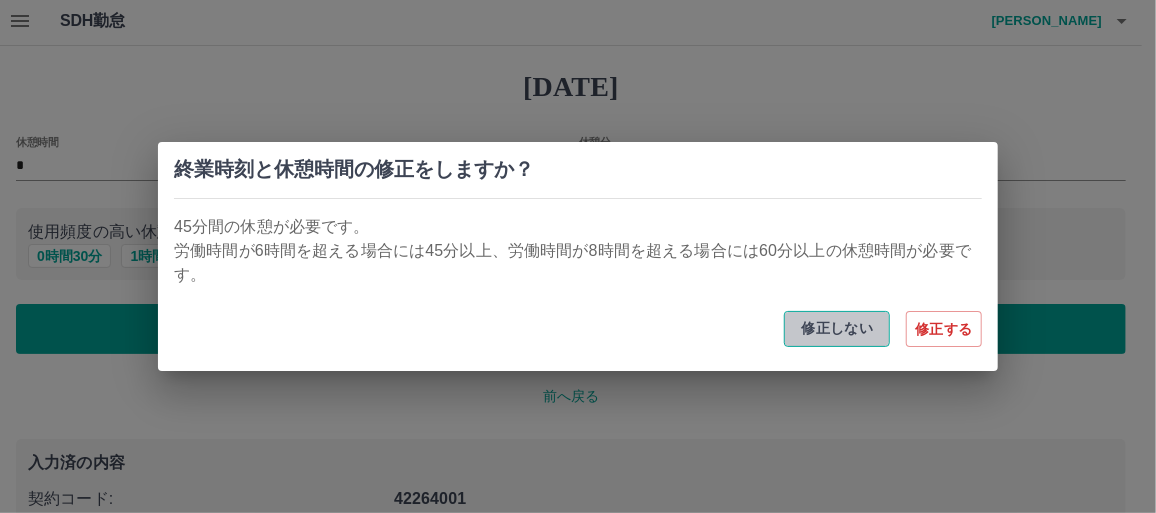 click on "修正しない" at bounding box center (837, 329) 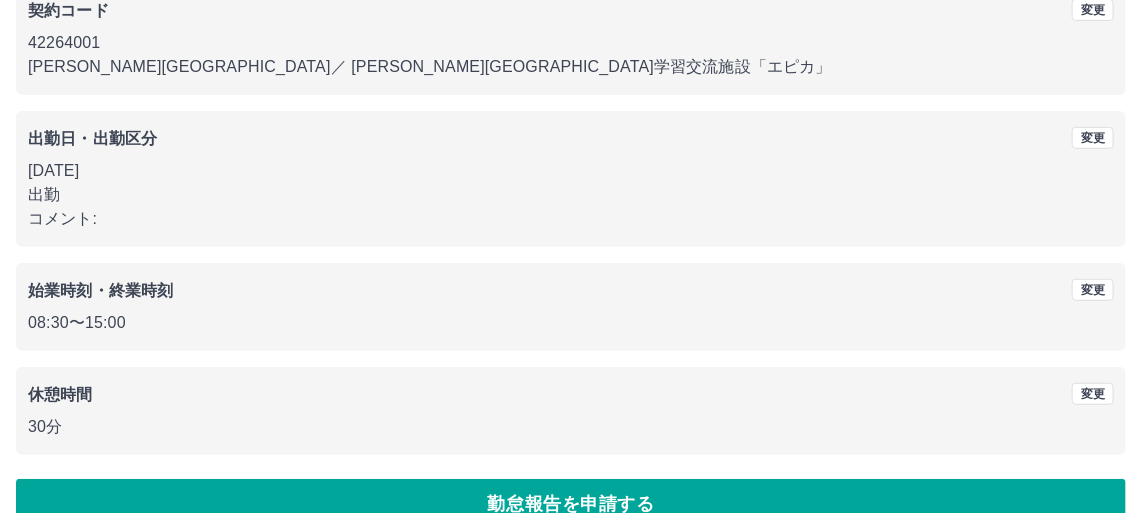 scroll, scrollTop: 235, scrollLeft: 0, axis: vertical 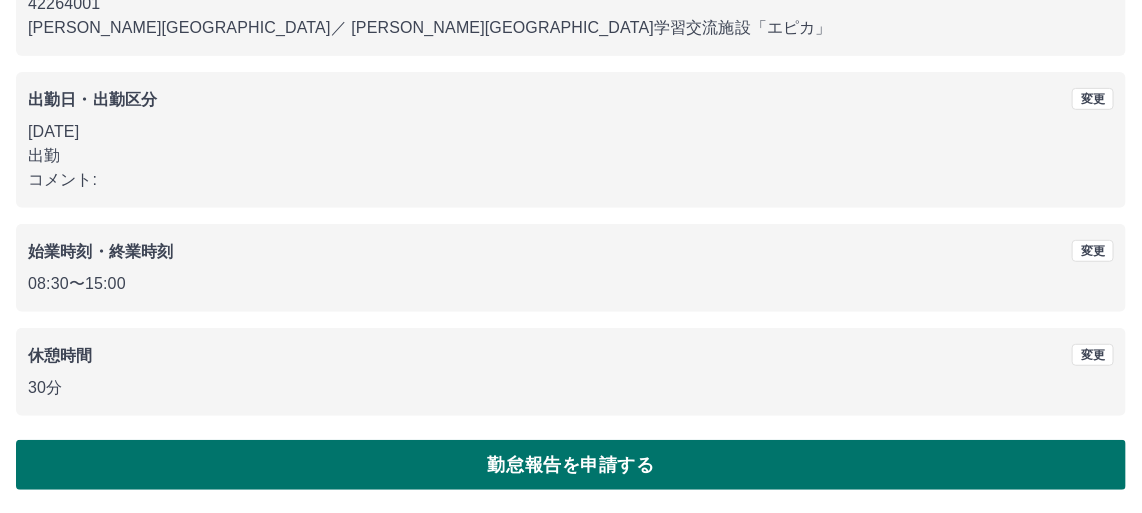 click on "勤怠報告を申請する" at bounding box center (571, 465) 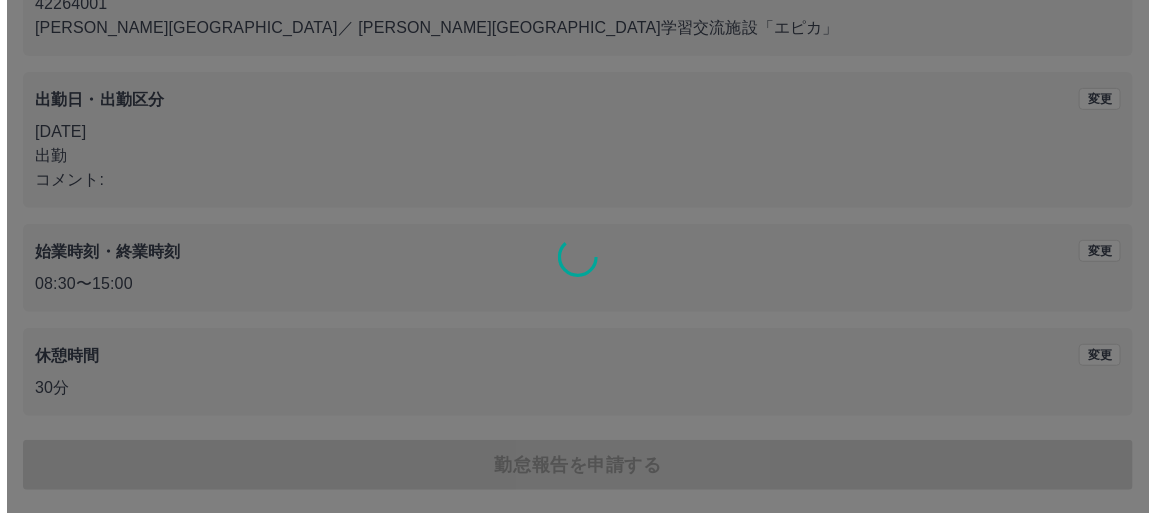 scroll, scrollTop: 0, scrollLeft: 0, axis: both 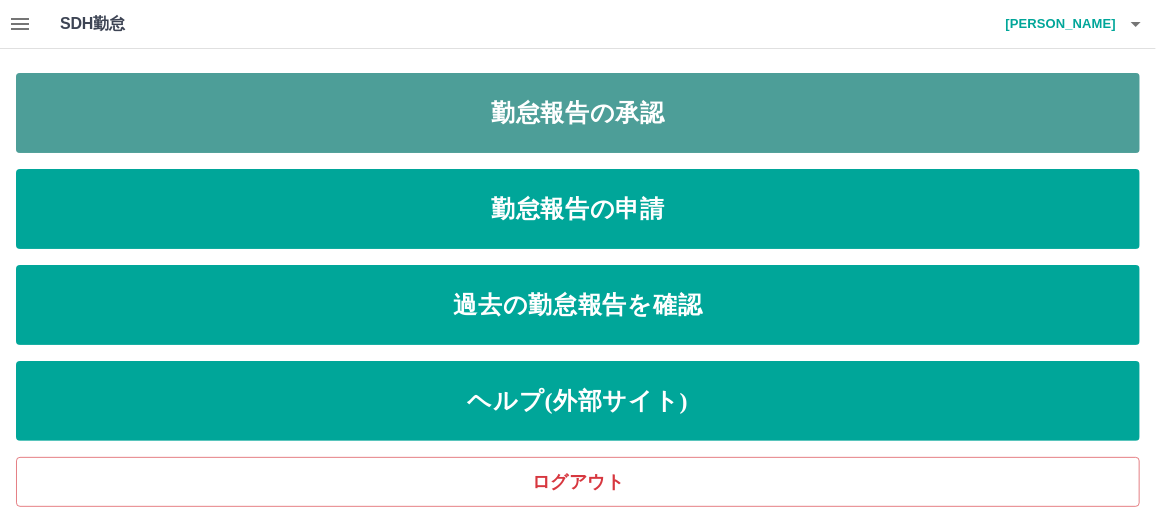 click on "勤怠報告の承認" at bounding box center (578, 113) 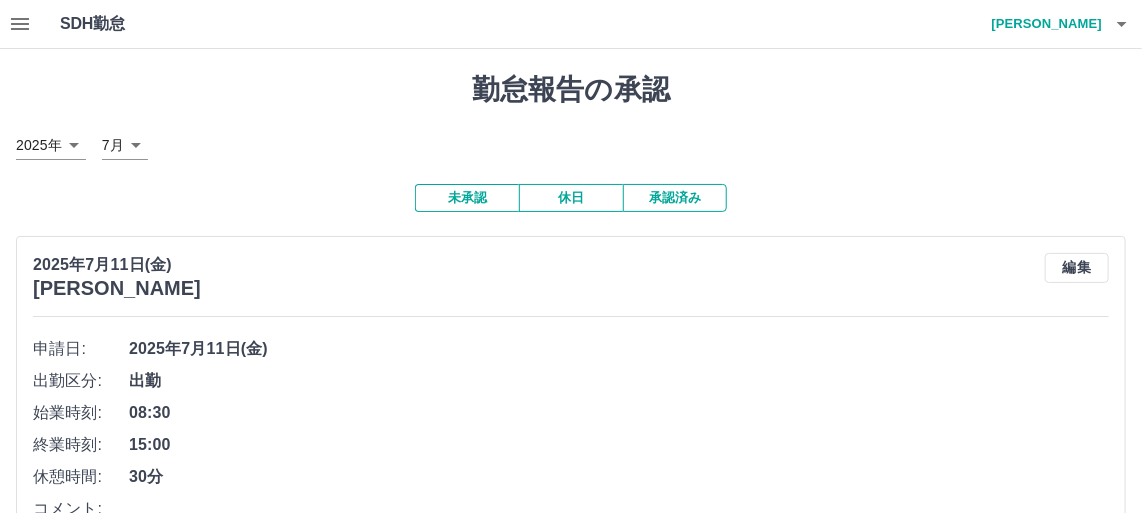 click on "SDH勤怠 砂金　むつみ 勤怠報告の承認 2025年 **** 7月 * 未承認 休日 承認済み 2025年7月11日(金) 砂金　むつみ 編集 申請日: 2025年7月11日(金) 出勤区分: 出勤 始業時刻: 08:30 終業時刻: 15:00 休憩時間: 30分 コメント: 所定開始: 08:30 所定終業: 15:00 所定休憩: 00:30 所定内: 6時間0分 所定外: 0分 承認する 2025年7月4日(金) 砂金　むつみ 編集 申請日: 2025年7月4日(金) 出勤区分: 休日 承認する" at bounding box center (571, 530) 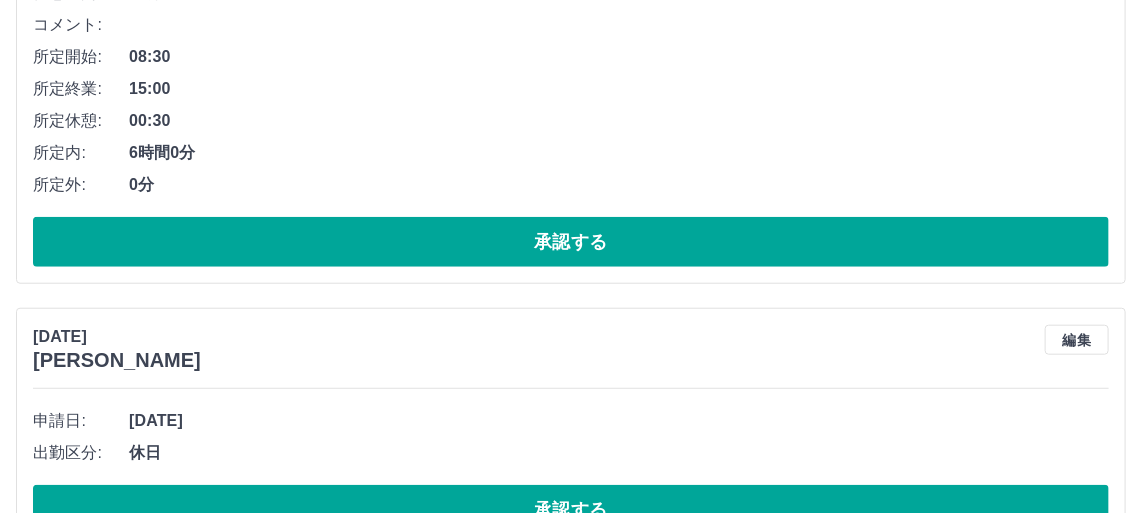 scroll, scrollTop: 545, scrollLeft: 0, axis: vertical 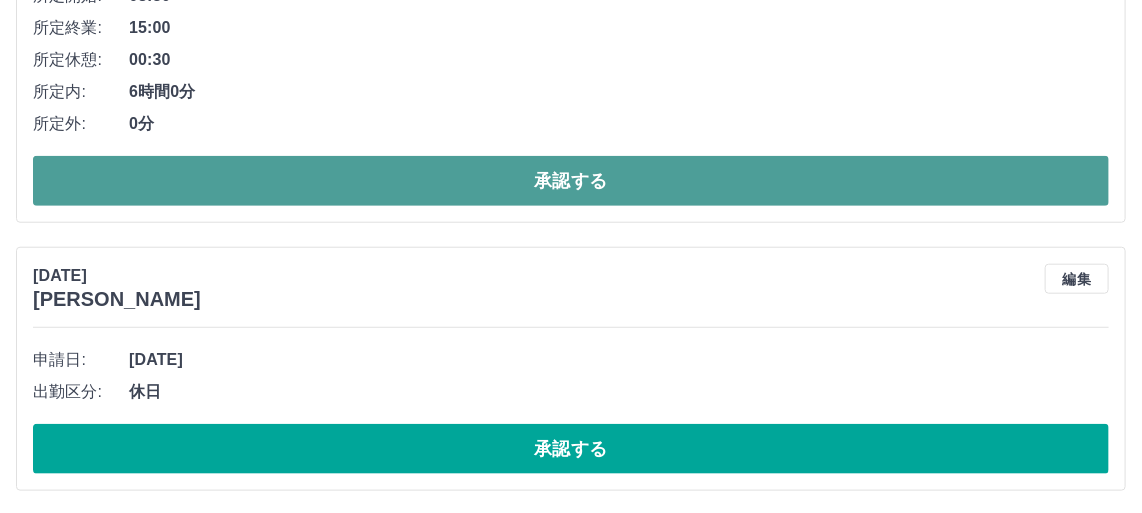 click on "承認する" at bounding box center [571, 181] 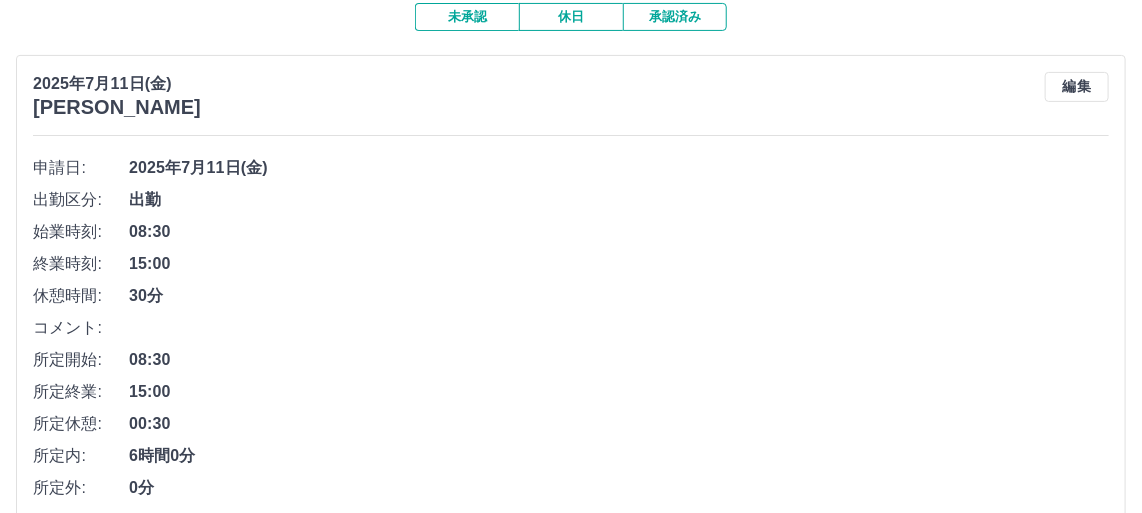 scroll, scrollTop: 0, scrollLeft: 0, axis: both 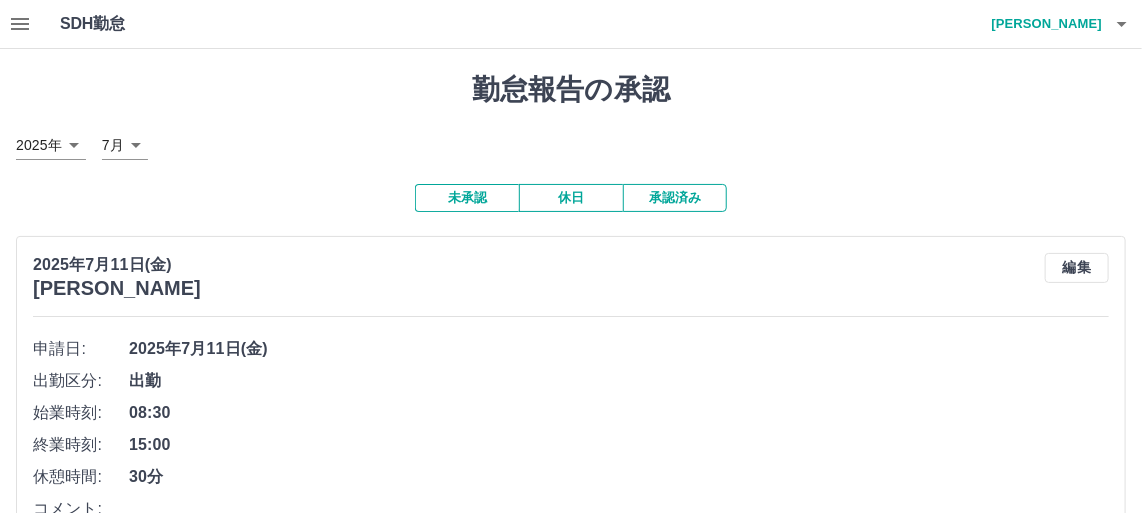 click on "未承認" at bounding box center (467, 198) 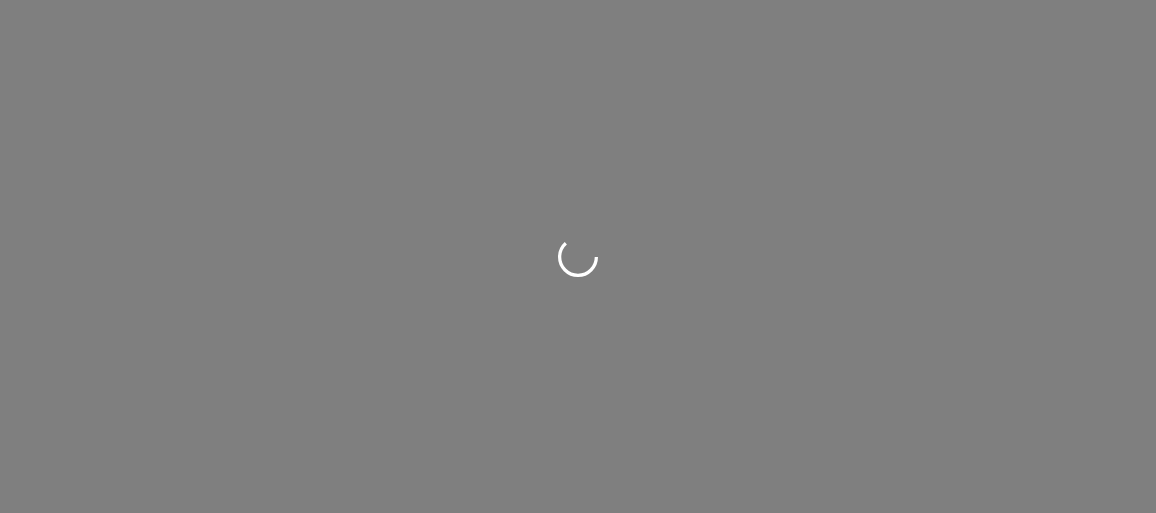 scroll, scrollTop: 0, scrollLeft: 0, axis: both 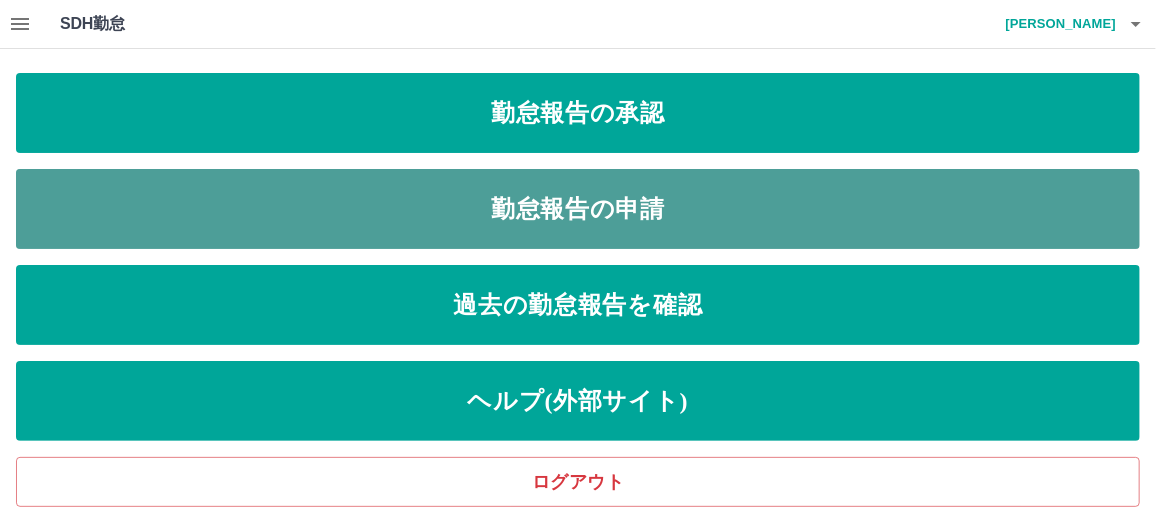 click on "勤怠報告の申請" at bounding box center [578, 209] 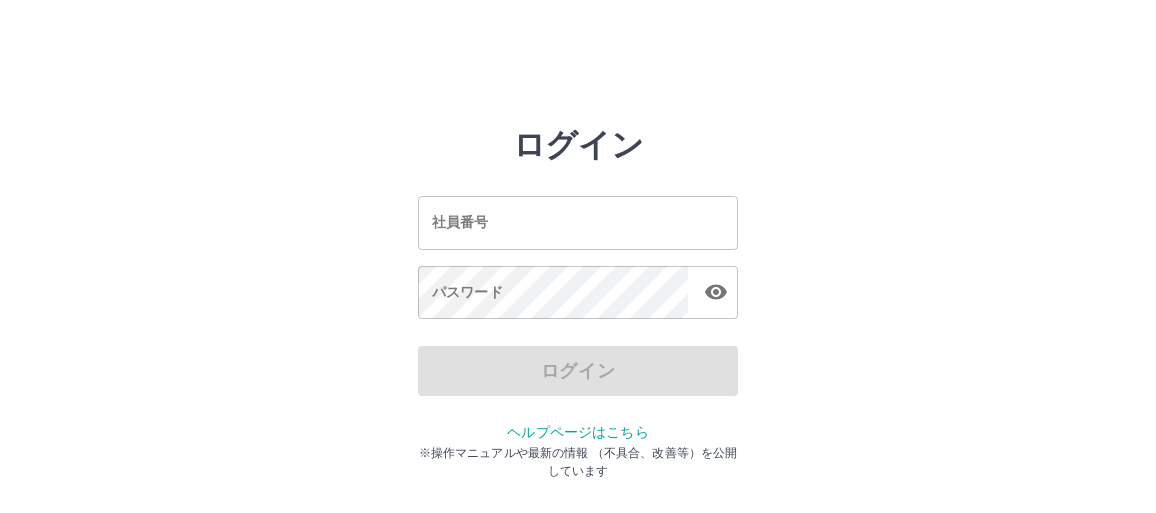 scroll, scrollTop: 0, scrollLeft: 0, axis: both 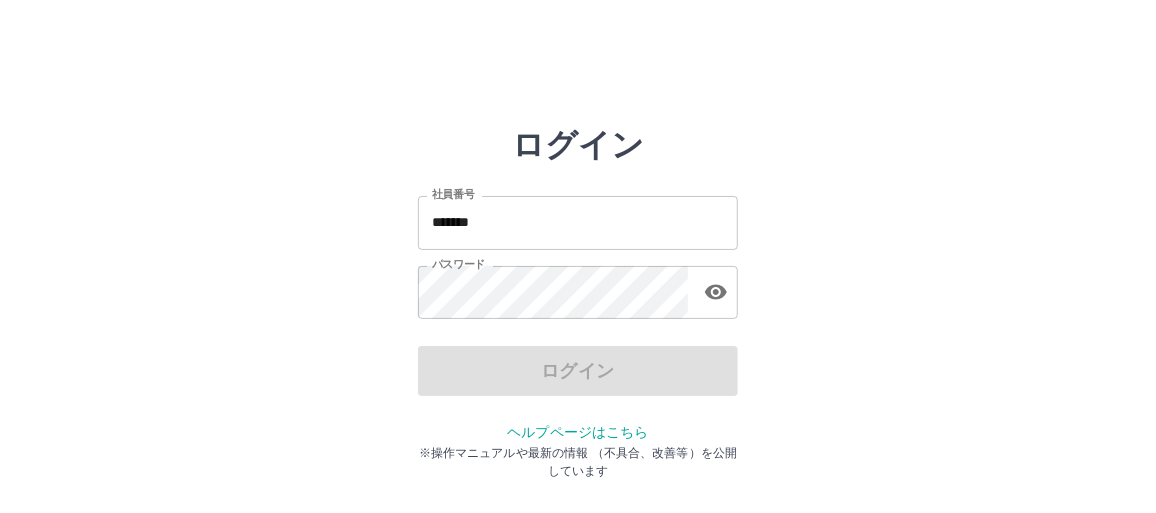 click on "*******" at bounding box center (578, 222) 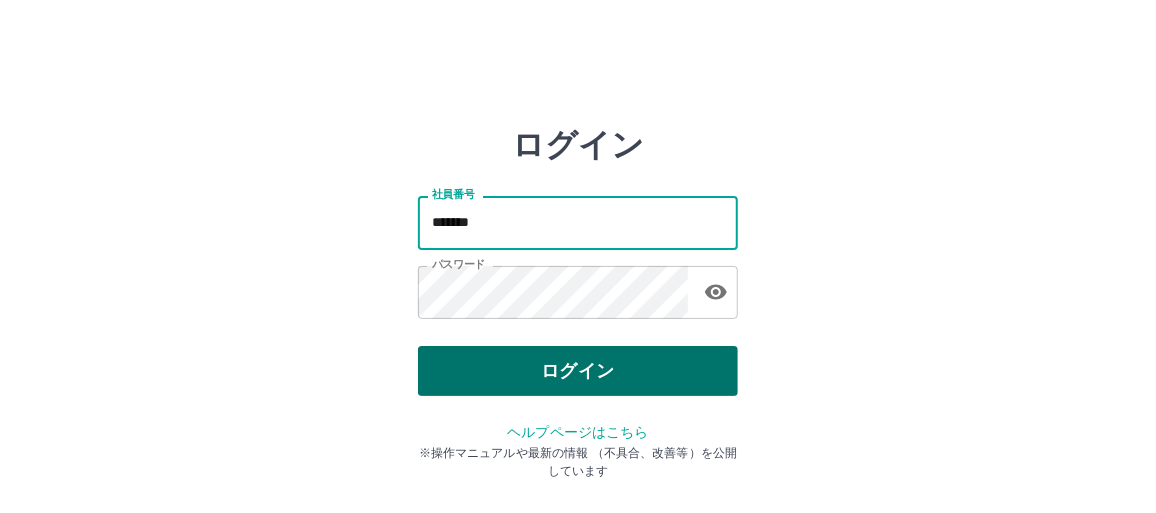 type on "*******" 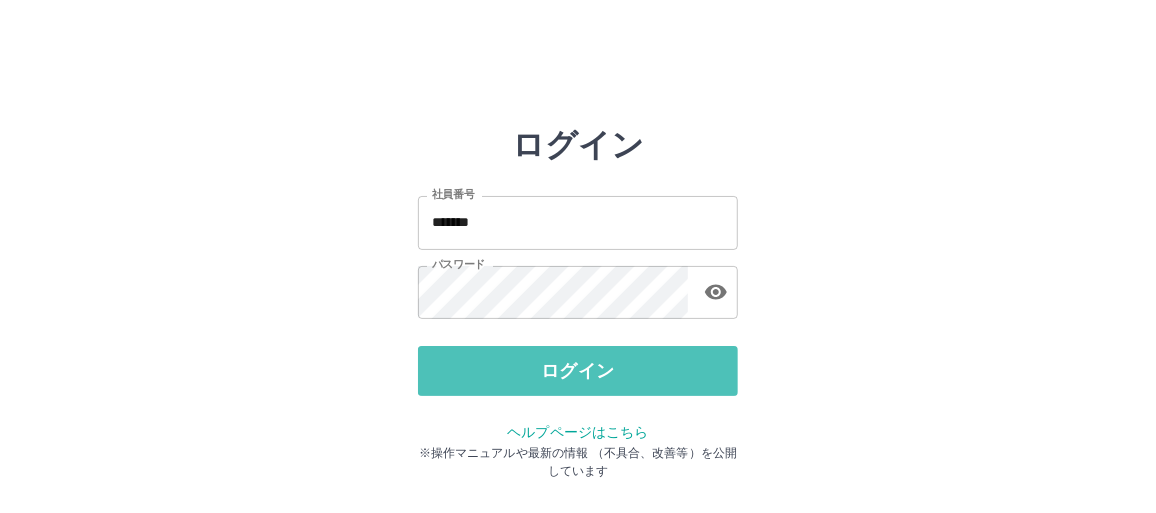 click on "ログイン" at bounding box center (578, 371) 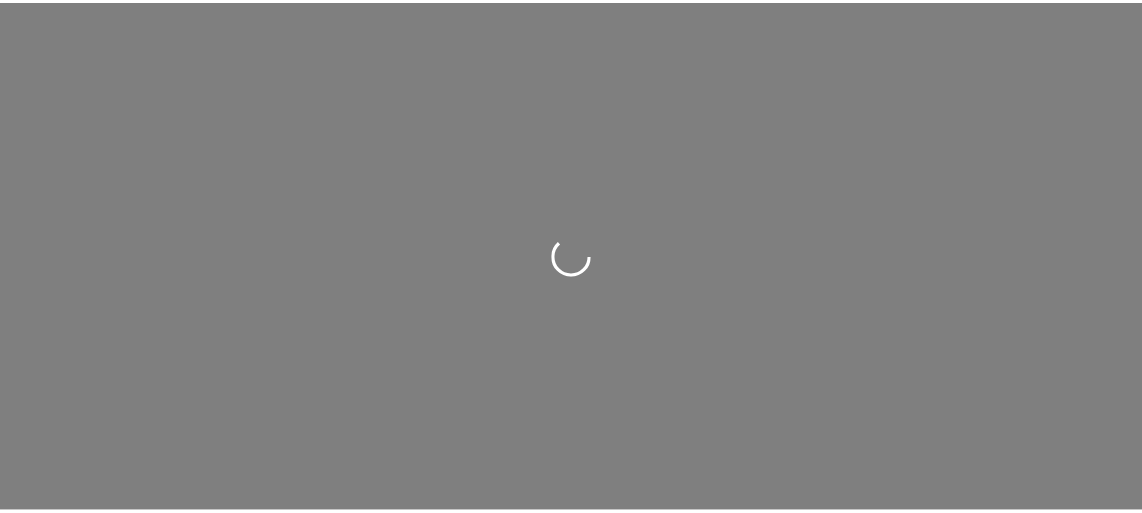 scroll, scrollTop: 0, scrollLeft: 0, axis: both 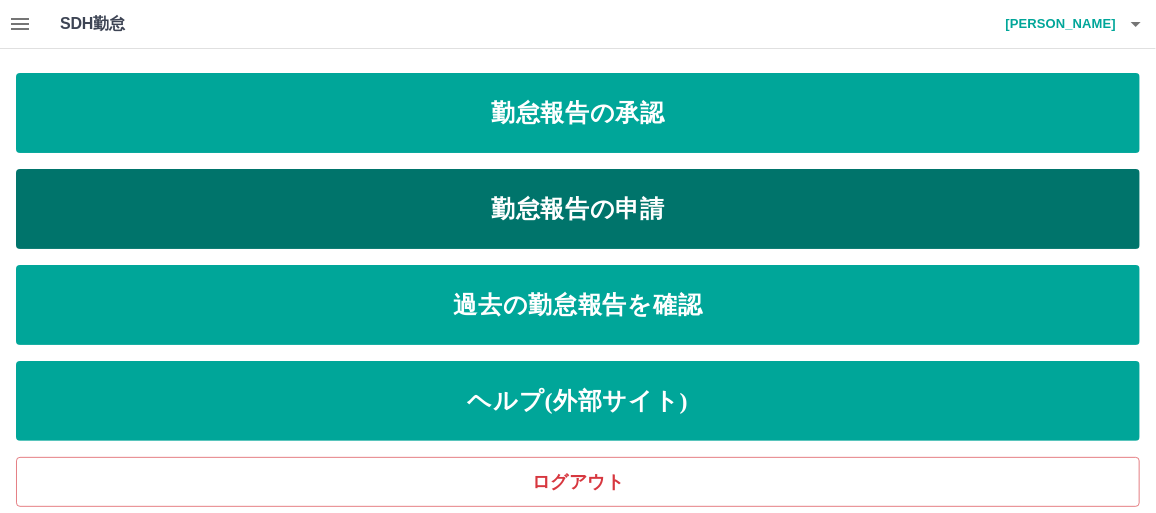 click on "勤怠報告の申請" at bounding box center [578, 209] 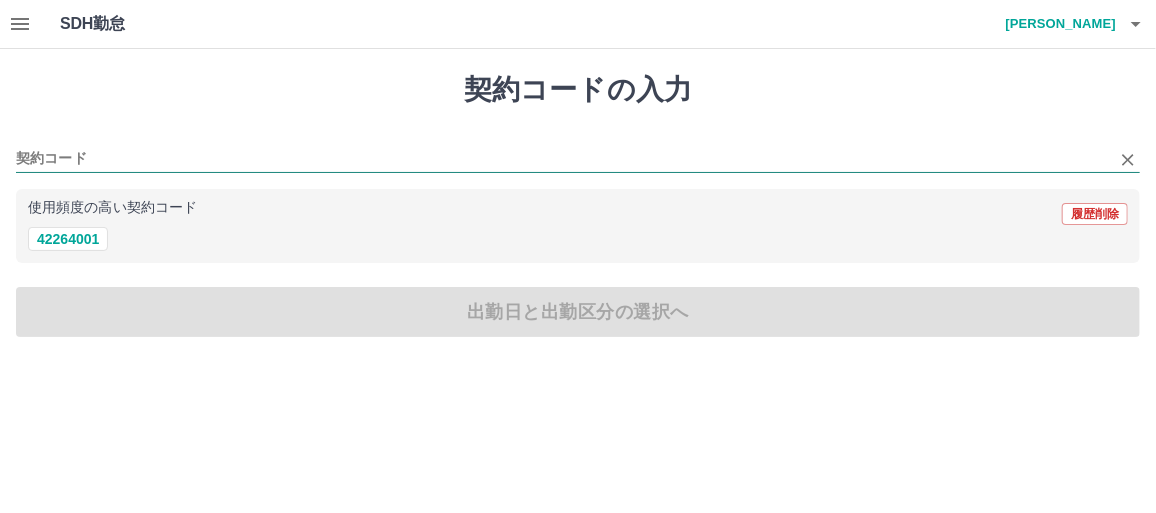 click on "契約コード" at bounding box center [563, 159] 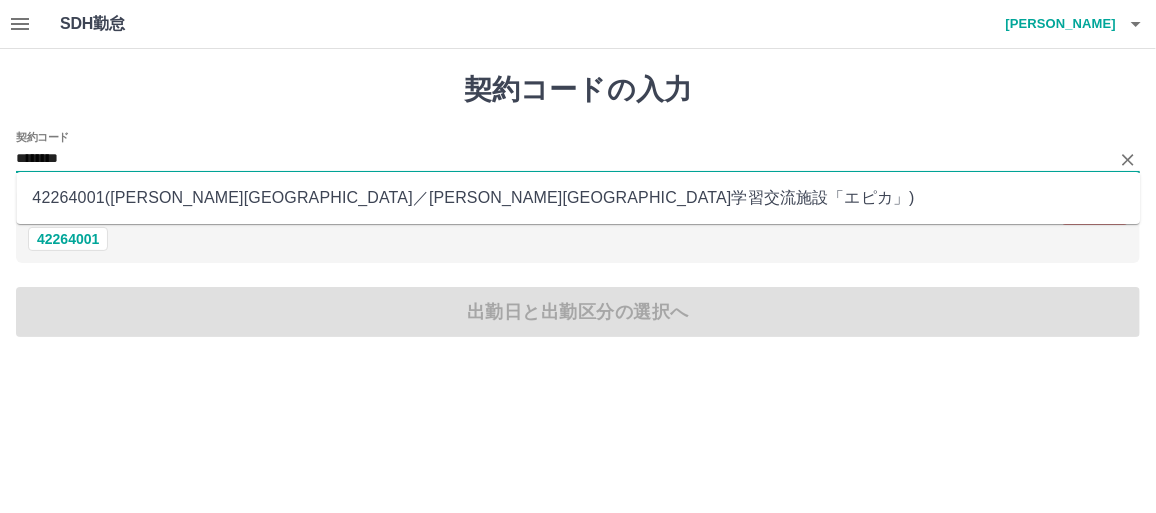 type on "********" 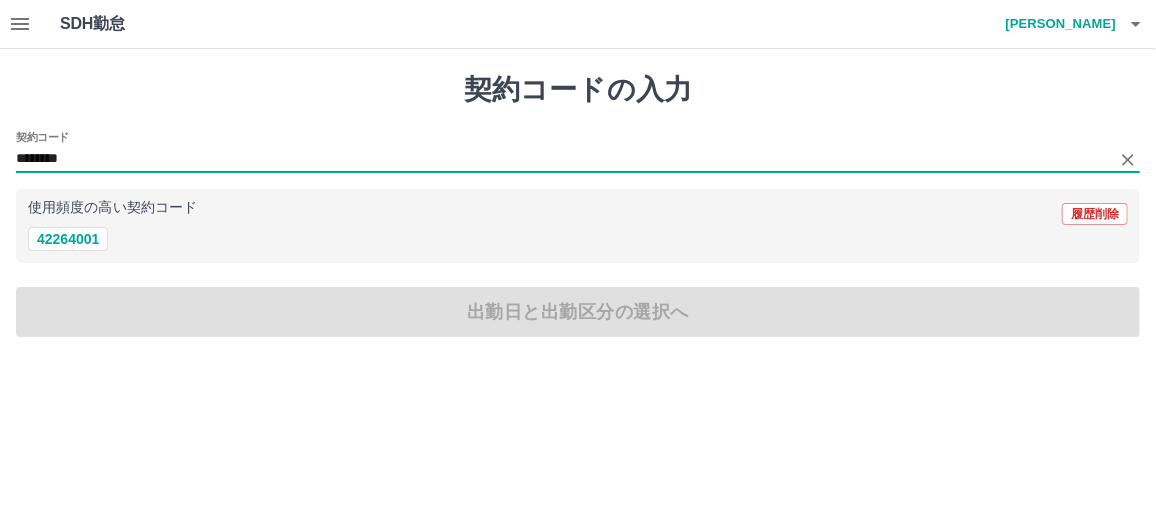 click on "使用頻度の高い契約コード" at bounding box center (112, 208) 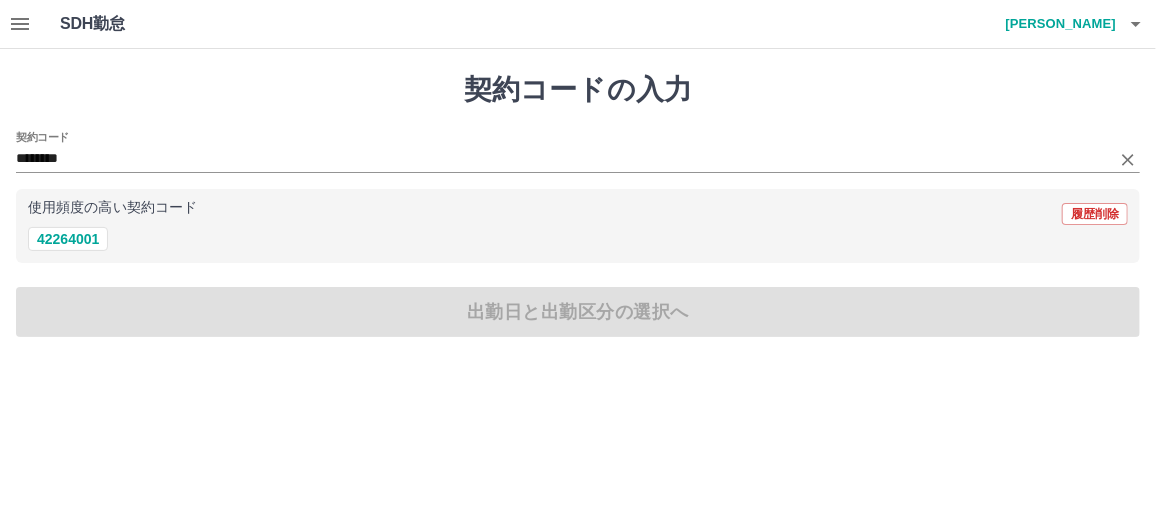 click on "契約コード ********" at bounding box center (578, 152) 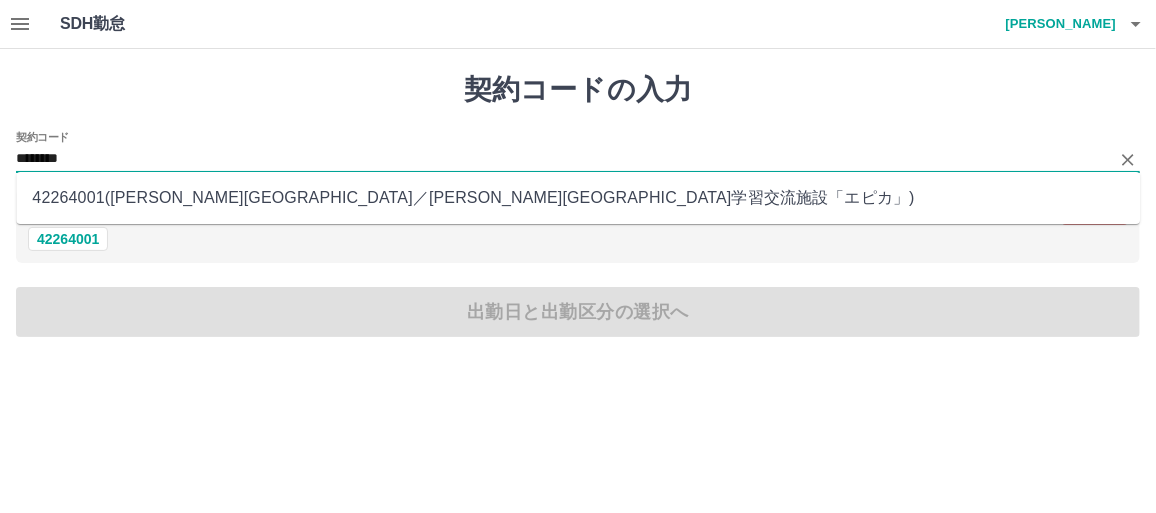 click on "契約コード ********" at bounding box center [578, 152] 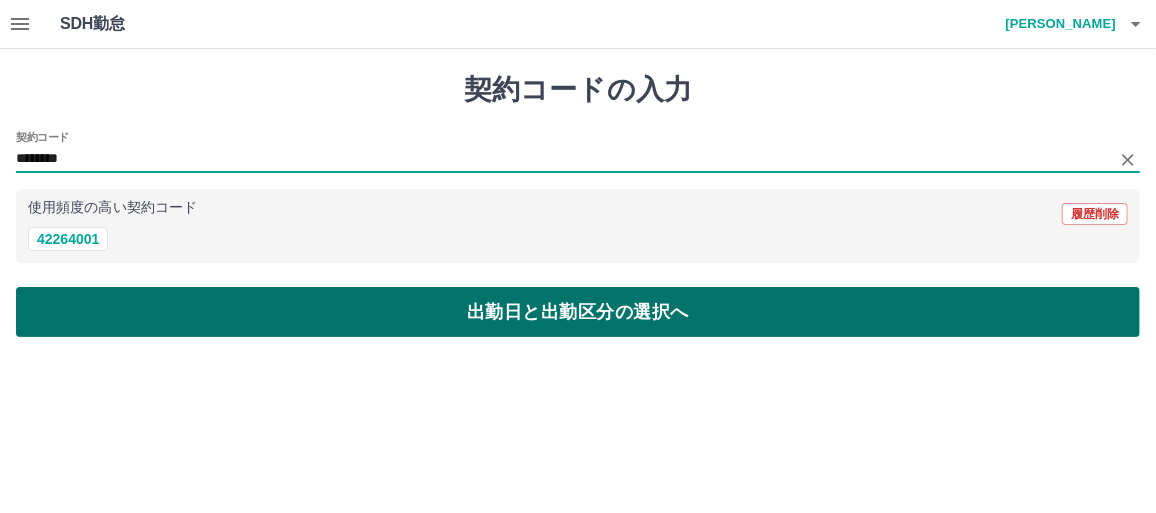 click on "出勤日と出勤区分の選択へ" at bounding box center (578, 312) 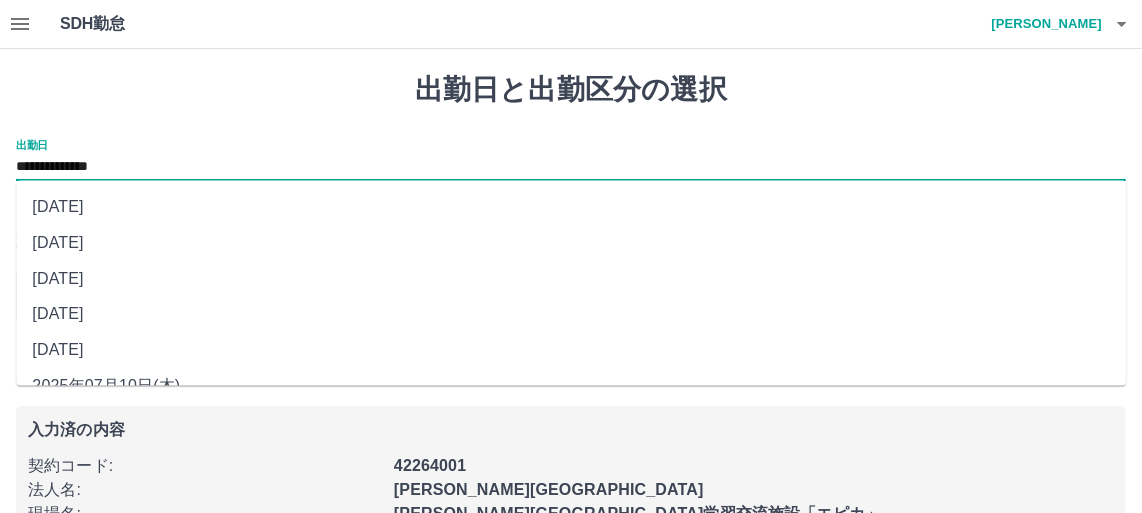 click on "**********" at bounding box center (571, 167) 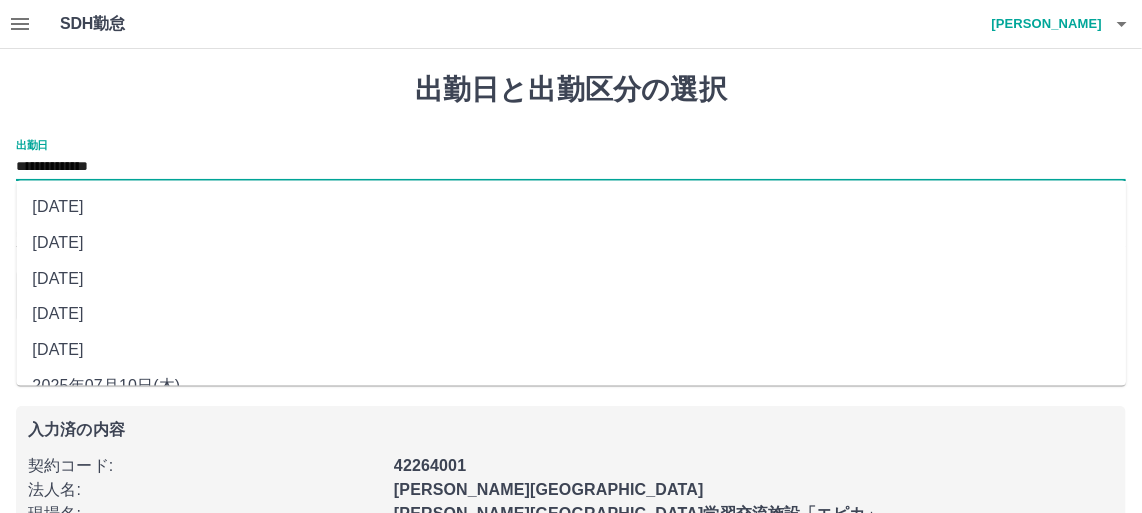 drag, startPoint x: 195, startPoint y: 168, endPoint x: 149, endPoint y: 287, distance: 127.581345 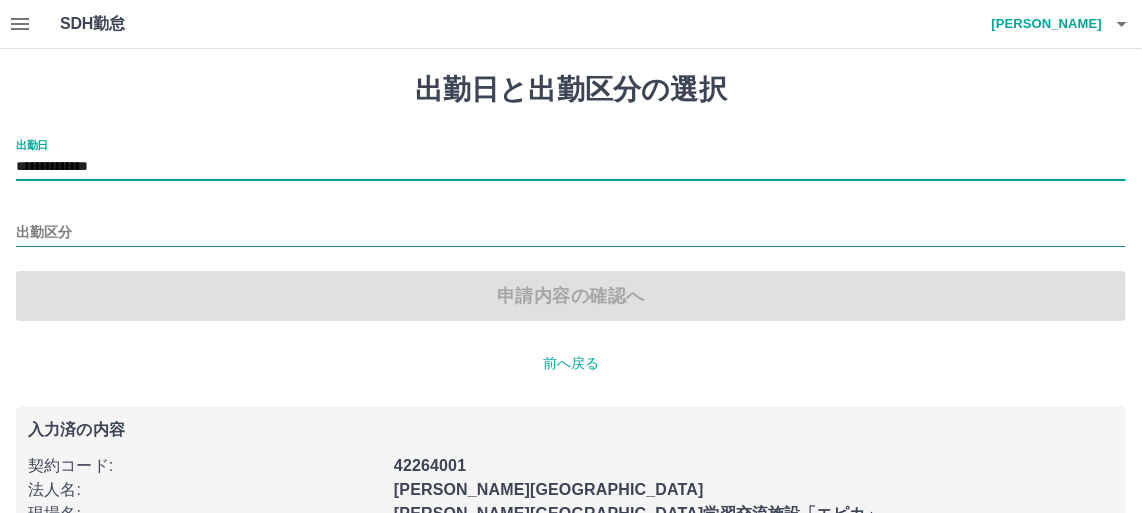 click on "出勤区分" at bounding box center (571, 233) 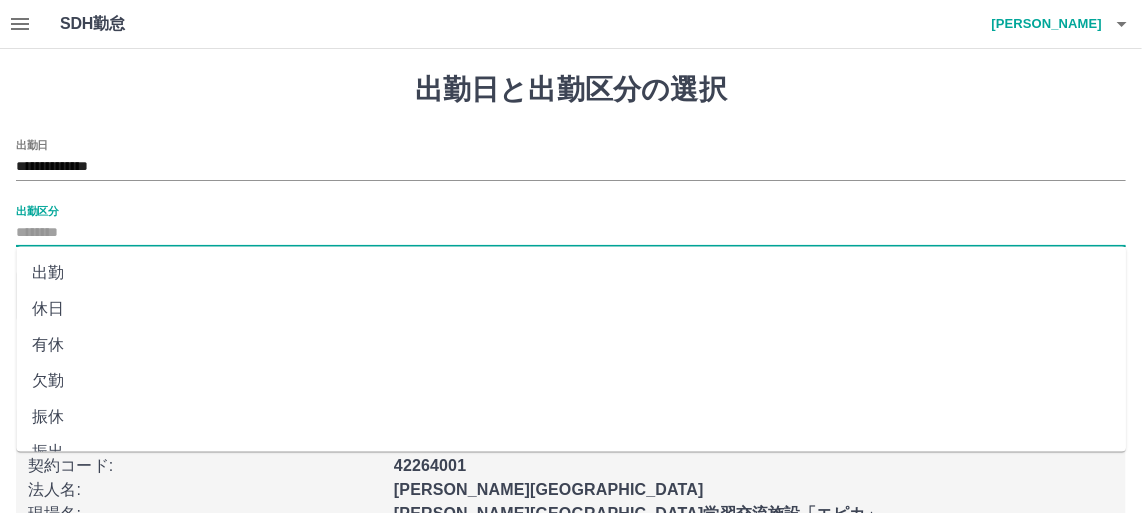 click on "休日" at bounding box center [571, 309] 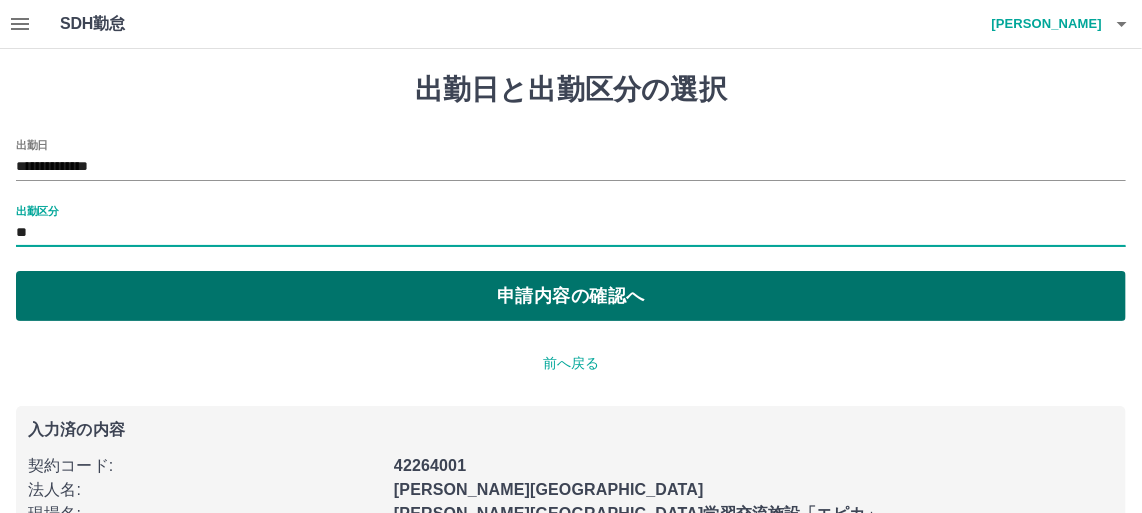 click on "申請内容の確認へ" at bounding box center [571, 296] 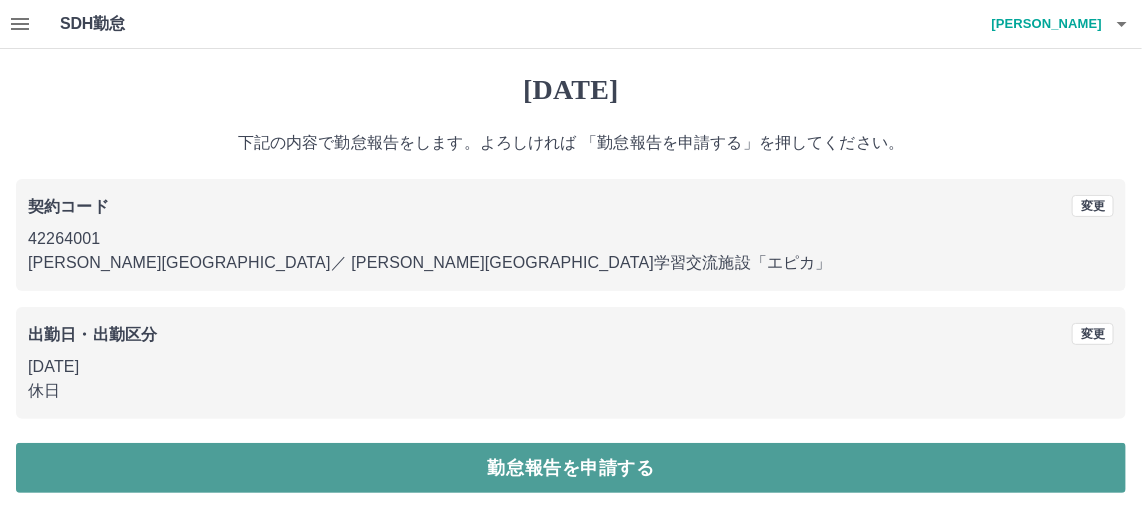 click on "勤怠報告を申請する" at bounding box center [571, 468] 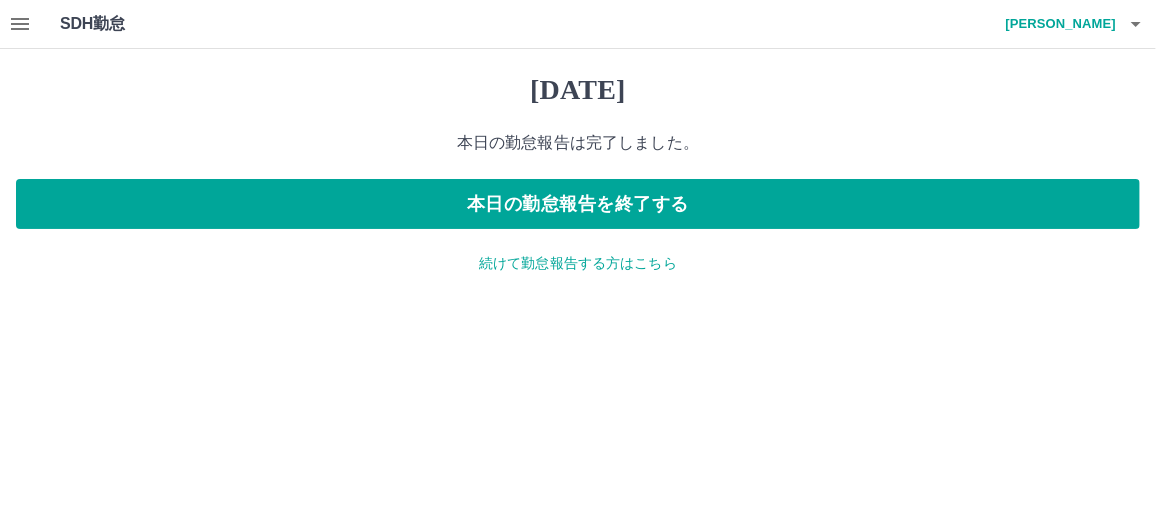 click on "続けて勤怠報告する方はこちら" at bounding box center [578, 263] 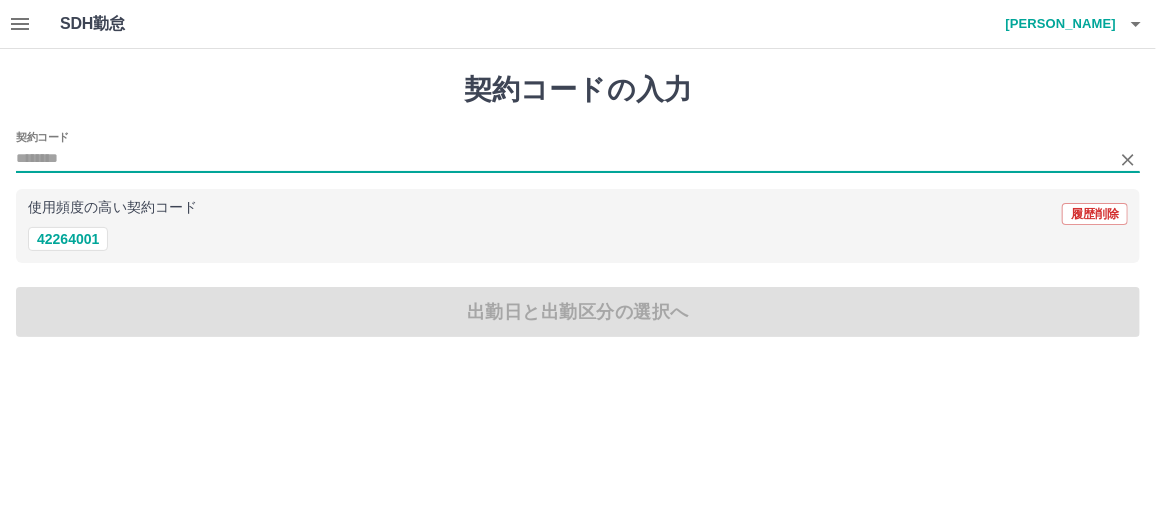 click on "契約コード" at bounding box center (563, 159) 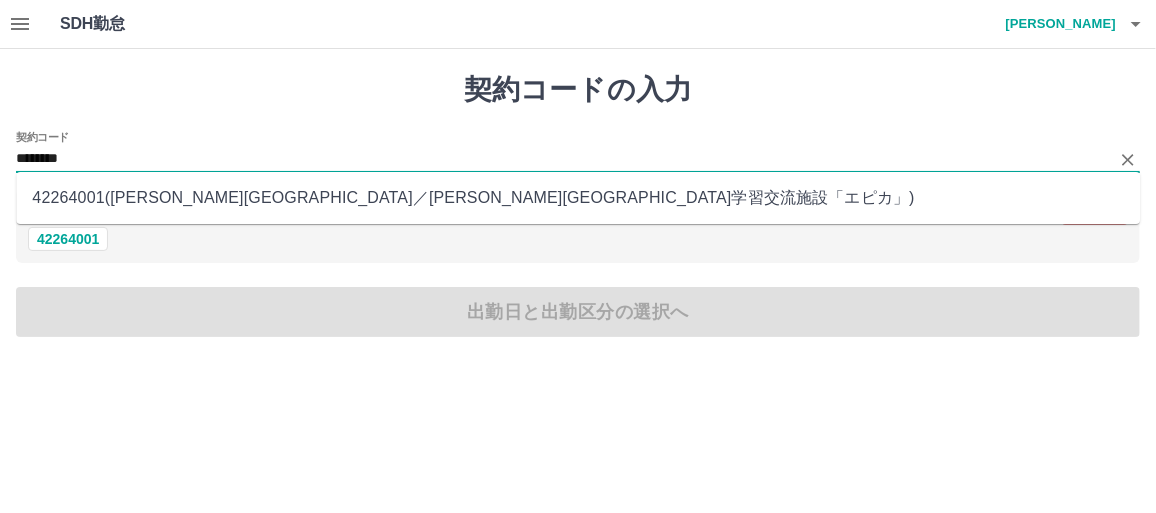 click on "42264001  ( [PERSON_NAME][GEOGRAPHIC_DATA] ／ [PERSON_NAME][GEOGRAPHIC_DATA]学習交流施設「エピカ」 )" at bounding box center (578, 198) 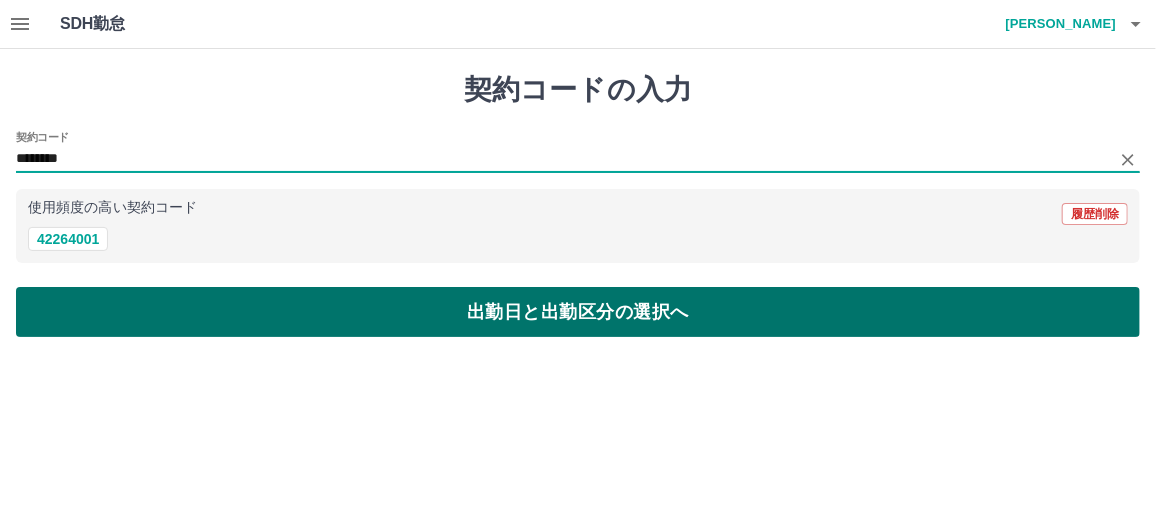 type on "********" 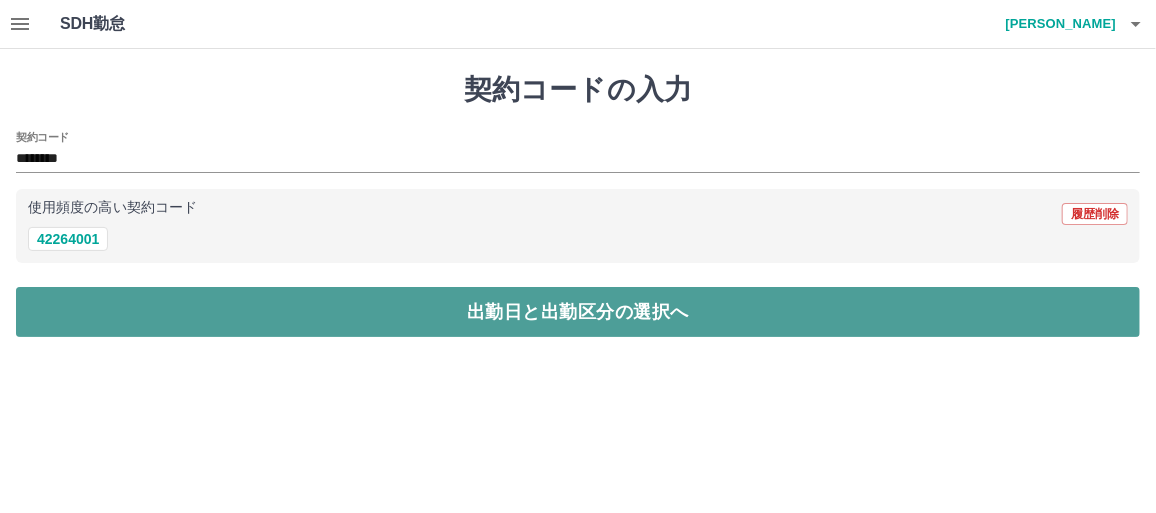 click on "出勤日と出勤区分の選択へ" at bounding box center (578, 312) 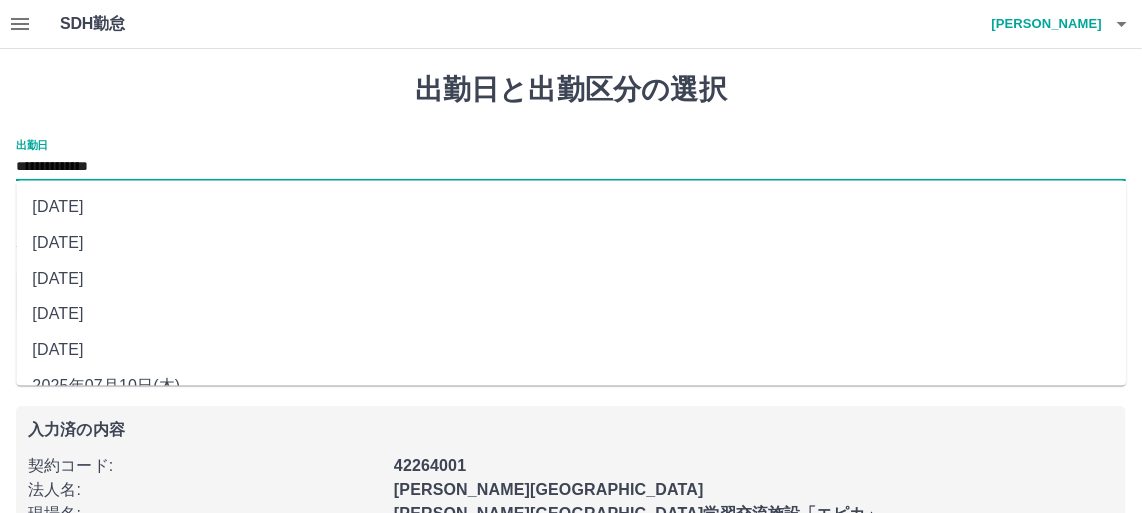 click on "**********" at bounding box center (571, 167) 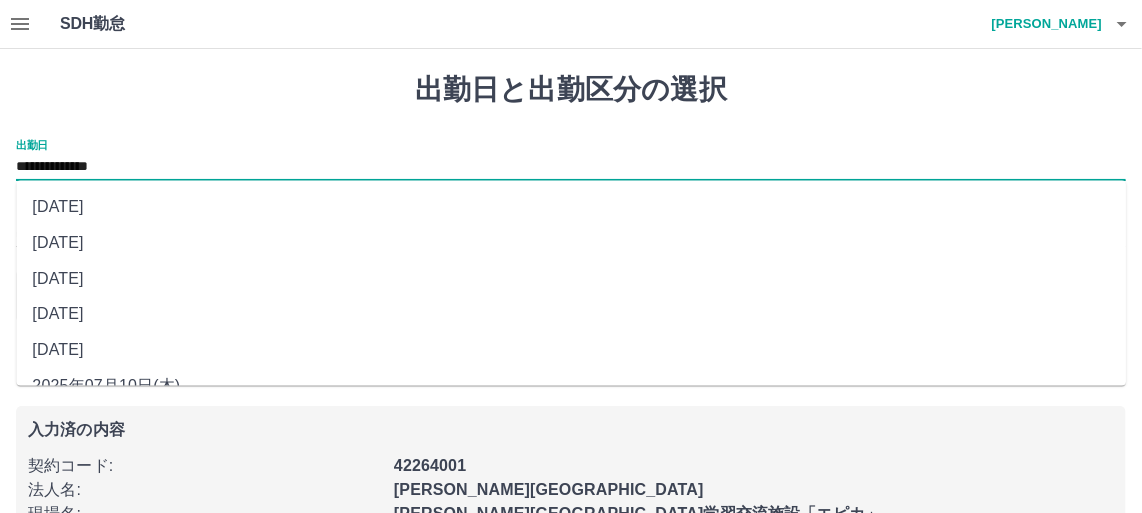 drag, startPoint x: 177, startPoint y: 168, endPoint x: 116, endPoint y: 246, distance: 99.0202 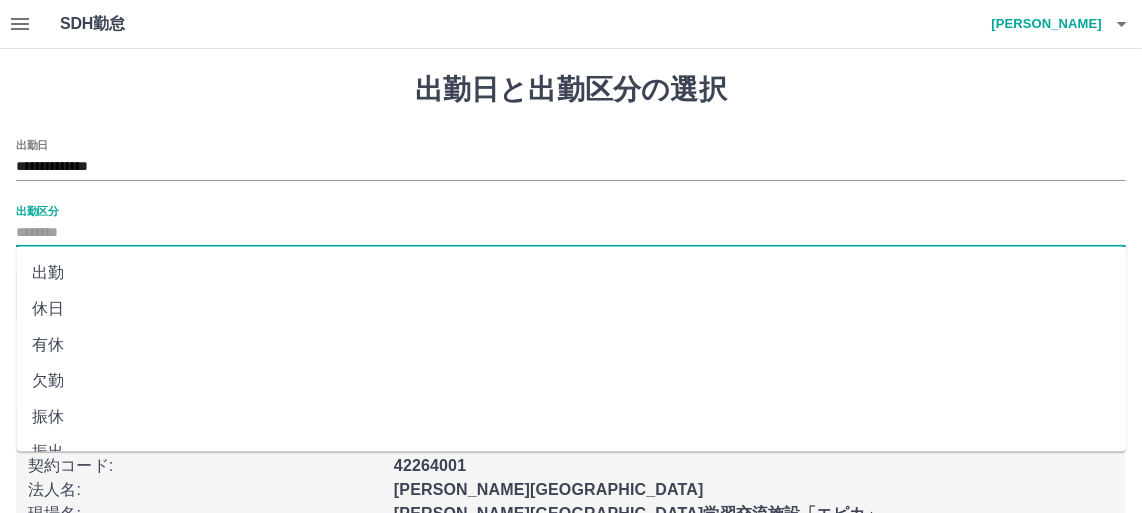 click on "出勤区分" at bounding box center [571, 233] 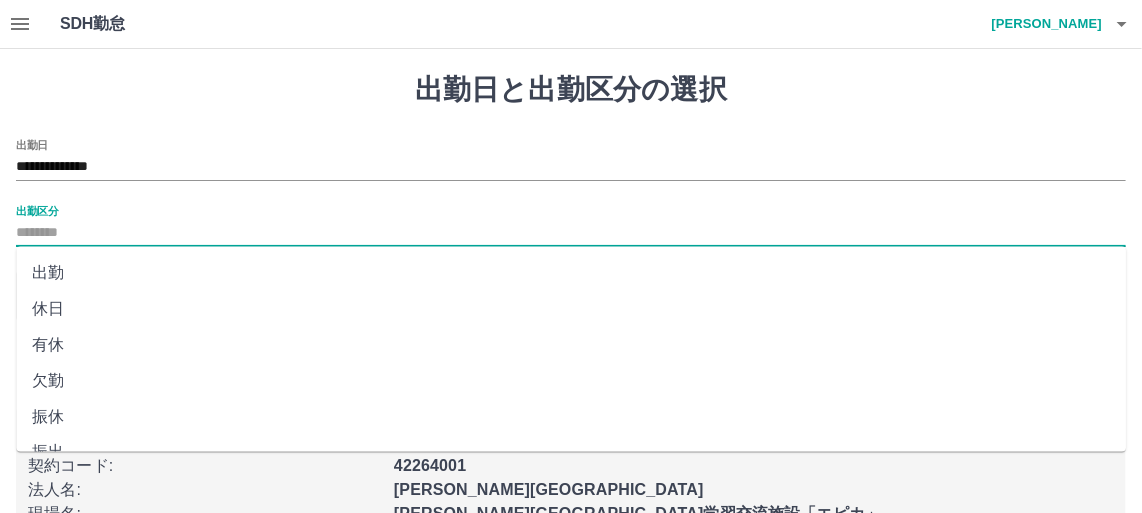 click on "出勤" at bounding box center (571, 273) 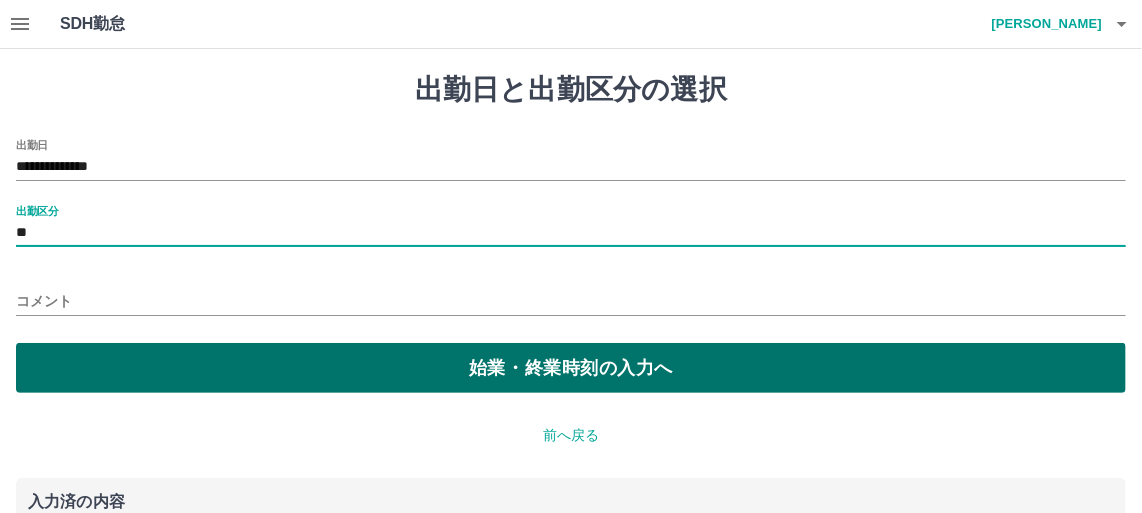 click on "始業・終業時刻の入力へ" at bounding box center [571, 368] 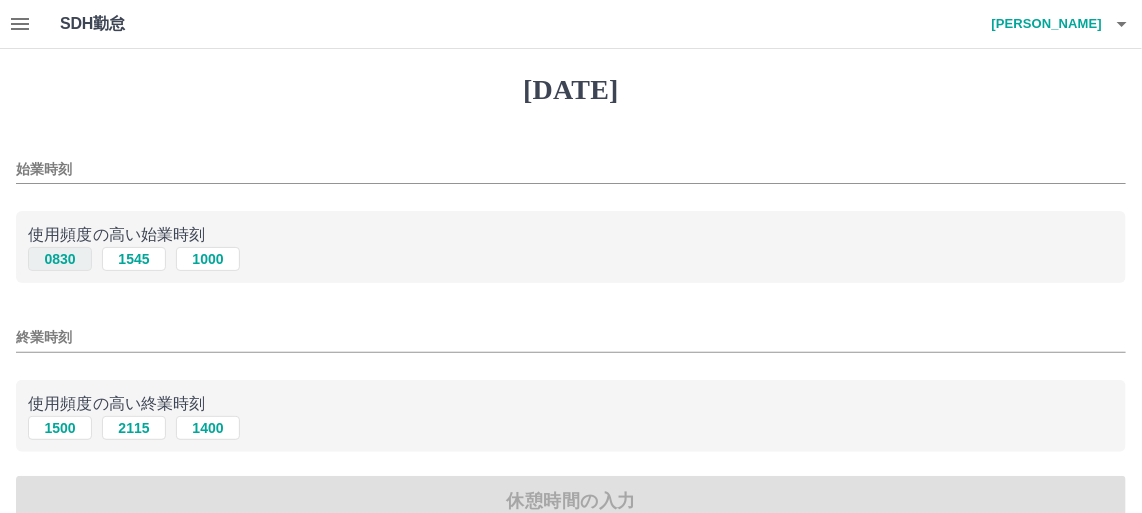 click on "0830" at bounding box center (60, 259) 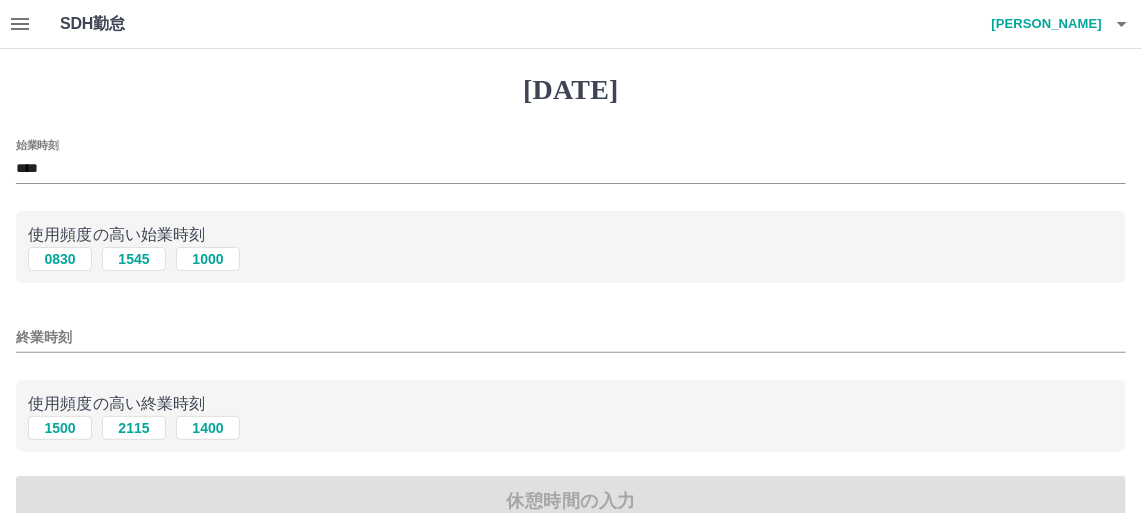 click on "終業時刻" at bounding box center (571, 337) 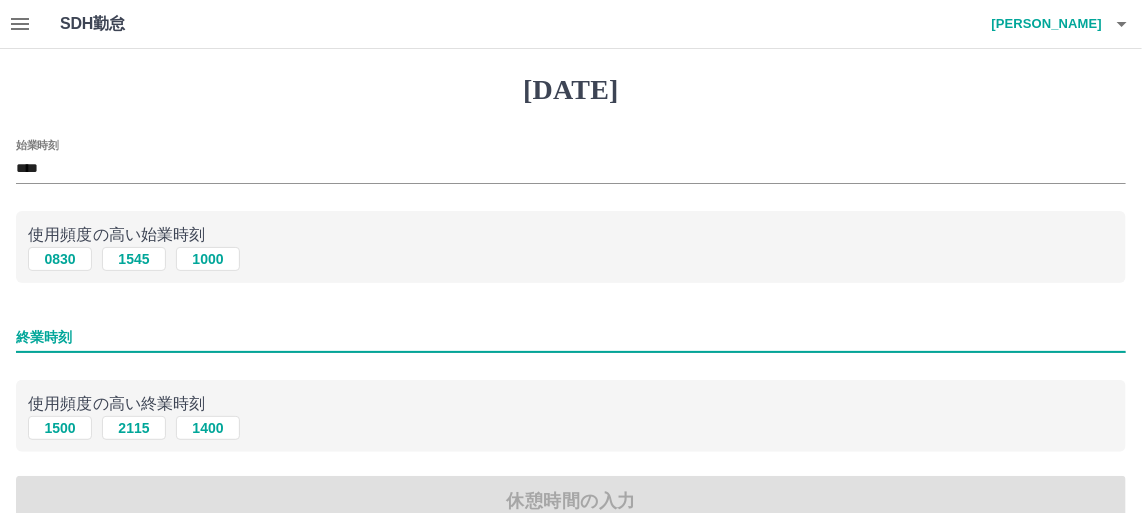 type on "****" 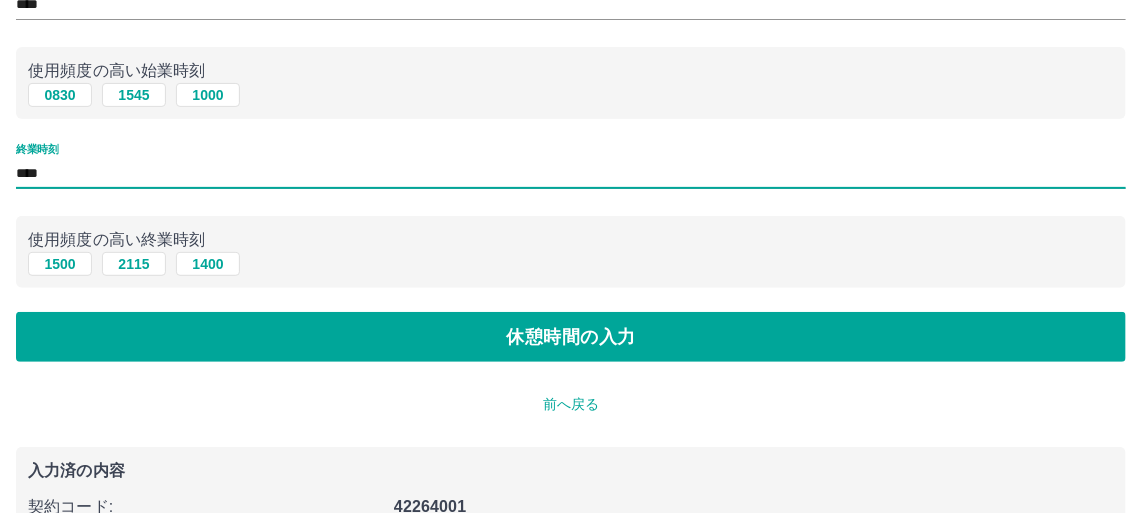 scroll, scrollTop: 181, scrollLeft: 0, axis: vertical 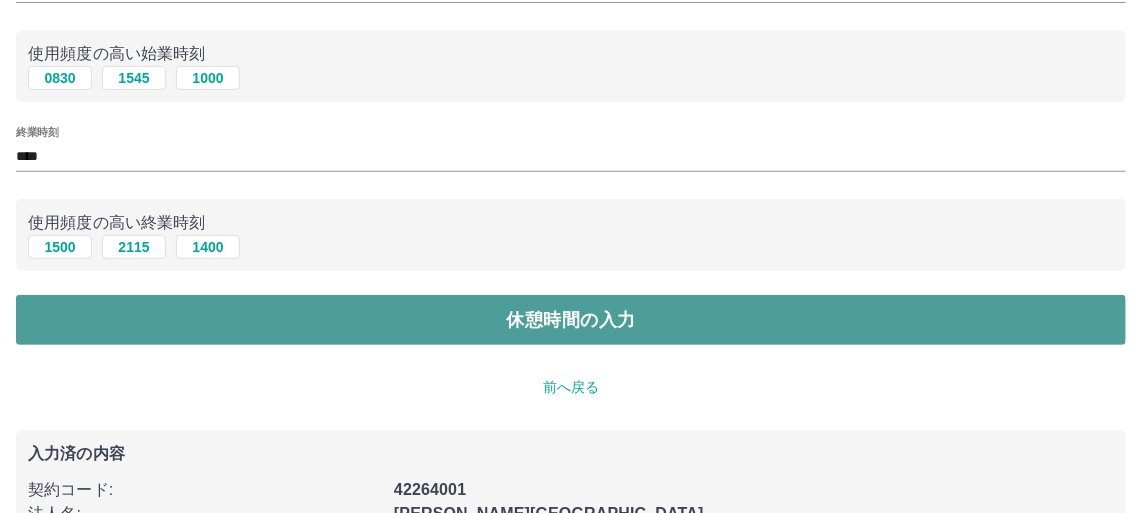 click on "休憩時間の入力" at bounding box center (571, 320) 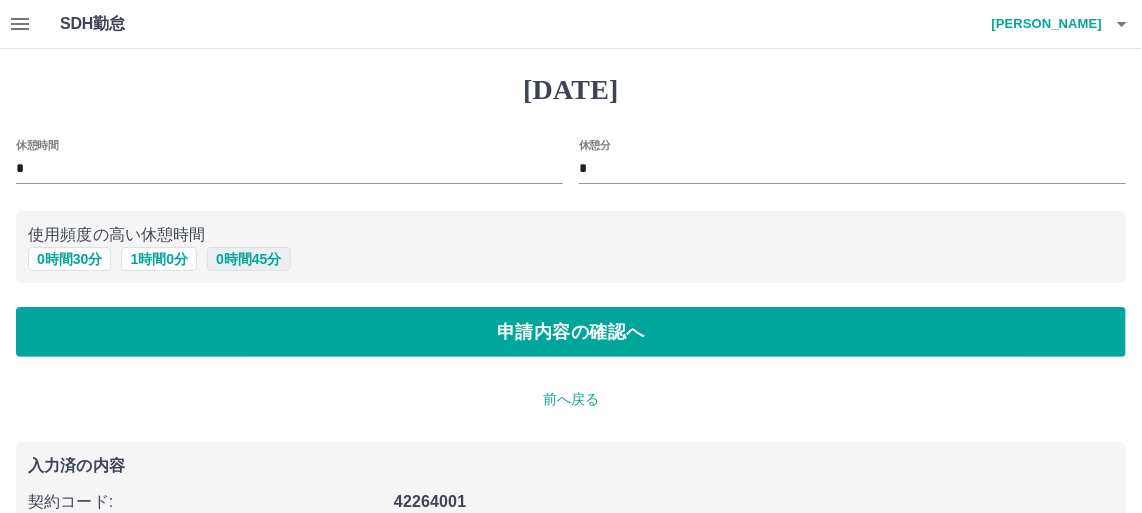 scroll, scrollTop: 90, scrollLeft: 0, axis: vertical 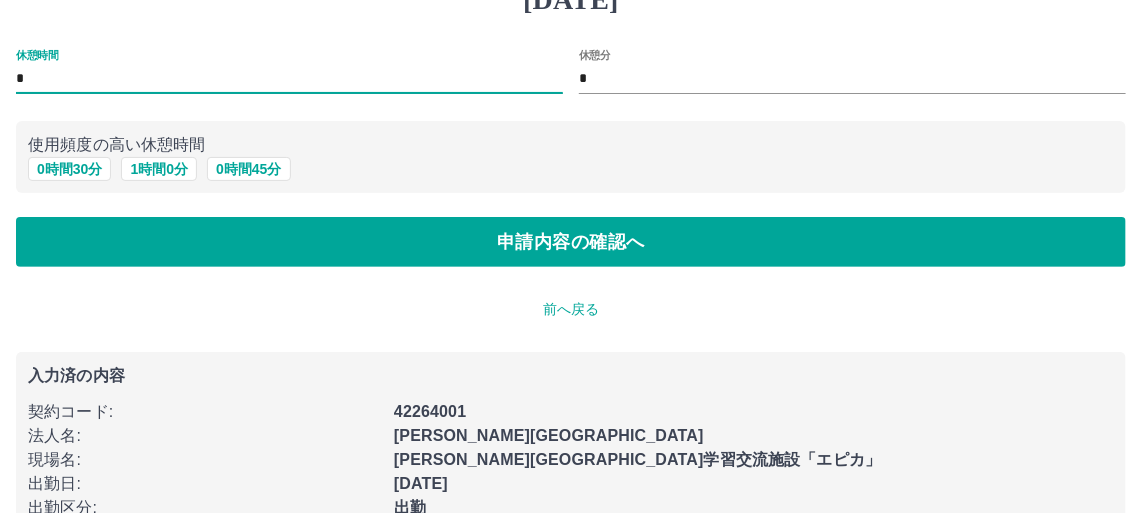 click on "*" at bounding box center [289, 79] 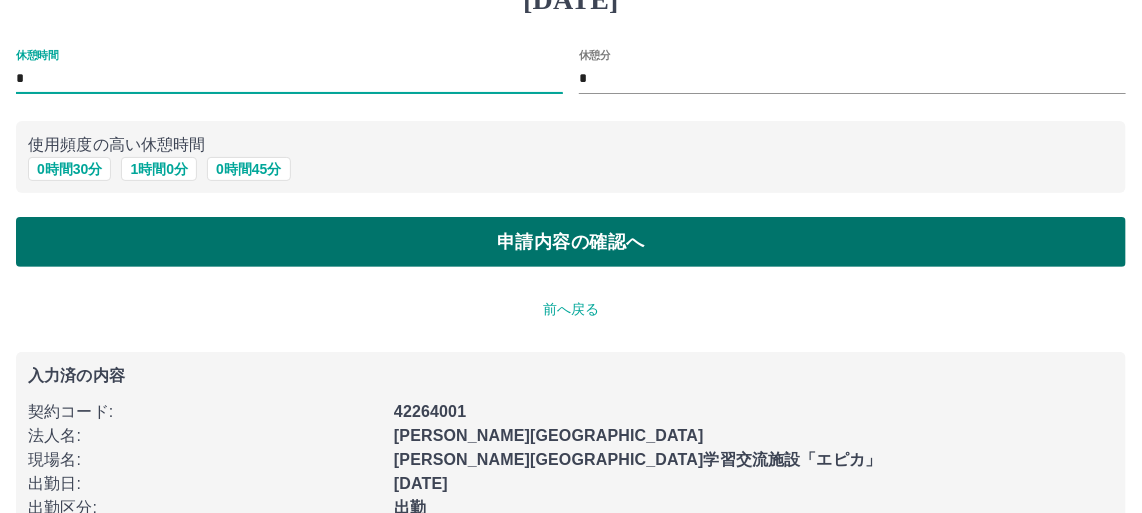 type on "*" 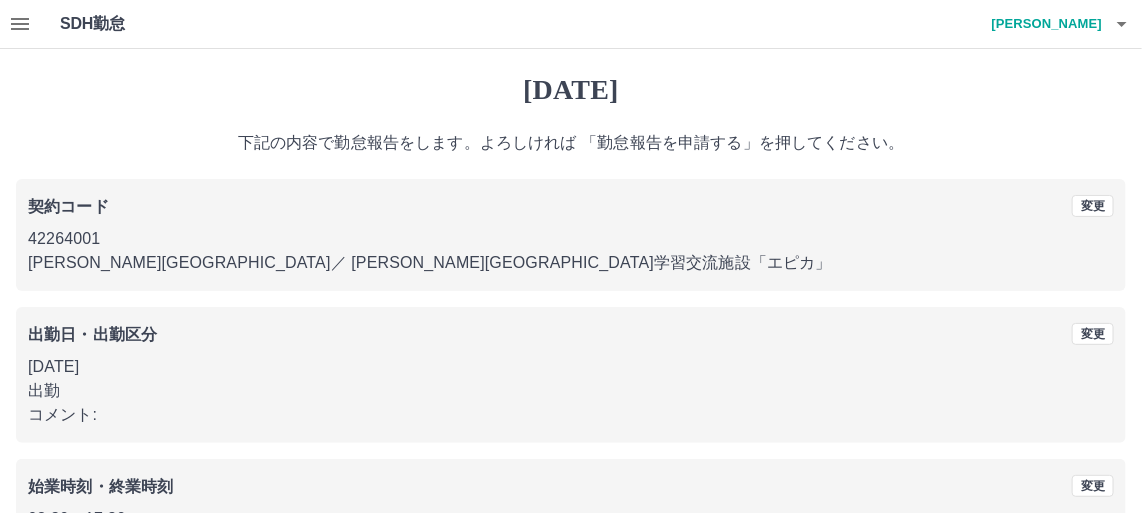 scroll, scrollTop: 235, scrollLeft: 0, axis: vertical 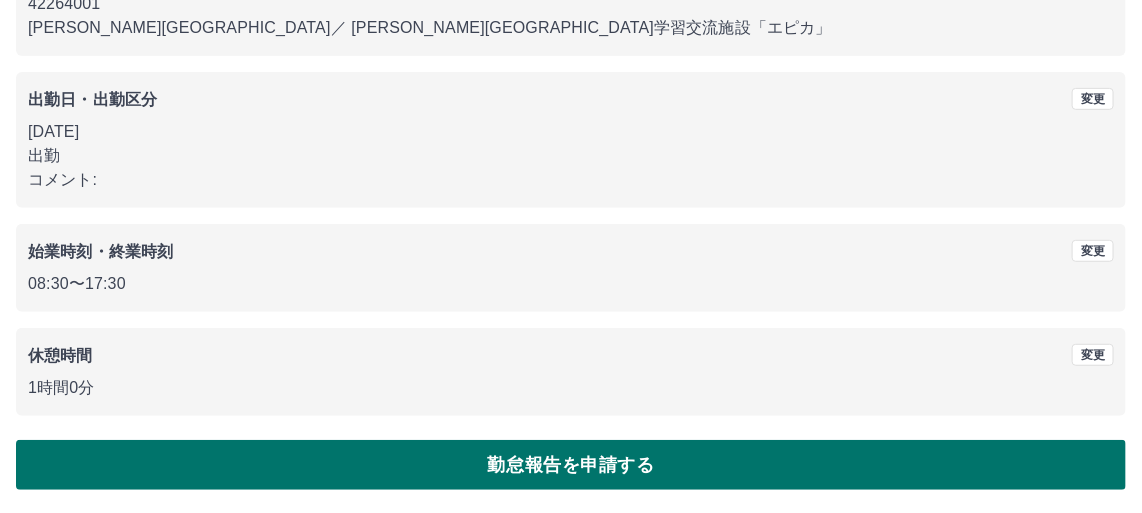 click on "勤怠報告を申請する" at bounding box center [571, 465] 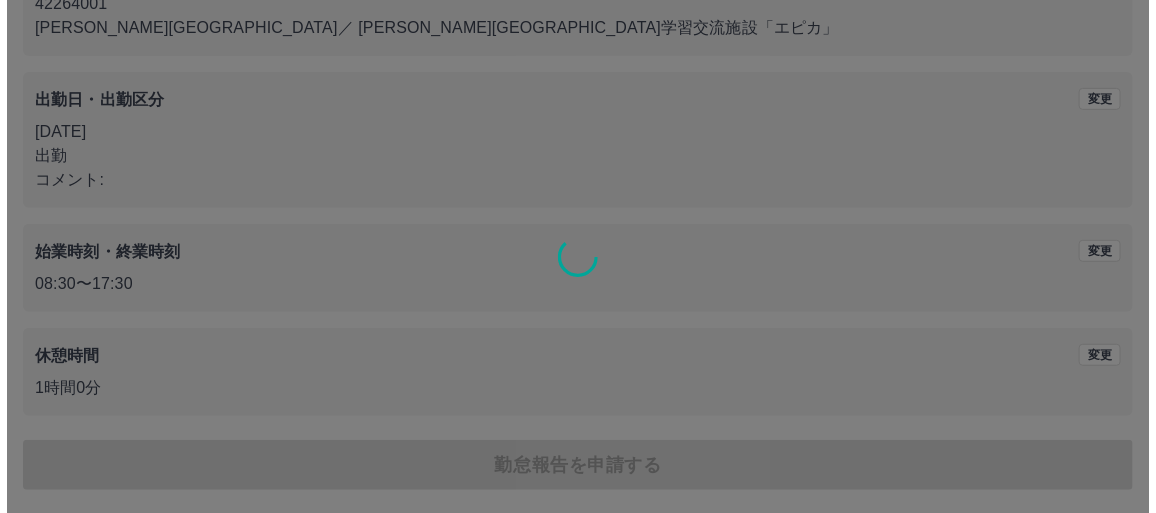 scroll, scrollTop: 0, scrollLeft: 0, axis: both 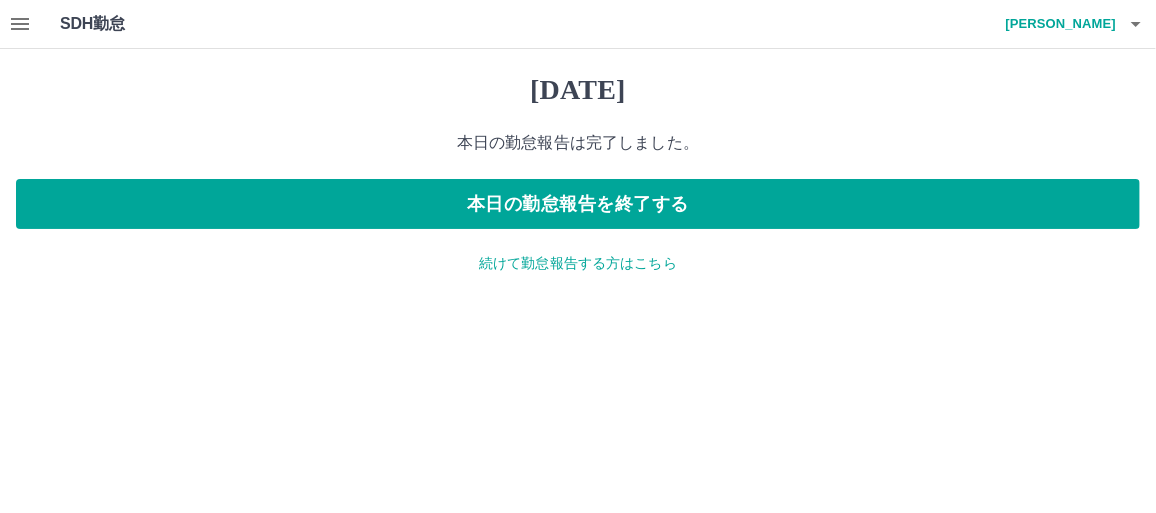 click on "続けて勤怠報告する方はこちら" at bounding box center (578, 263) 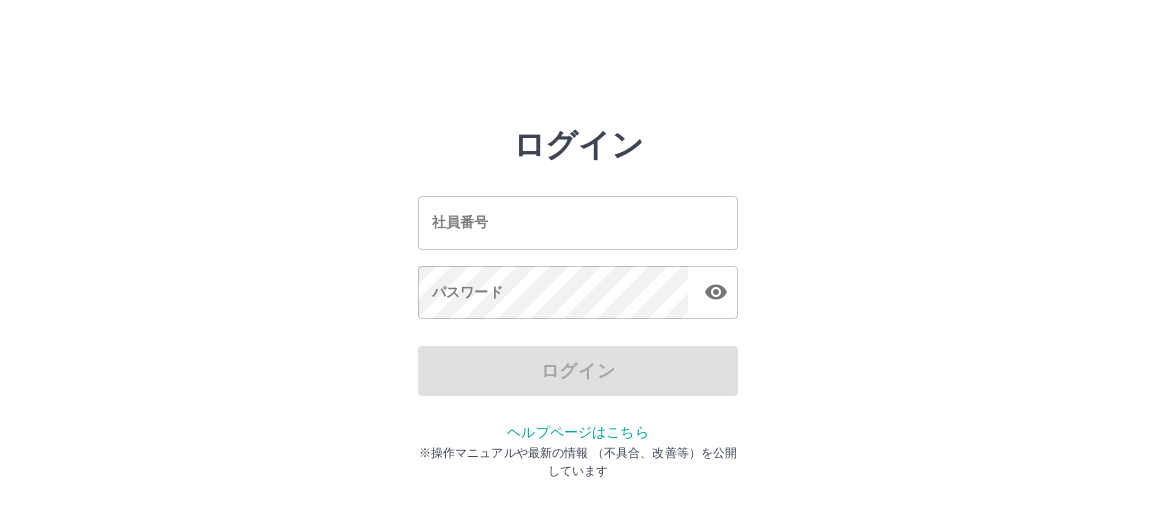 scroll, scrollTop: 0, scrollLeft: 0, axis: both 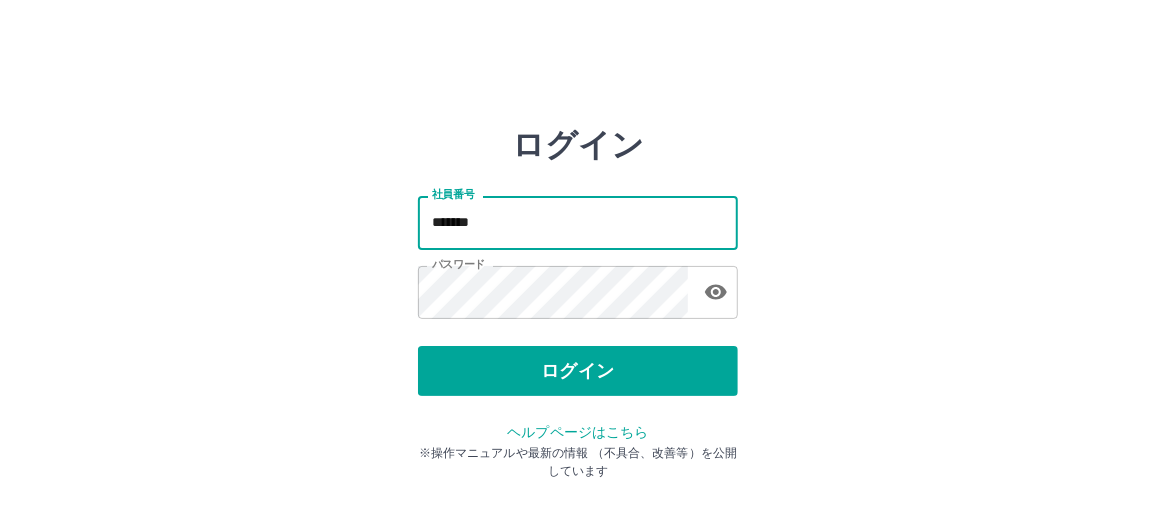click on "*******" at bounding box center (578, 222) 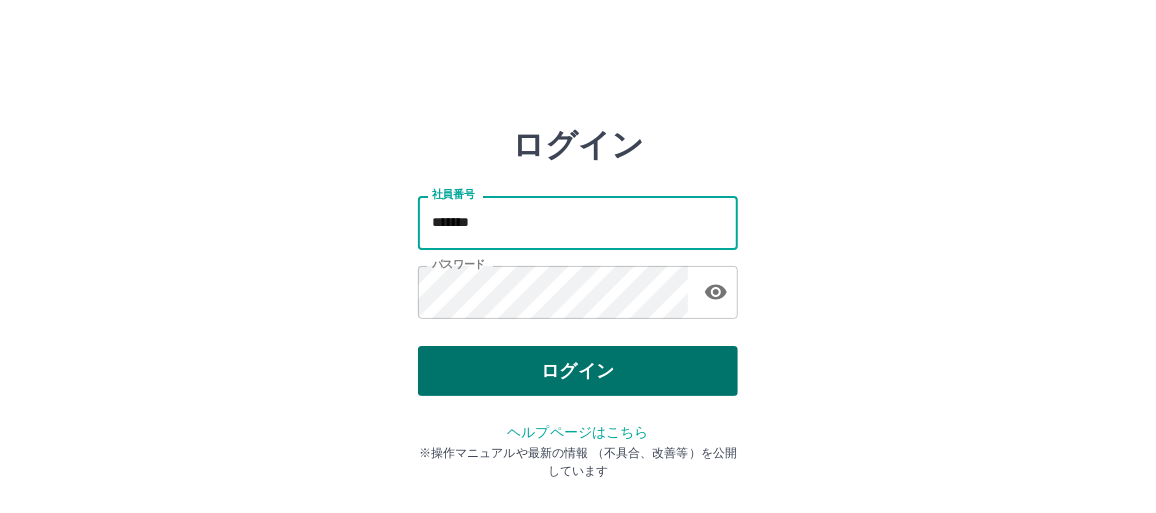 type on "*******" 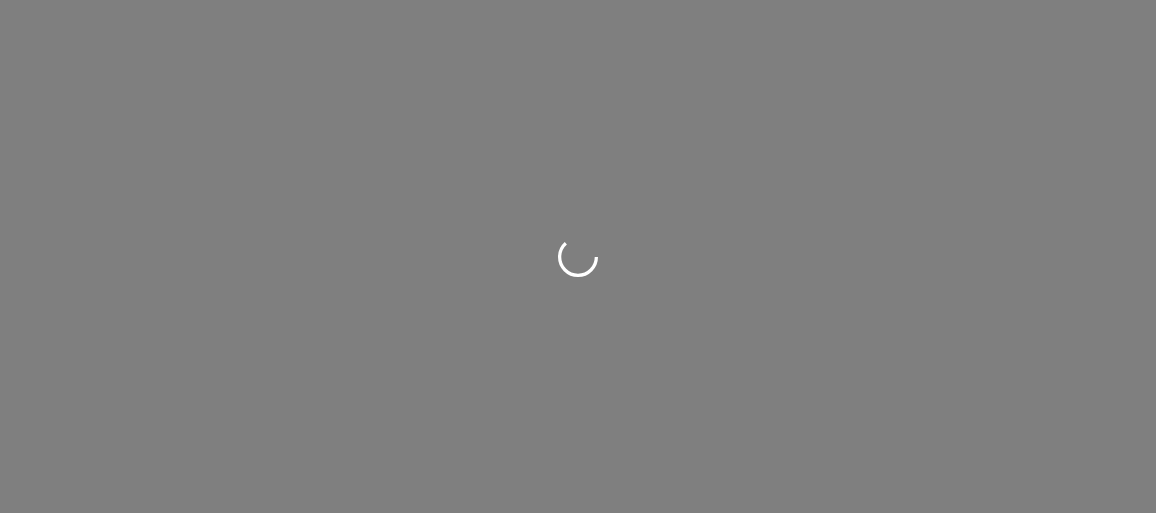 scroll, scrollTop: 0, scrollLeft: 0, axis: both 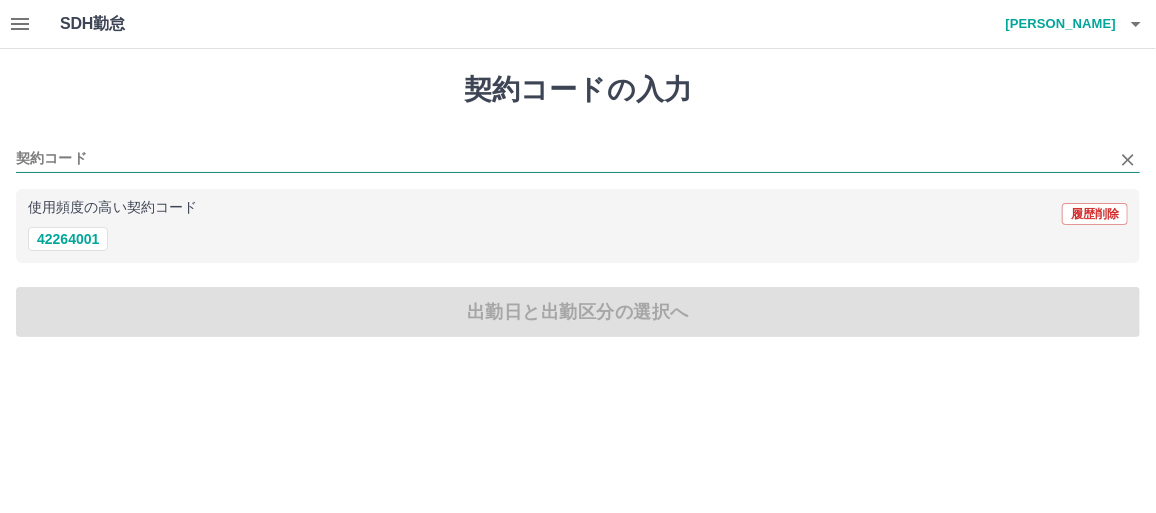 click on "契約コード" at bounding box center [563, 159] 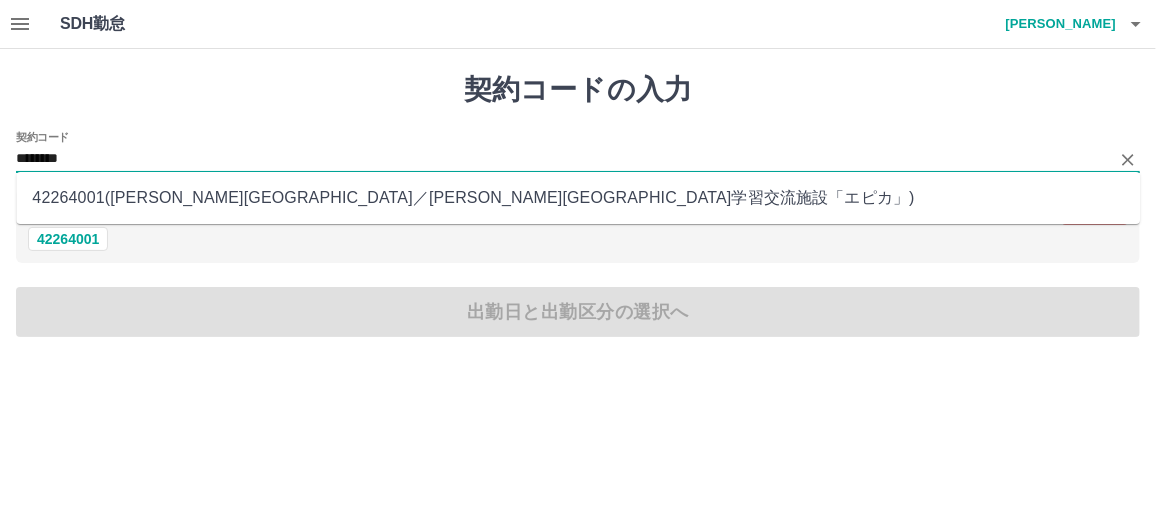 click on "42264001  ( [PERSON_NAME][GEOGRAPHIC_DATA] ／ [PERSON_NAME][GEOGRAPHIC_DATA]学習交流施設「エピカ」 )" at bounding box center (578, 198) 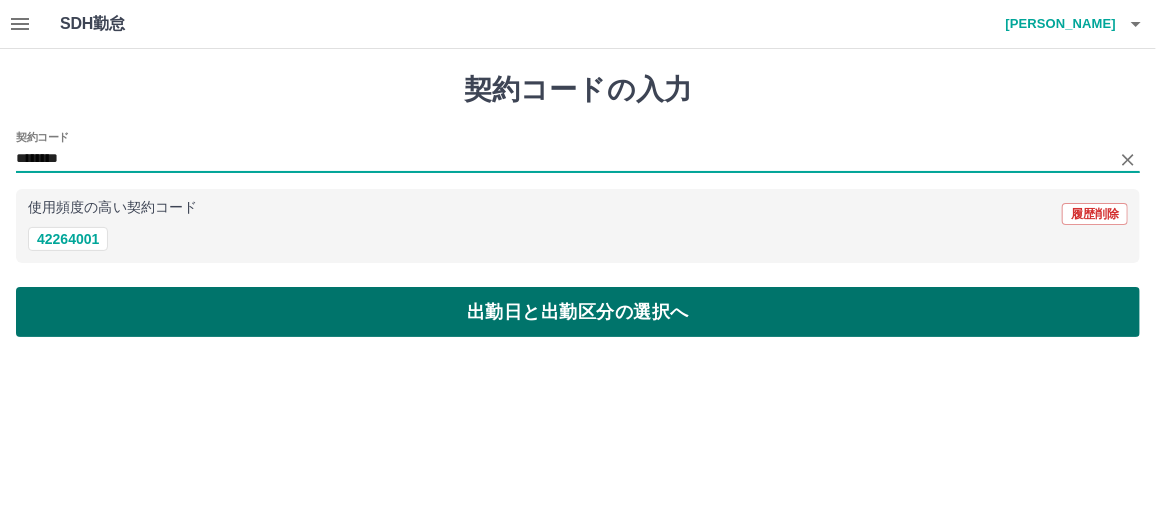 type on "********" 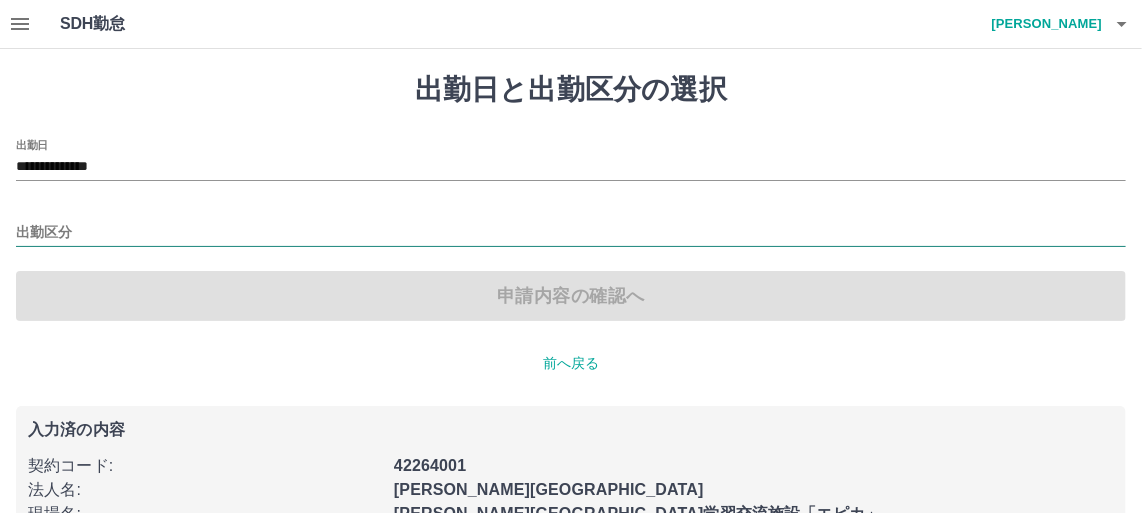 click on "出勤区分" at bounding box center [571, 233] 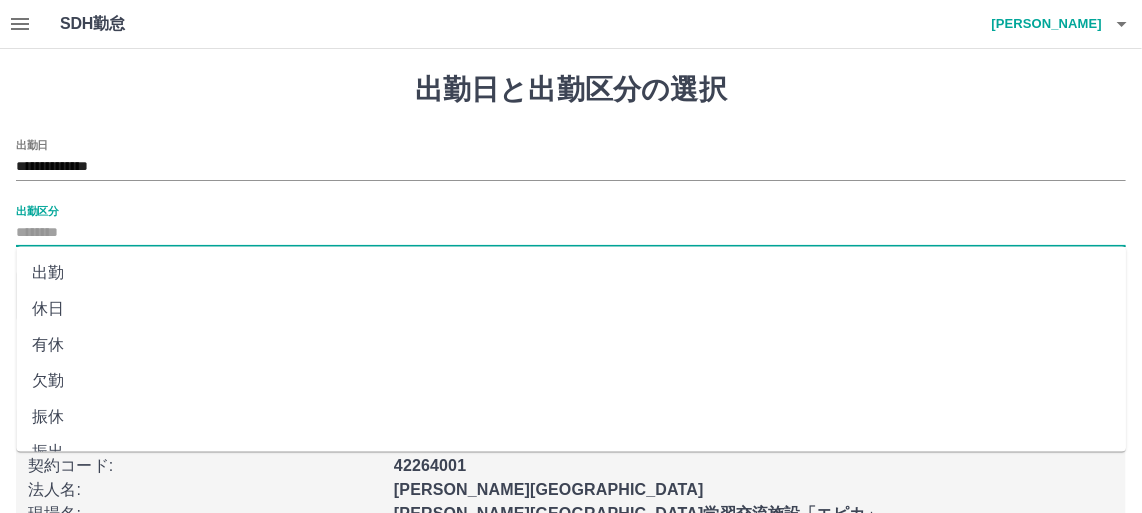 click on "休日" at bounding box center [571, 309] 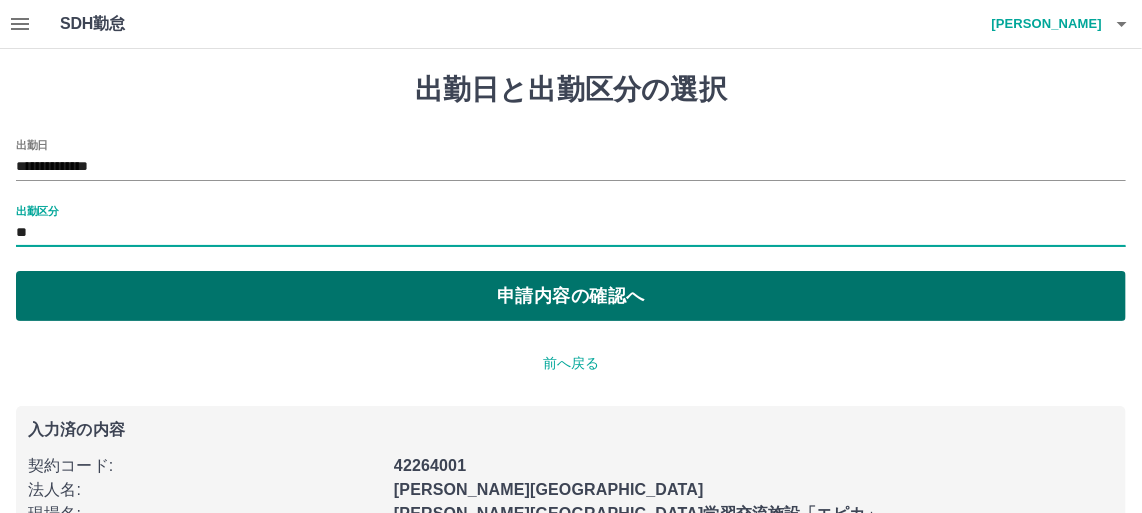 click on "申請内容の確認へ" at bounding box center (571, 296) 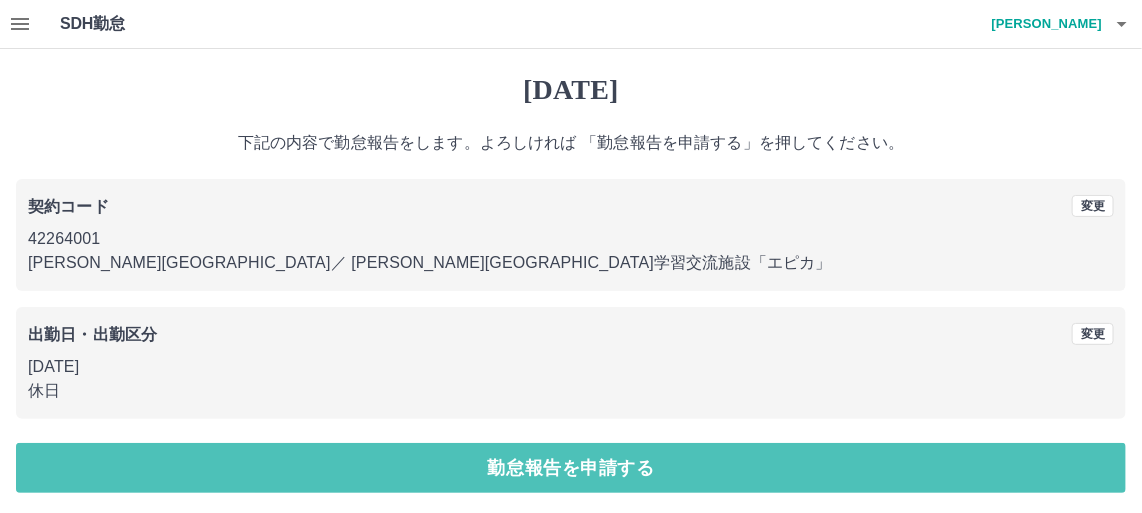 click on "勤怠報告を申請する" at bounding box center (571, 468) 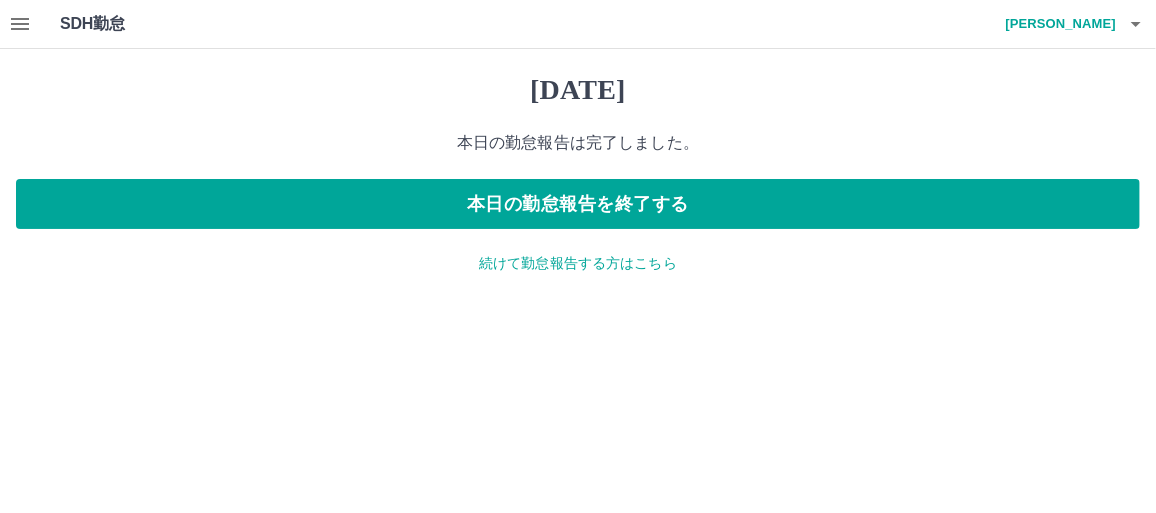 click on "続けて勤怠報告する方はこちら" at bounding box center (578, 263) 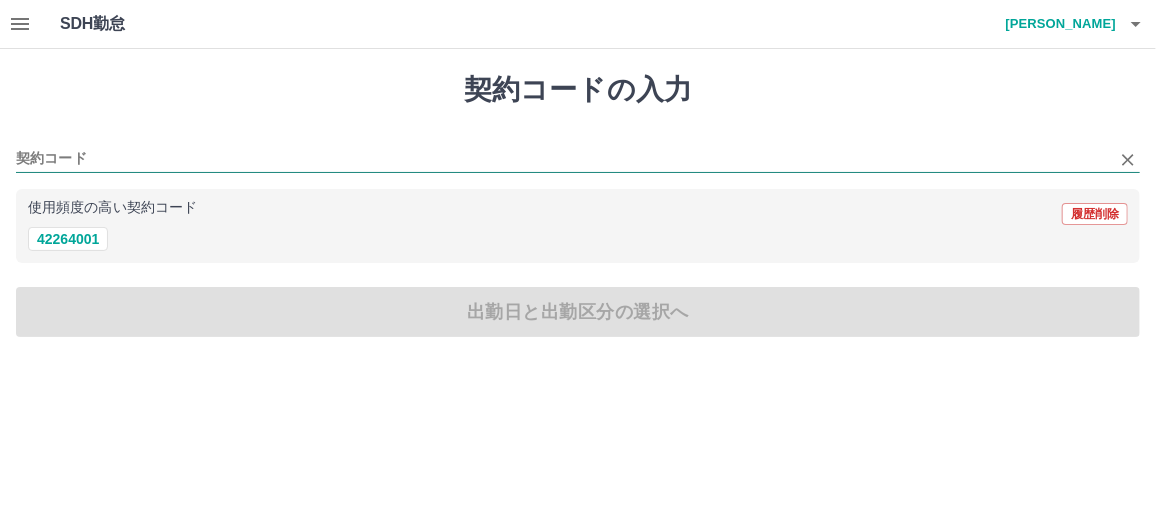 click on "契約コード" at bounding box center (563, 159) 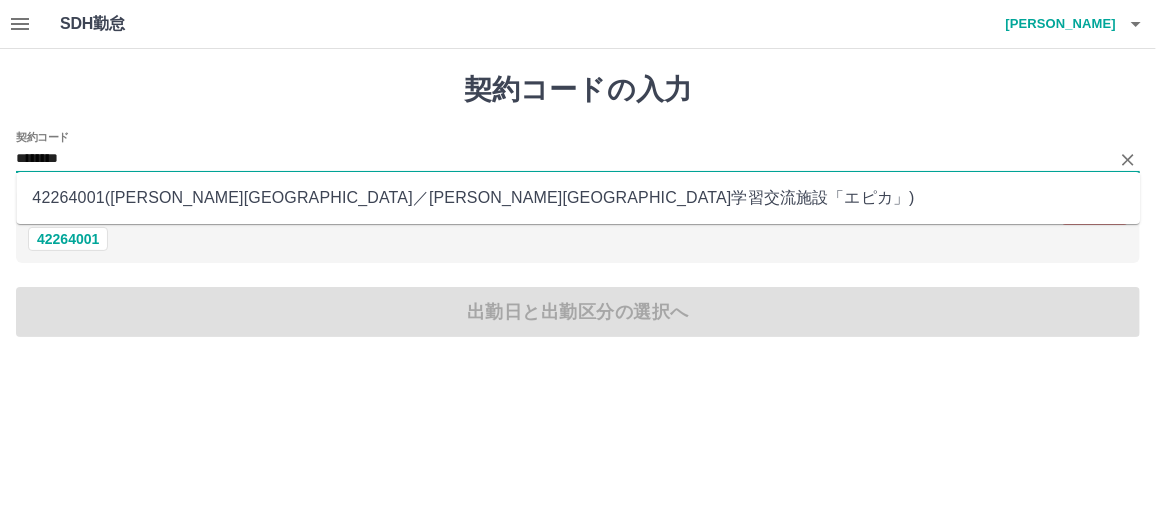 click on "42264001  ( [PERSON_NAME][GEOGRAPHIC_DATA] ／ [PERSON_NAME][GEOGRAPHIC_DATA]学習交流施設「エピカ」 )" at bounding box center [578, 198] 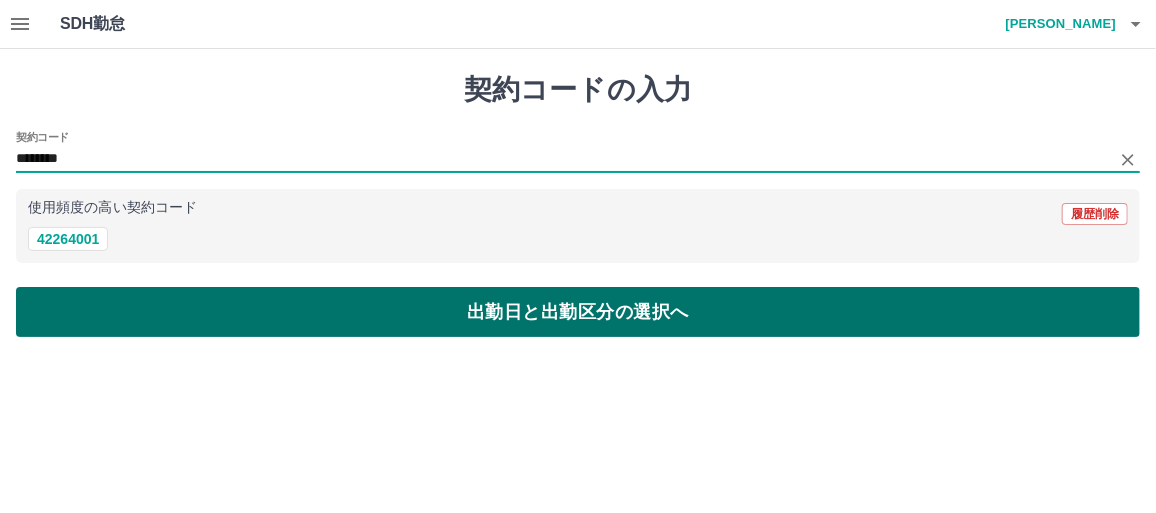 type on "********" 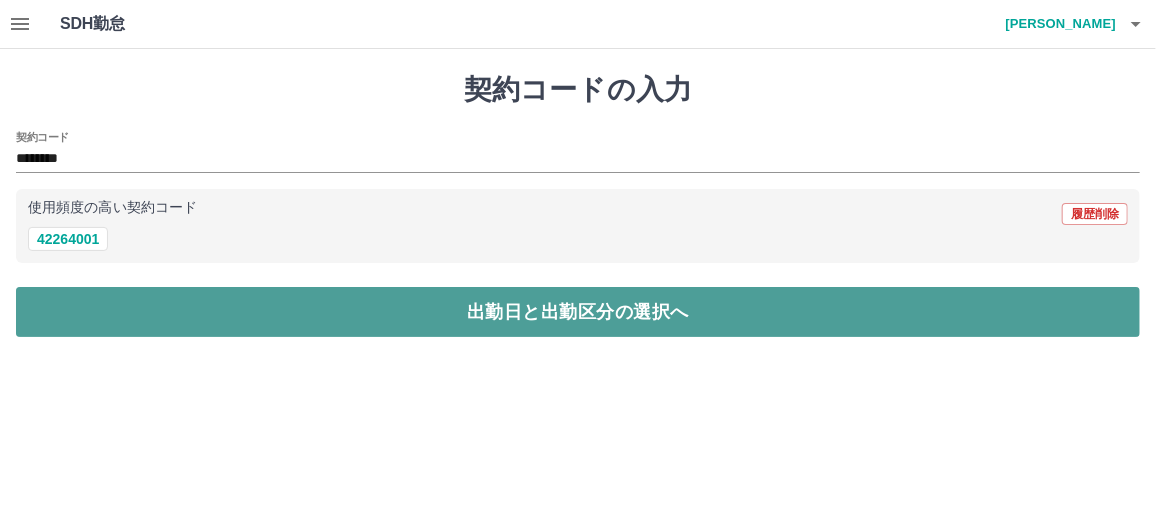 click on "出勤日と出勤区分の選択へ" at bounding box center (578, 312) 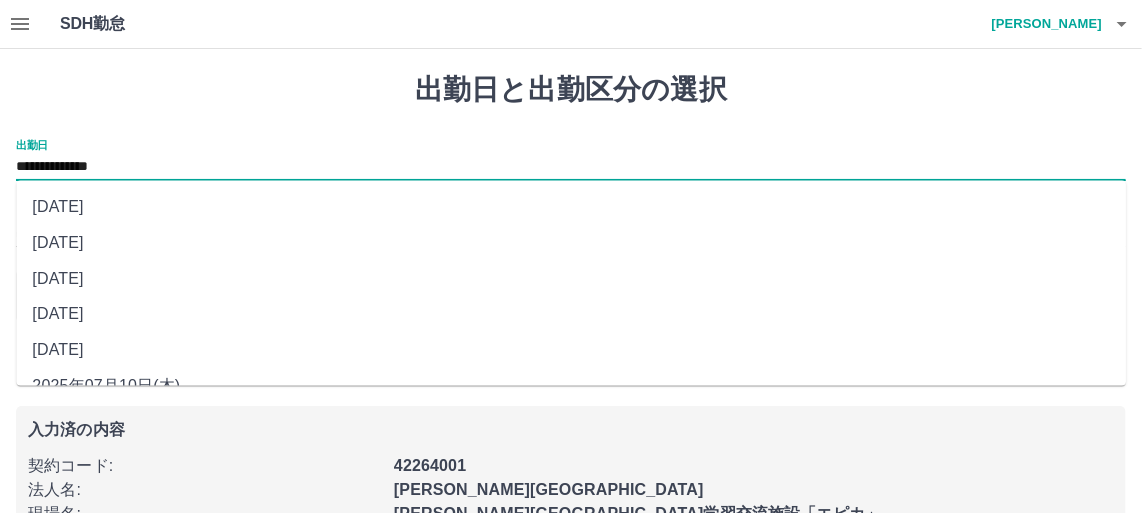click on "**********" at bounding box center (571, 167) 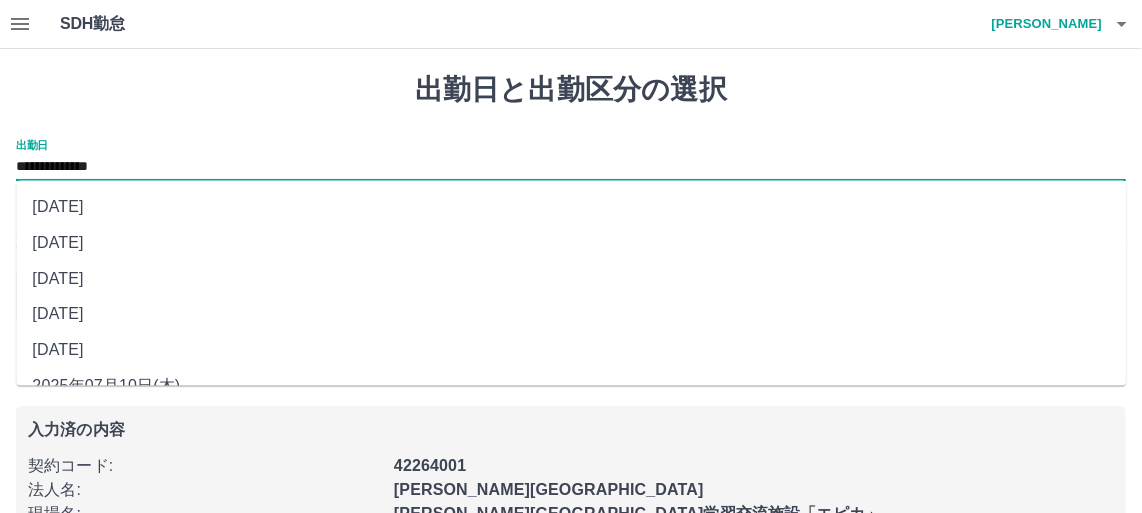 drag, startPoint x: 178, startPoint y: 173, endPoint x: 150, endPoint y: 217, distance: 52.153618 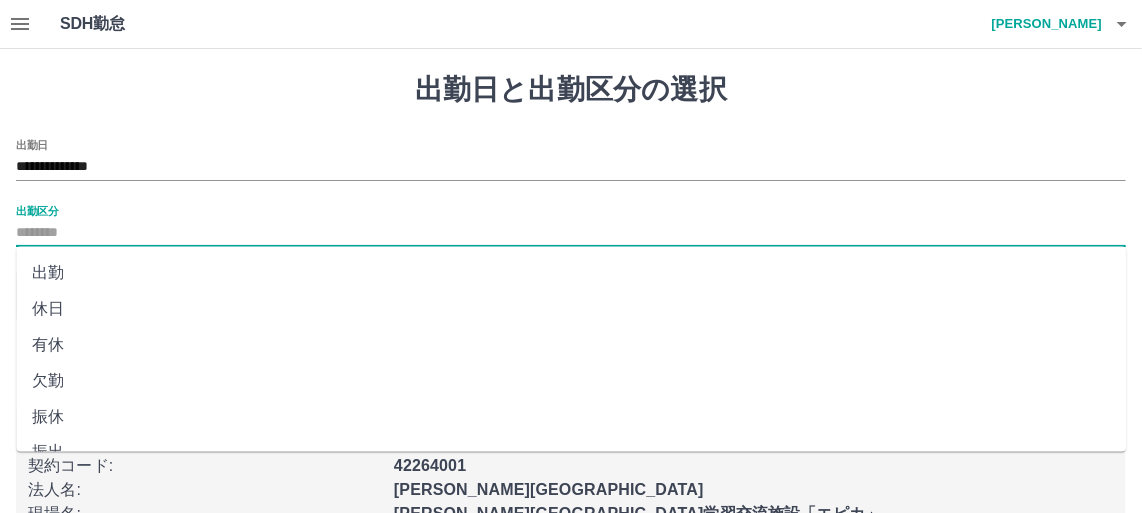 click on "出勤区分" at bounding box center (571, 233) 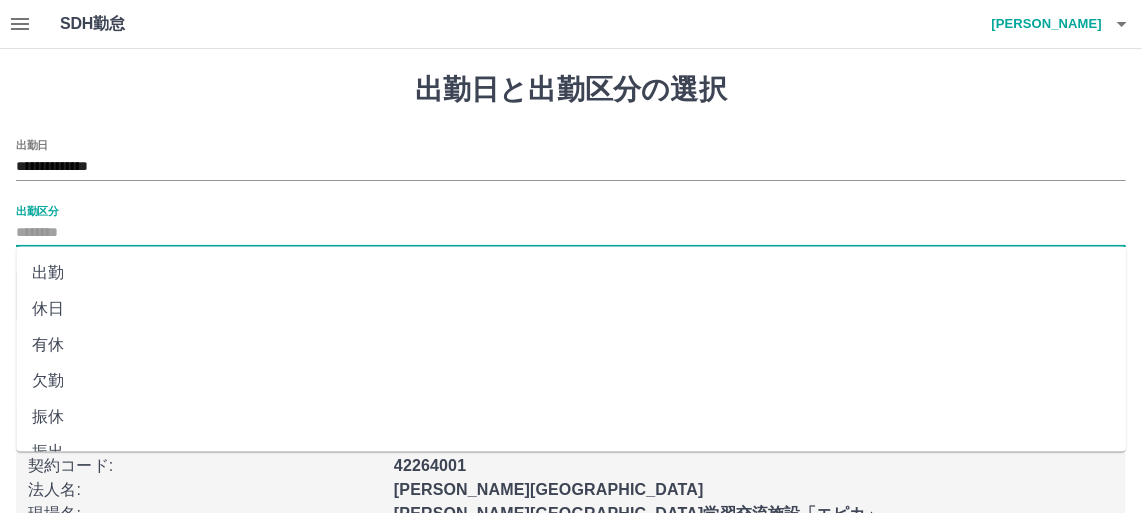 click on "休日" at bounding box center [571, 309] 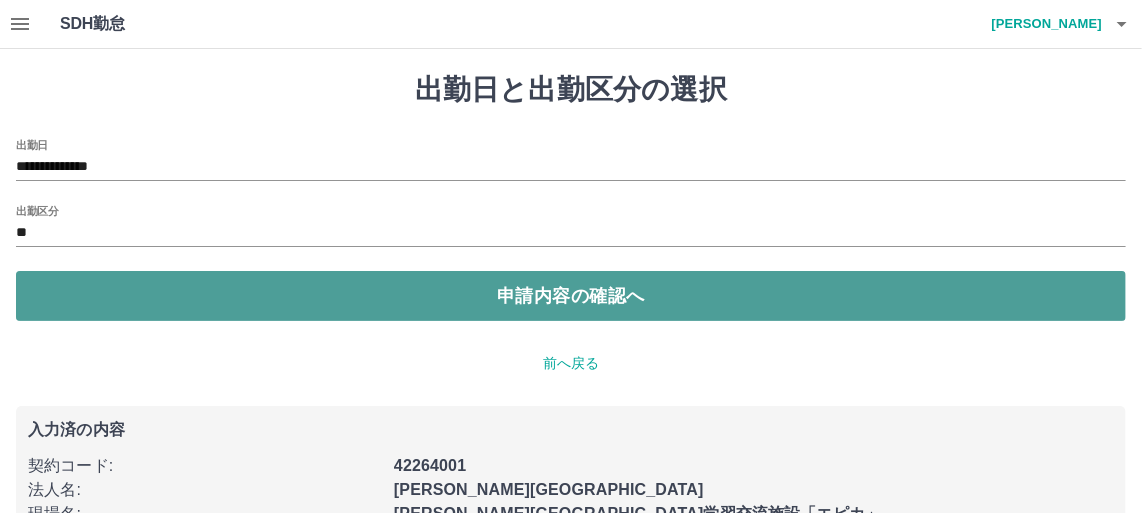 click on "申請内容の確認へ" at bounding box center [571, 296] 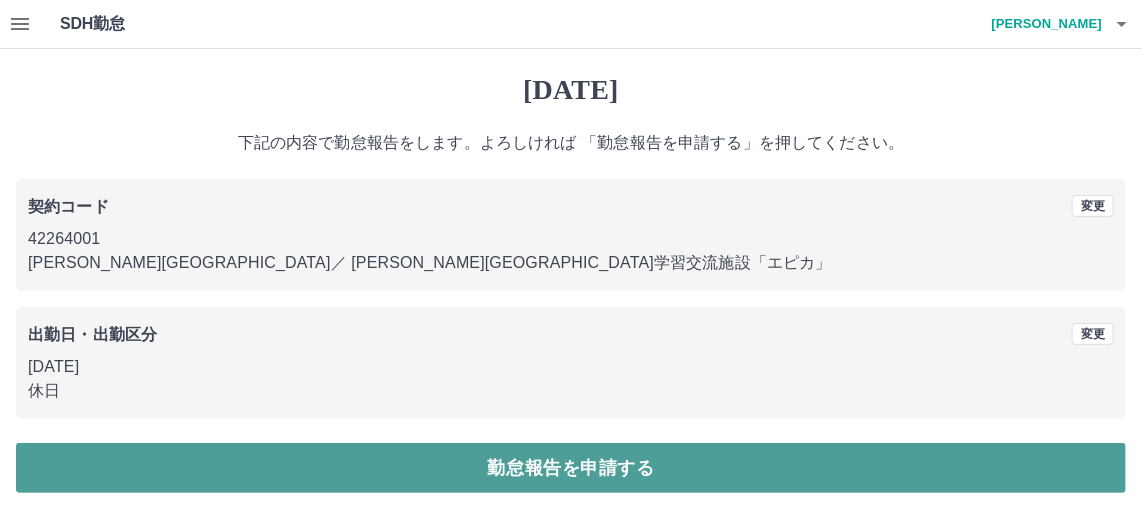 click on "勤怠報告を申請する" at bounding box center [571, 468] 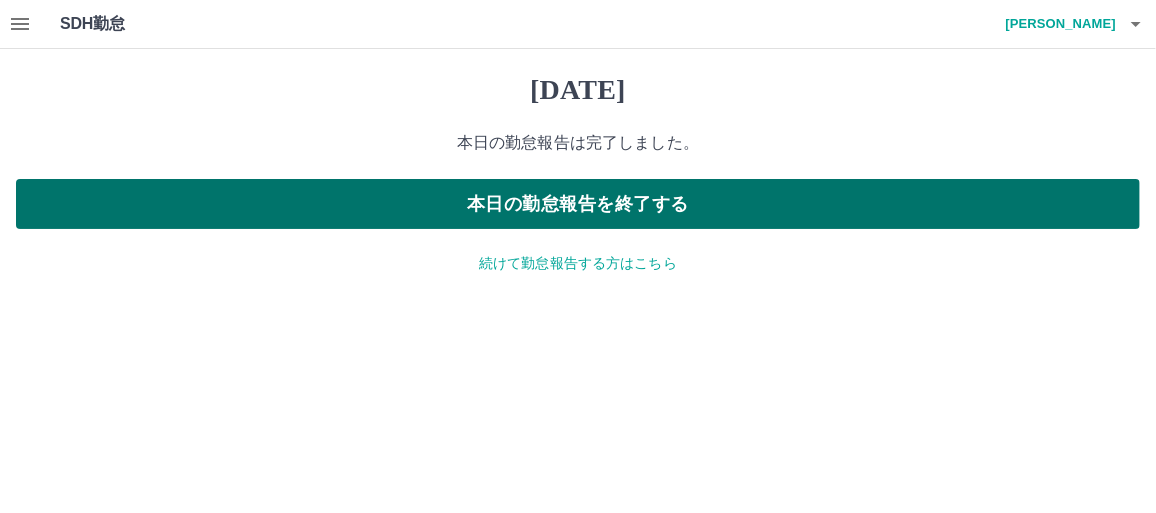 click on "本日の勤怠報告を終了する" at bounding box center (578, 204) 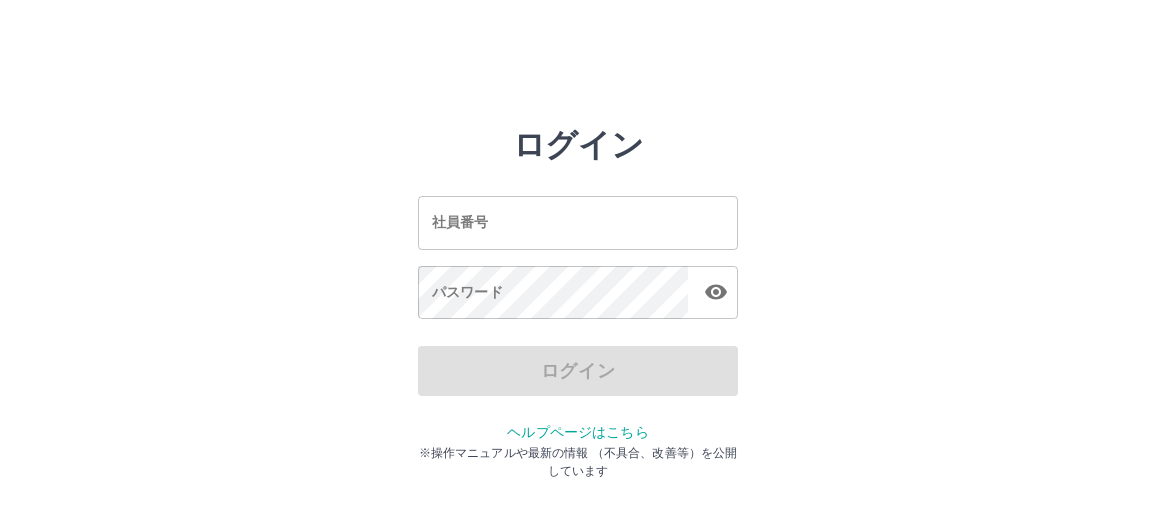 scroll, scrollTop: 0, scrollLeft: 0, axis: both 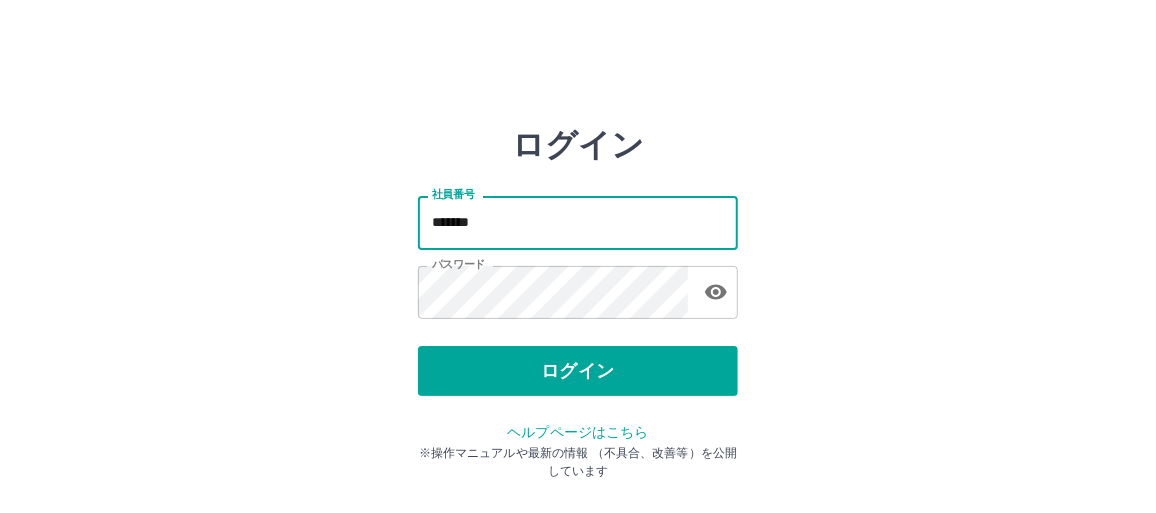 click on "*******" at bounding box center (578, 222) 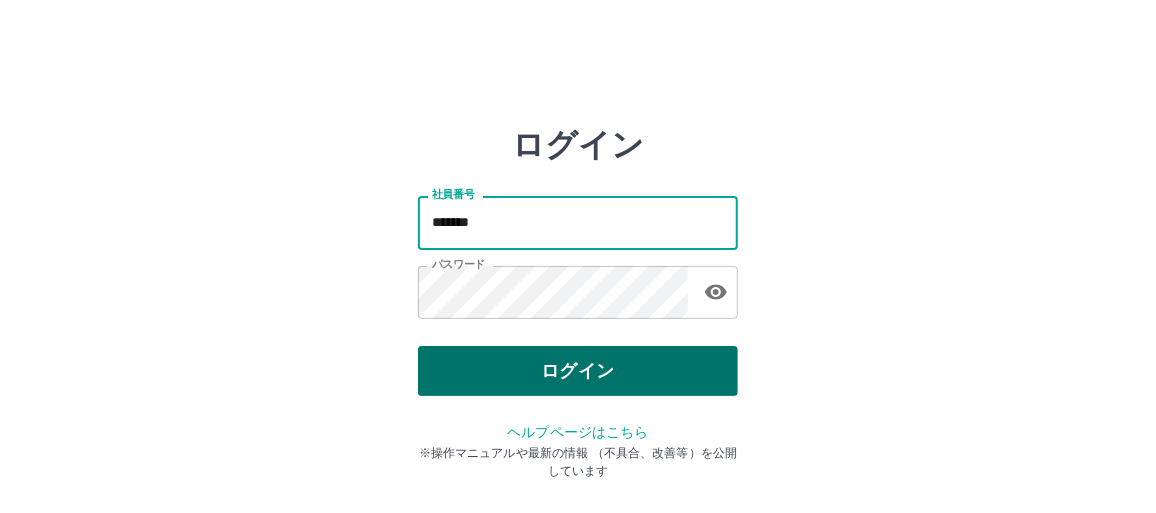 type on "*******" 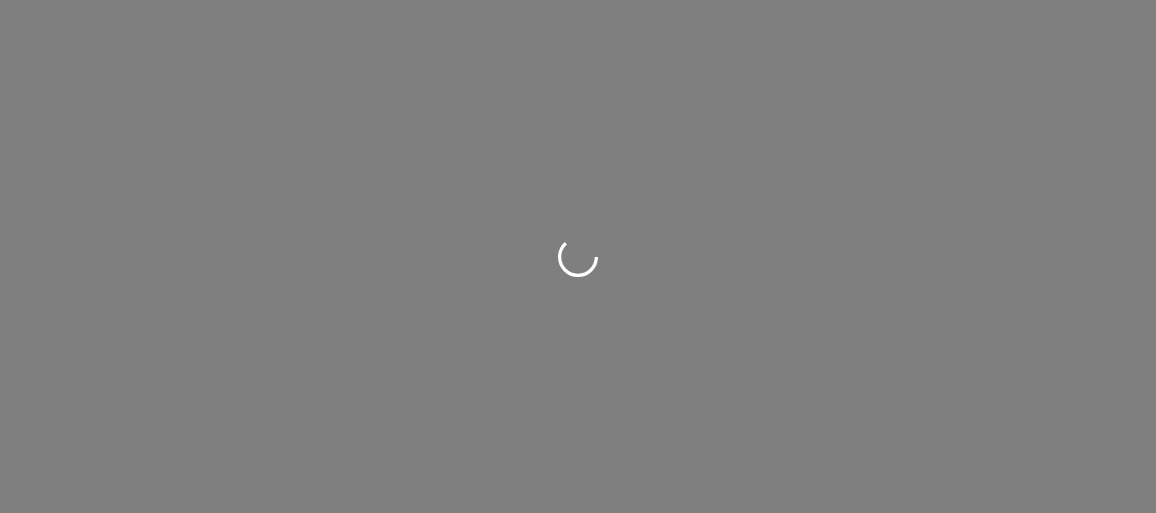 scroll, scrollTop: 0, scrollLeft: 0, axis: both 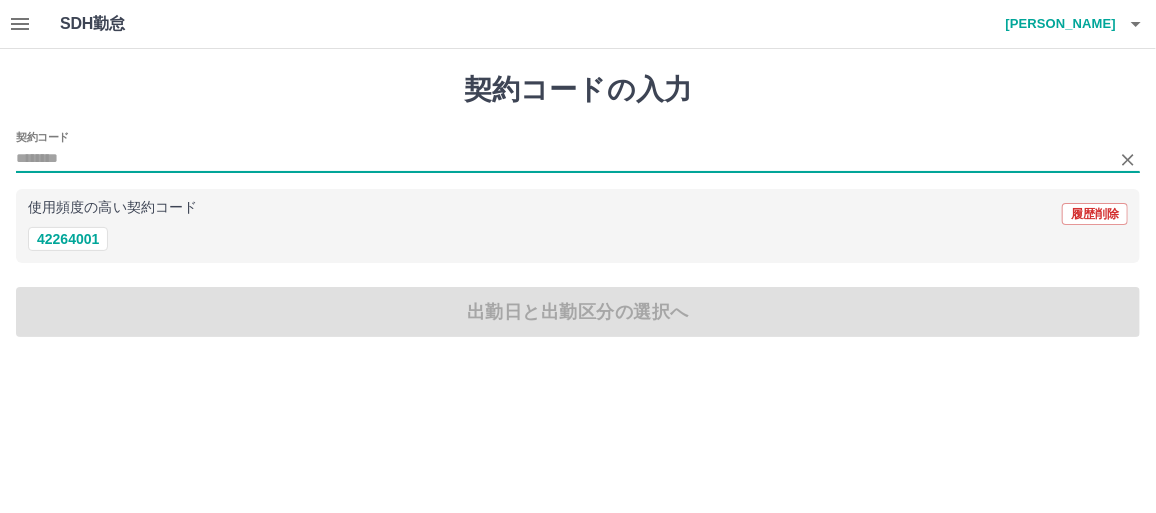 click on "契約コード" at bounding box center [563, 159] 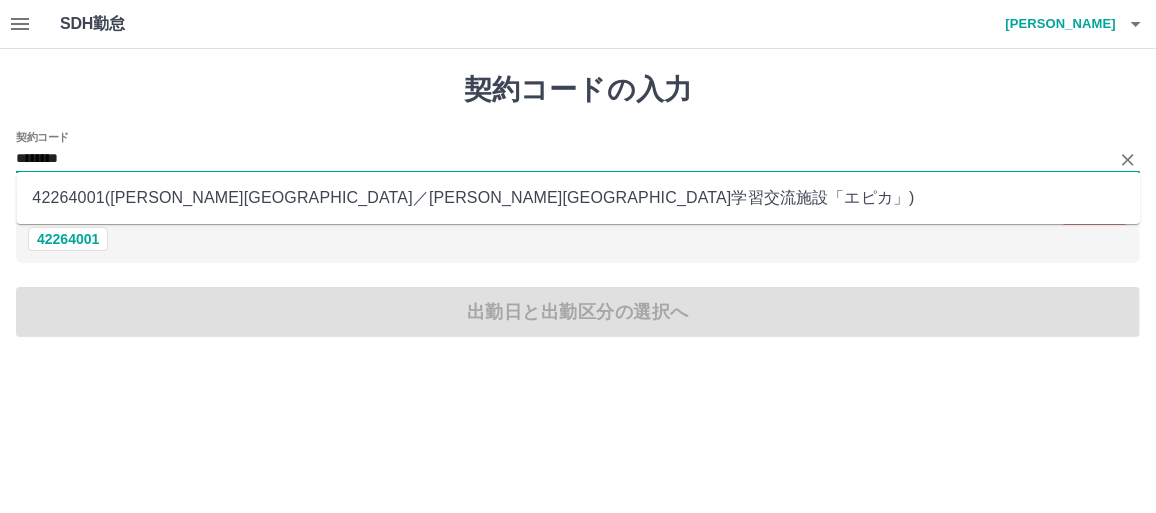 click on "42264001  ( 平泉町 ／ 平泉町学習交流施設「エピカ」 )" at bounding box center (578, 198) 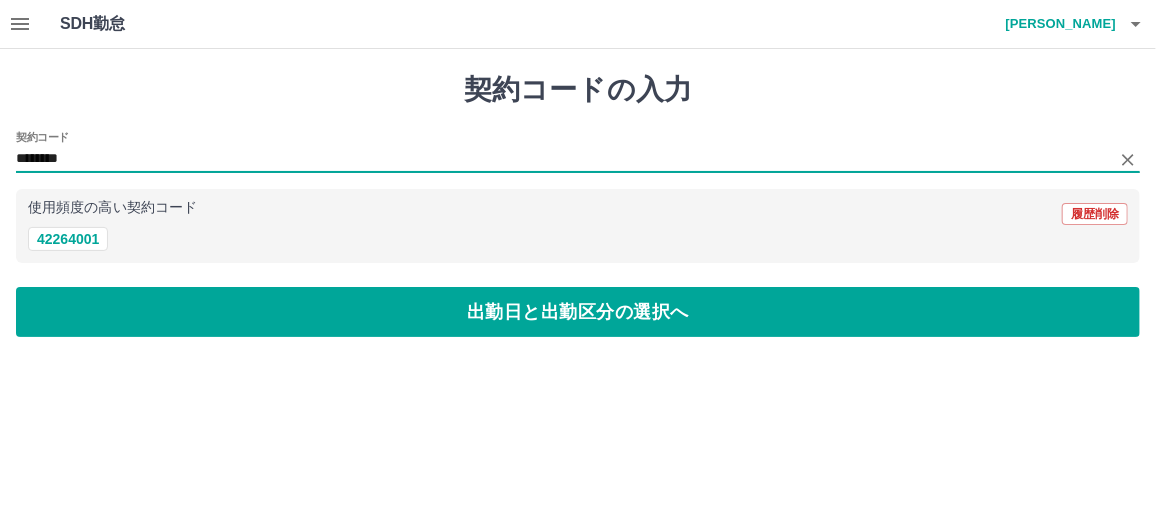 type on "********" 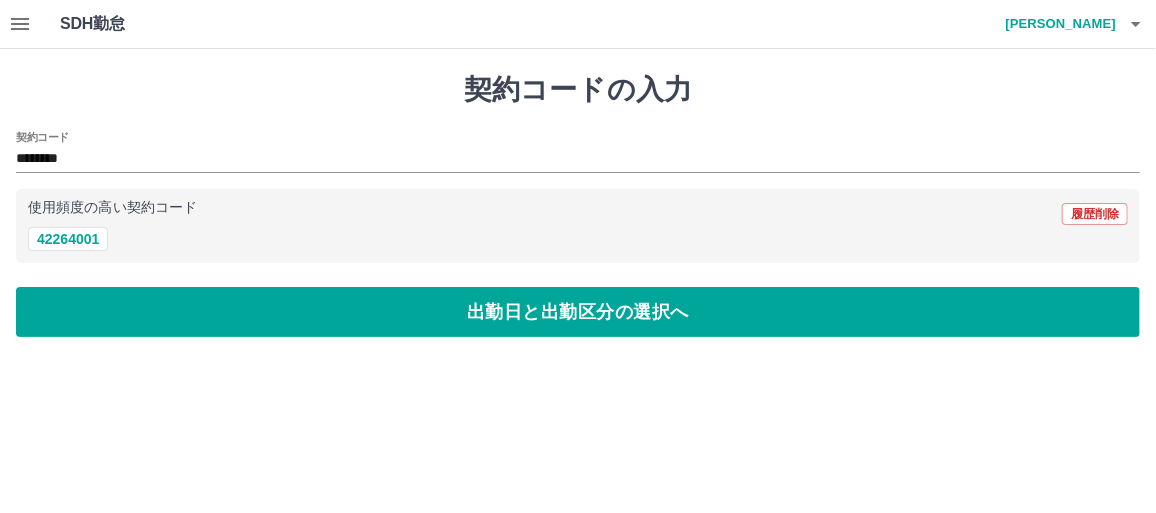 click on "使用頻度の高い契約コード" at bounding box center (112, 208) 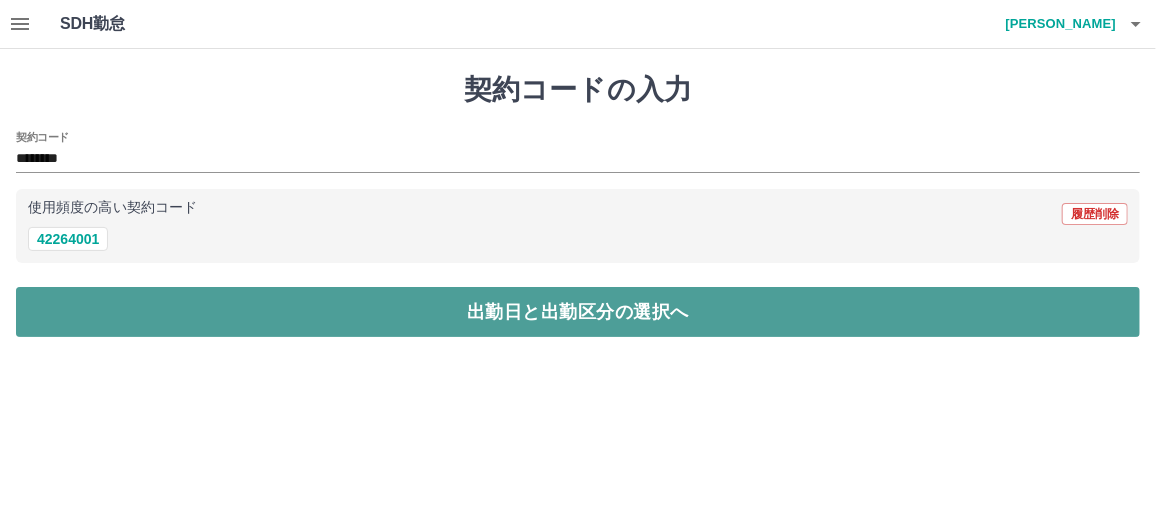 click on "出勤日と出勤区分の選択へ" at bounding box center (578, 312) 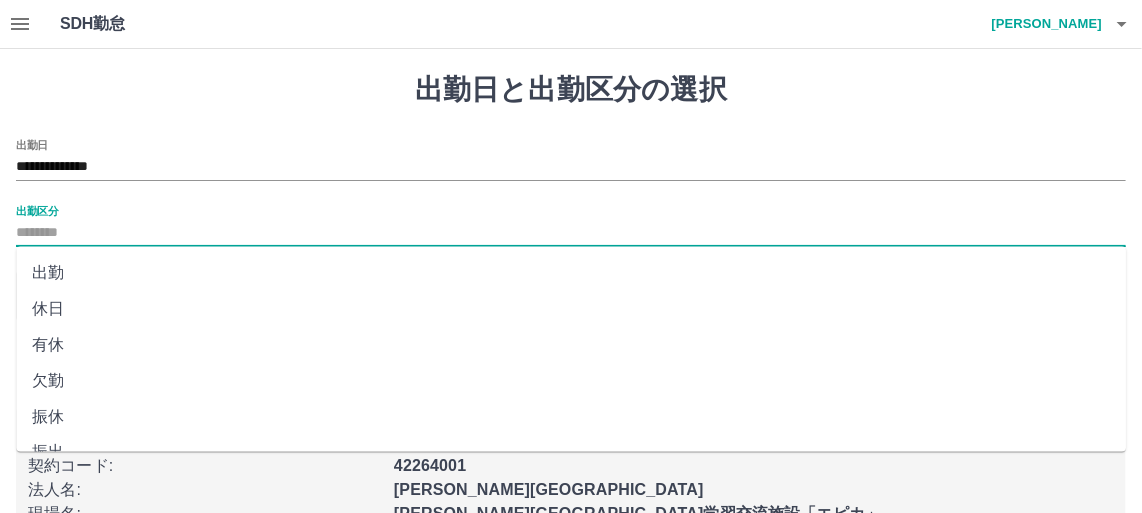 click on "出勤区分" at bounding box center (571, 233) 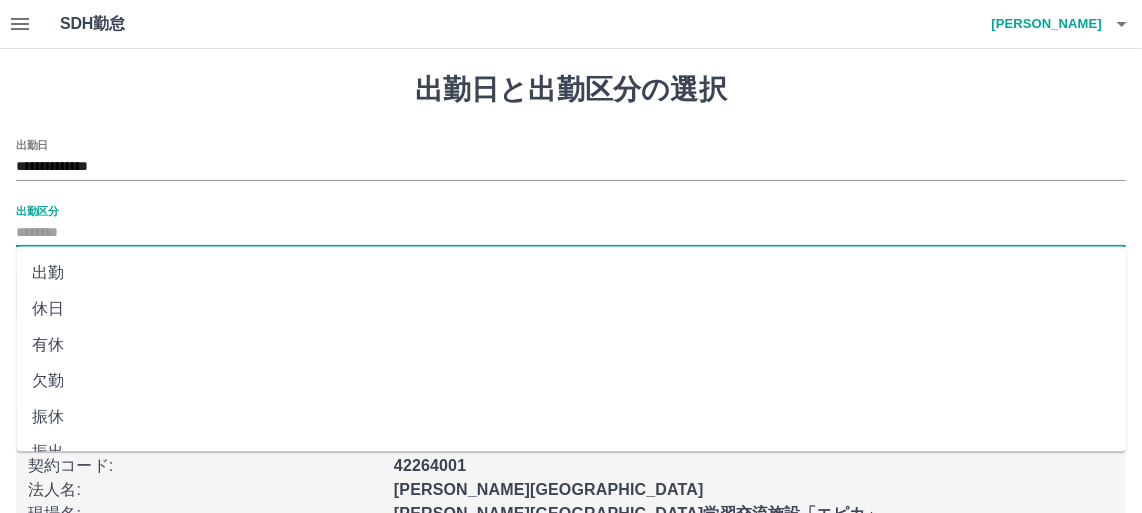 click on "休日" at bounding box center (571, 309) 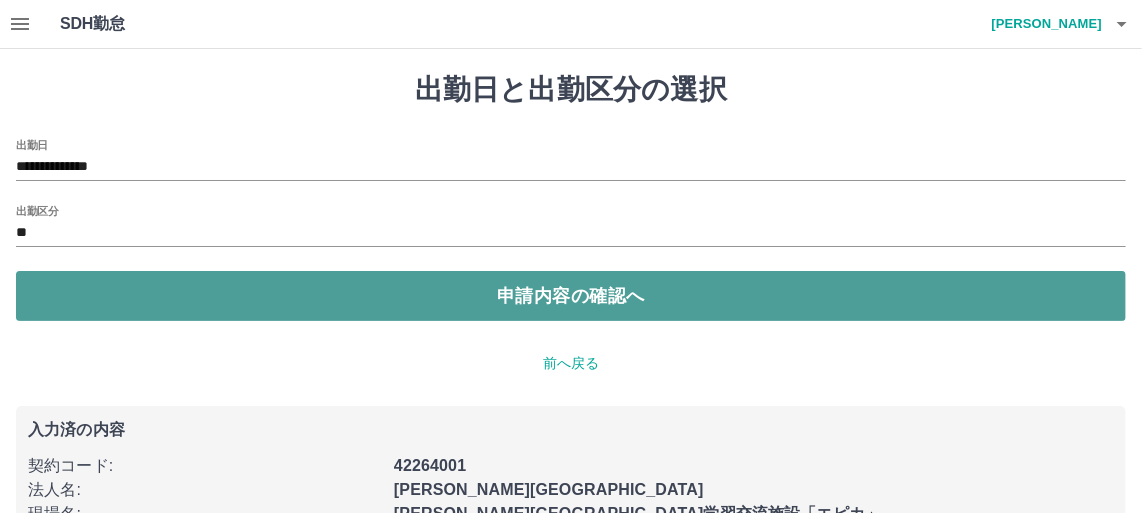 click on "申請内容の確認へ" at bounding box center [571, 296] 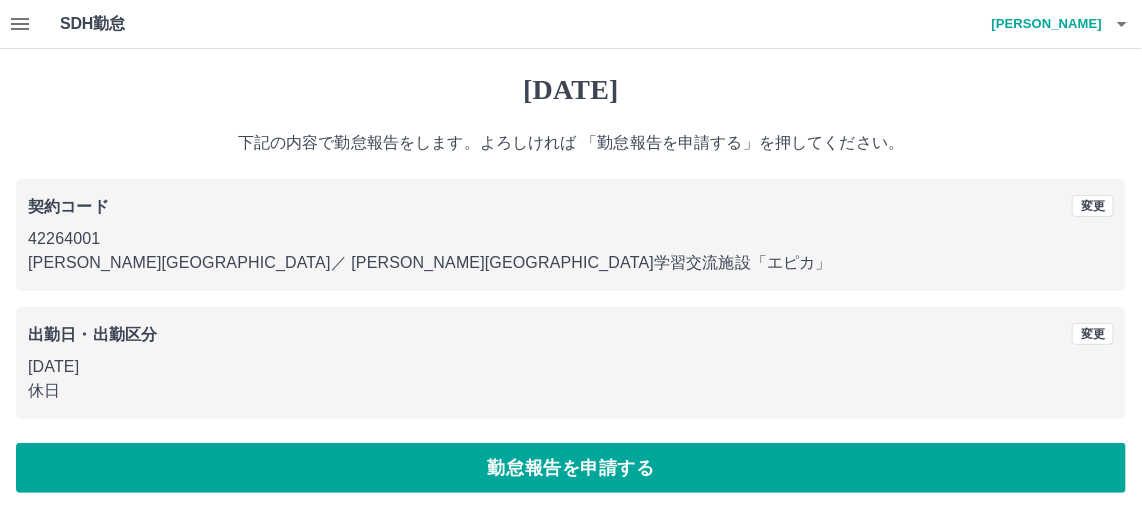 drag, startPoint x: 556, startPoint y: 460, endPoint x: 553, endPoint y: 450, distance: 10.440307 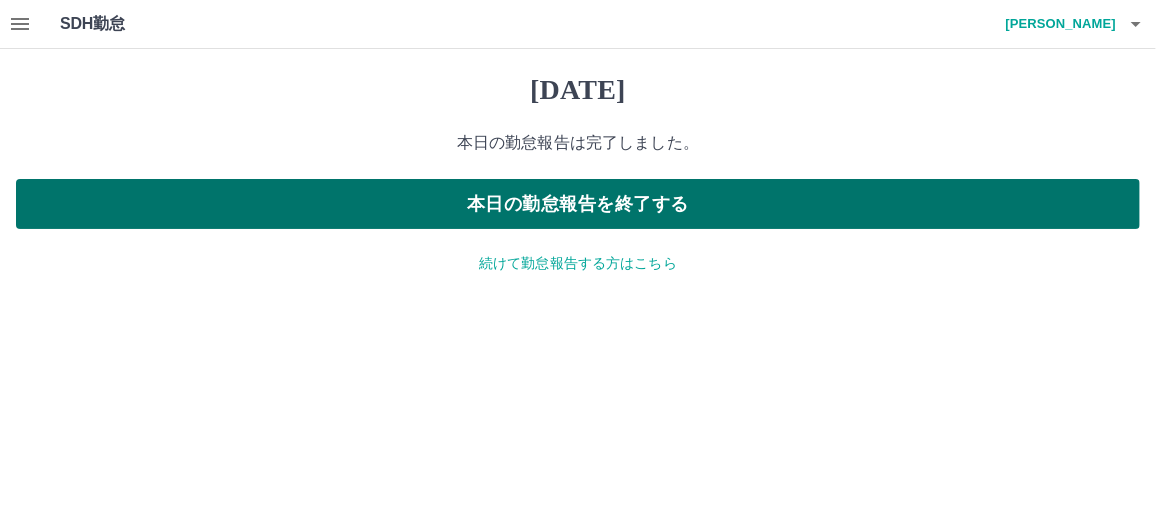 click on "本日の勤怠報告を終了する" at bounding box center (578, 204) 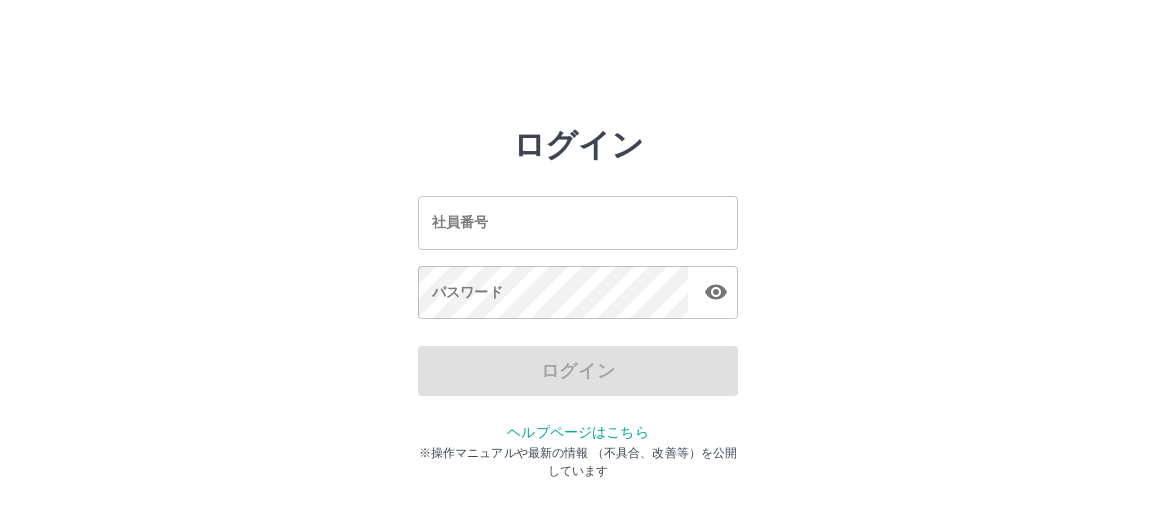 scroll, scrollTop: 0, scrollLeft: 0, axis: both 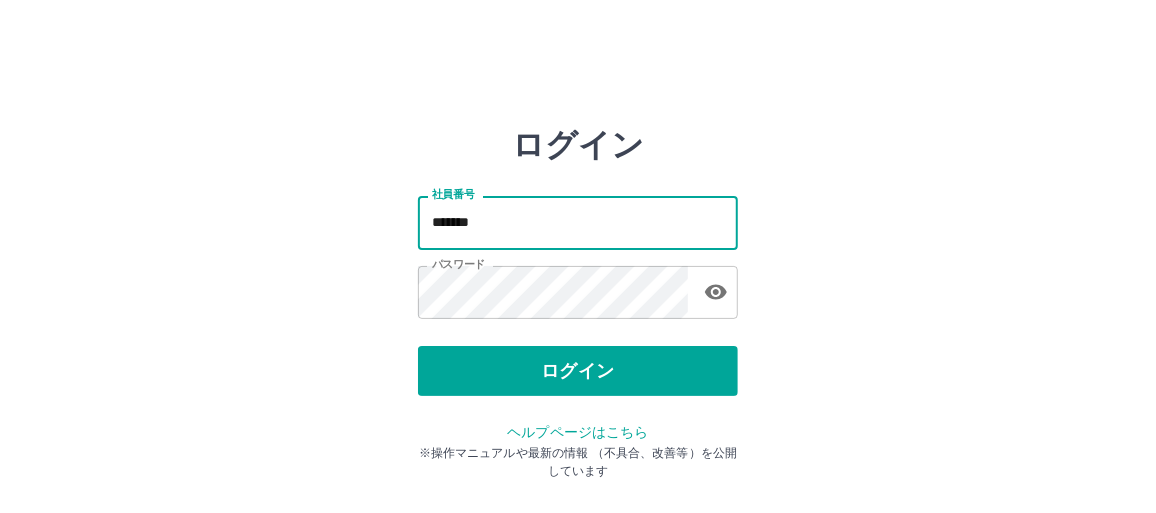 click on "*******" at bounding box center (578, 222) 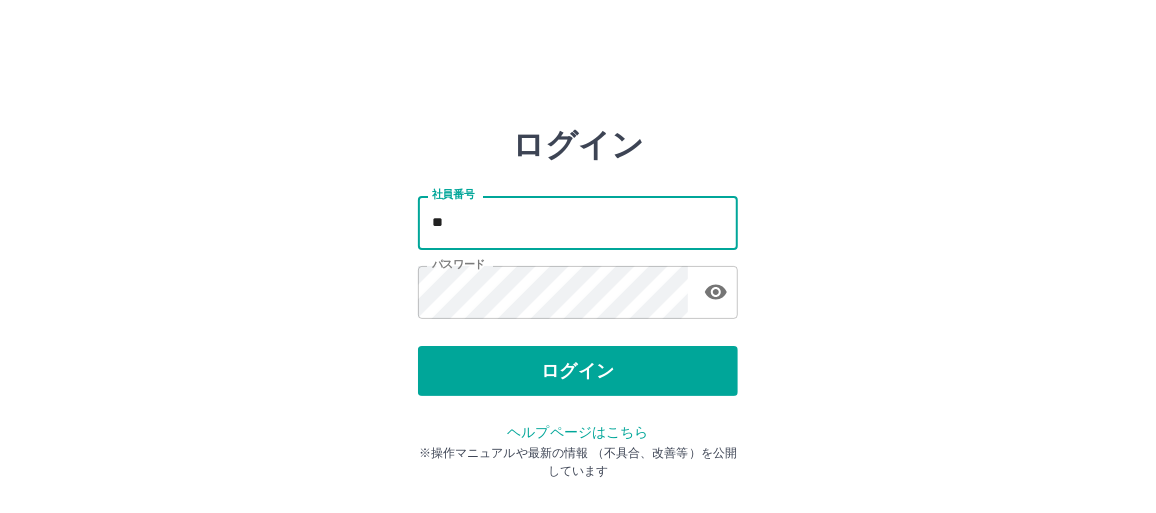 type on "*" 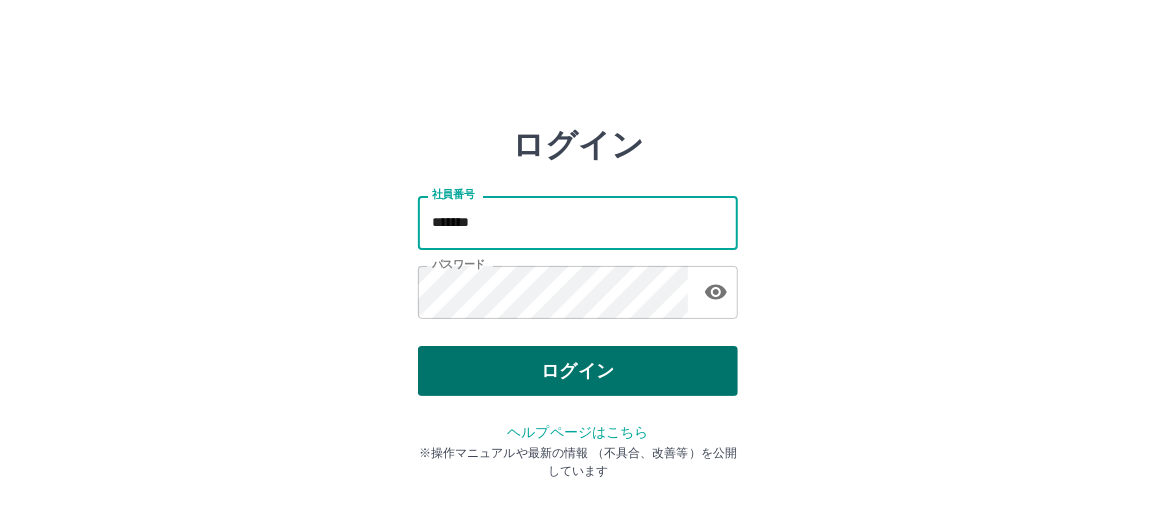 type on "*******" 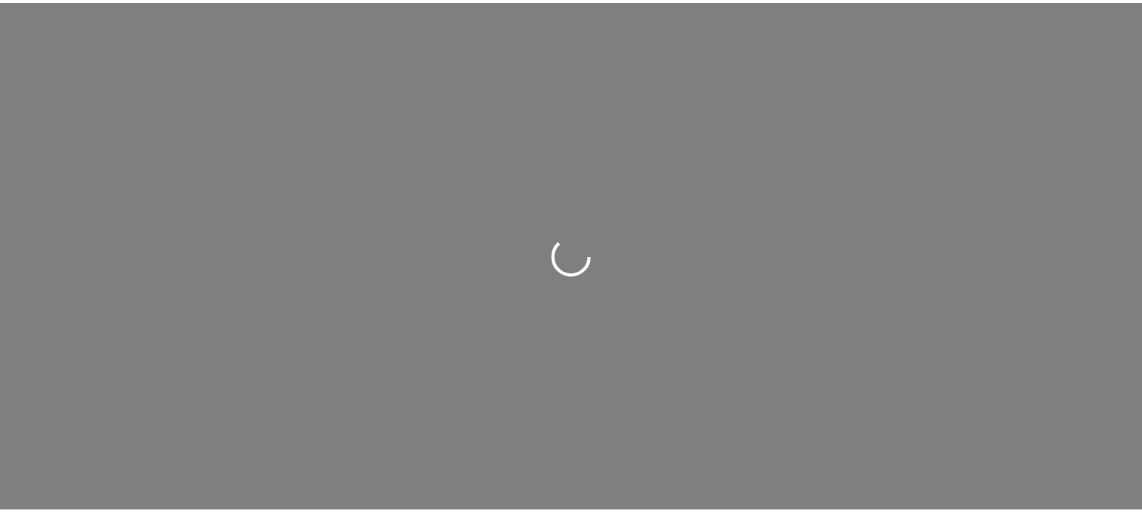 scroll, scrollTop: 0, scrollLeft: 0, axis: both 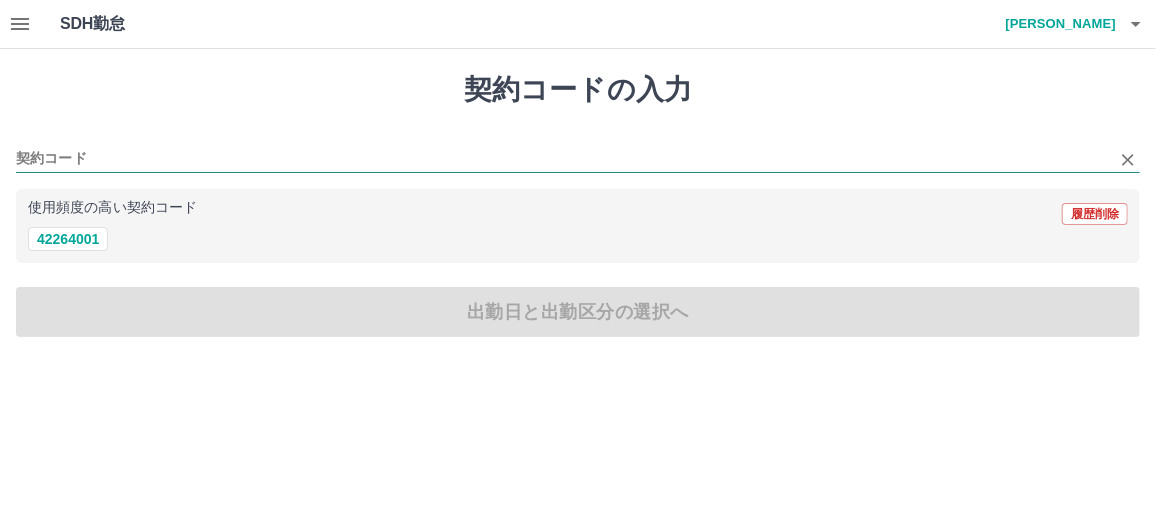 click on "契約コード" at bounding box center (563, 159) 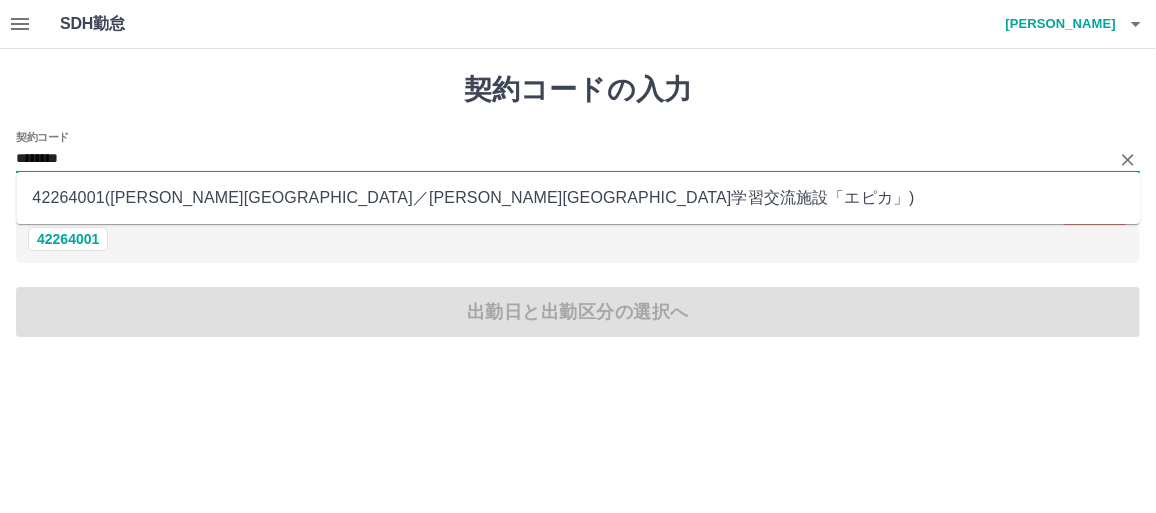 type on "********" 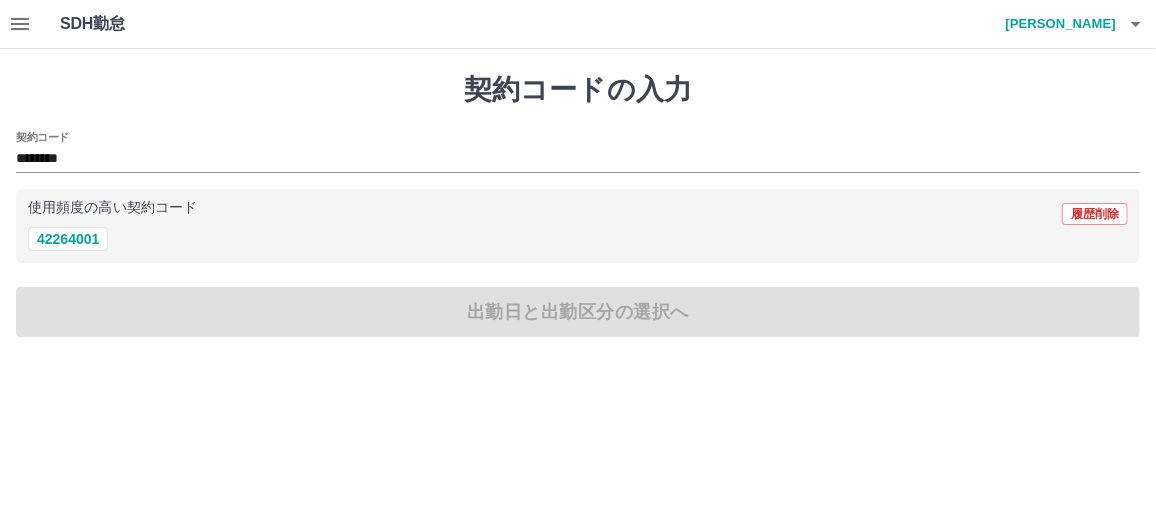 click on "使用頻度の高い契約コード" at bounding box center [112, 208] 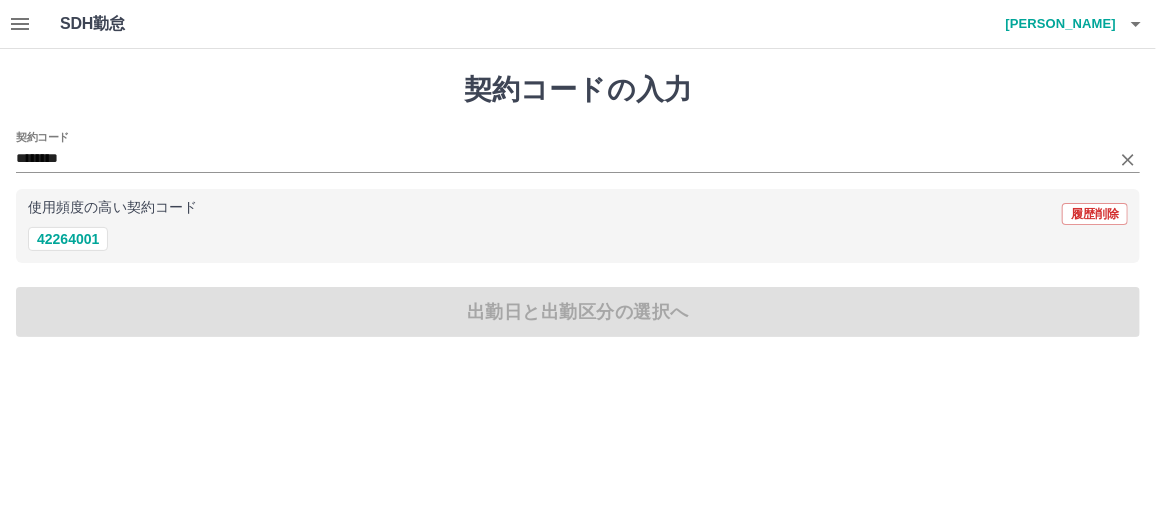 click on "契約コード ********" at bounding box center [578, 152] 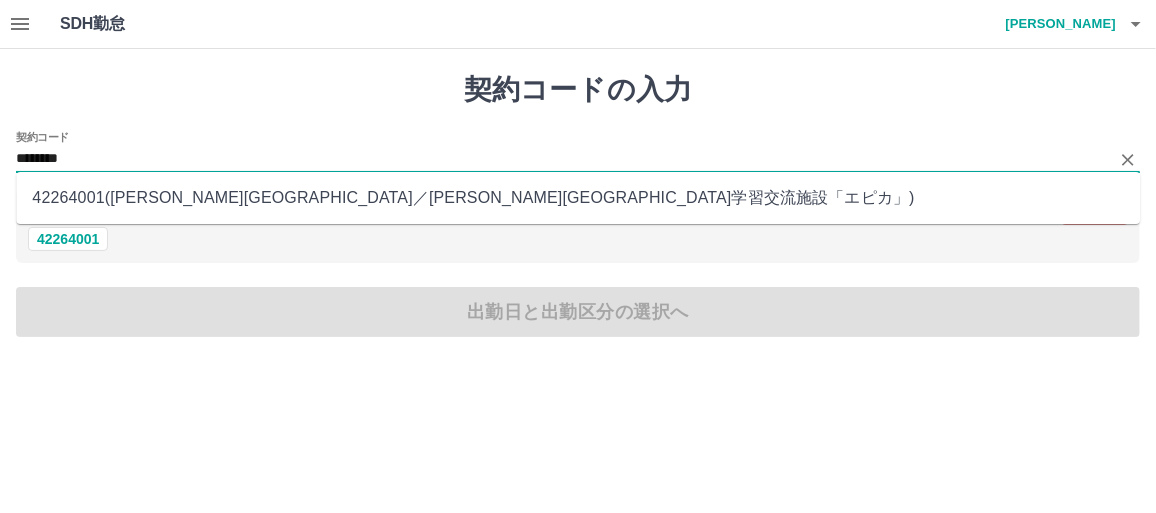 click on "********" at bounding box center [563, 159] 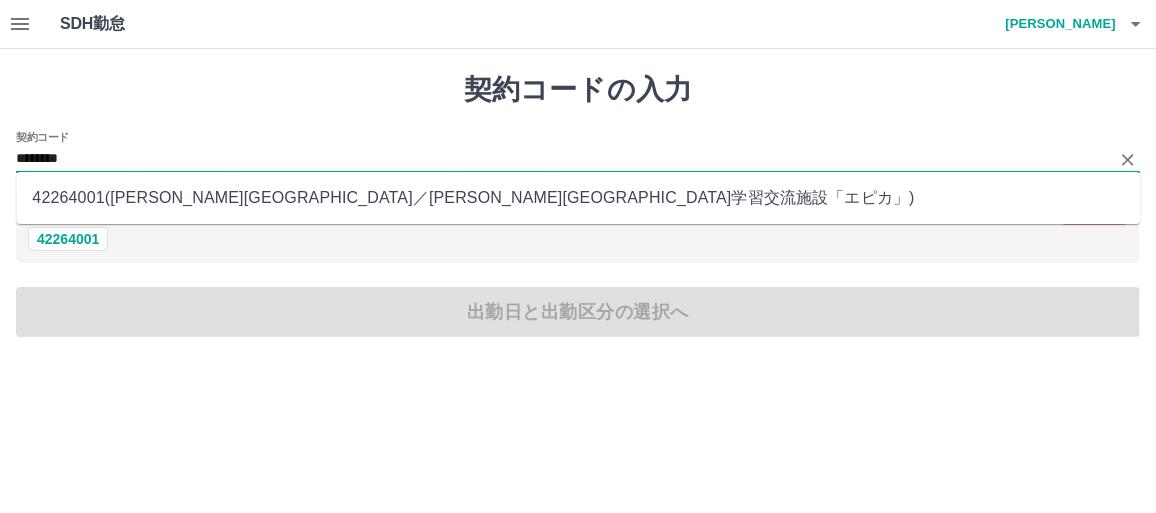 click on "42264001  ( [PERSON_NAME][GEOGRAPHIC_DATA] ／ [PERSON_NAME][GEOGRAPHIC_DATA]学習交流施設「エピカ」 )" at bounding box center [578, 198] 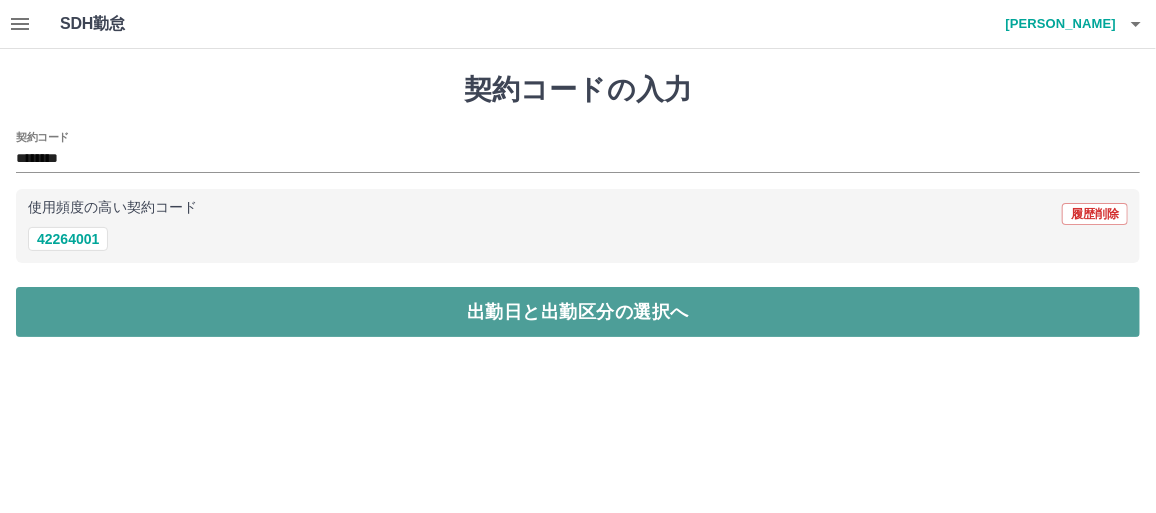 click on "出勤日と出勤区分の選択へ" at bounding box center (578, 312) 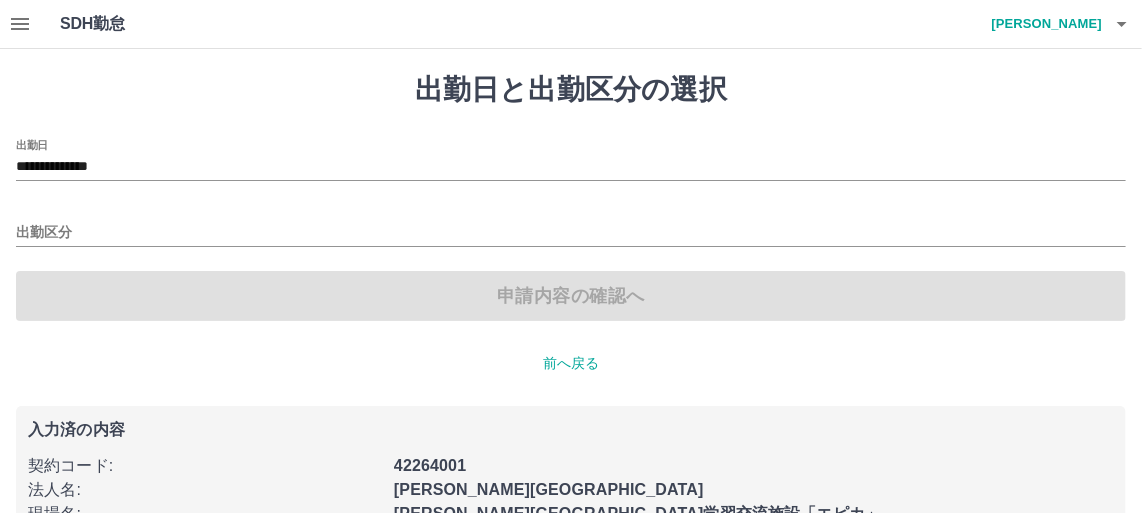 click on "出勤区分" at bounding box center [571, 226] 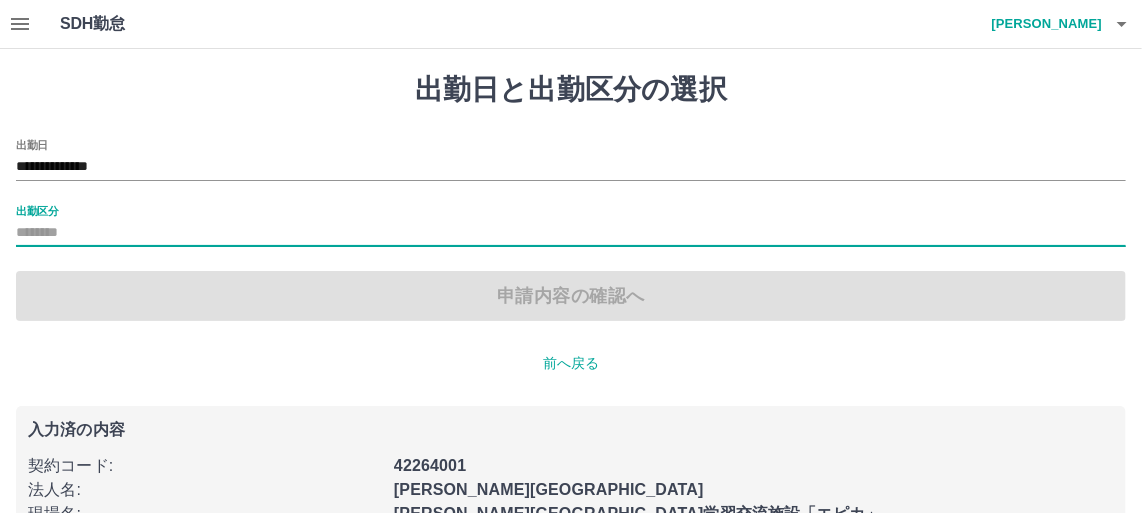 click on "出勤区分" at bounding box center (571, 233) 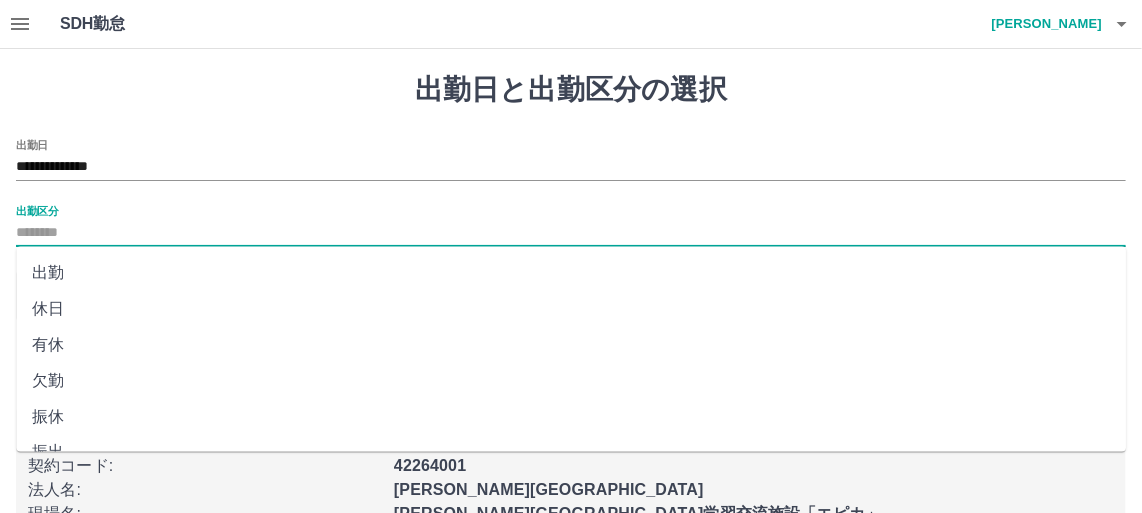 click on "出勤" at bounding box center (571, 273) 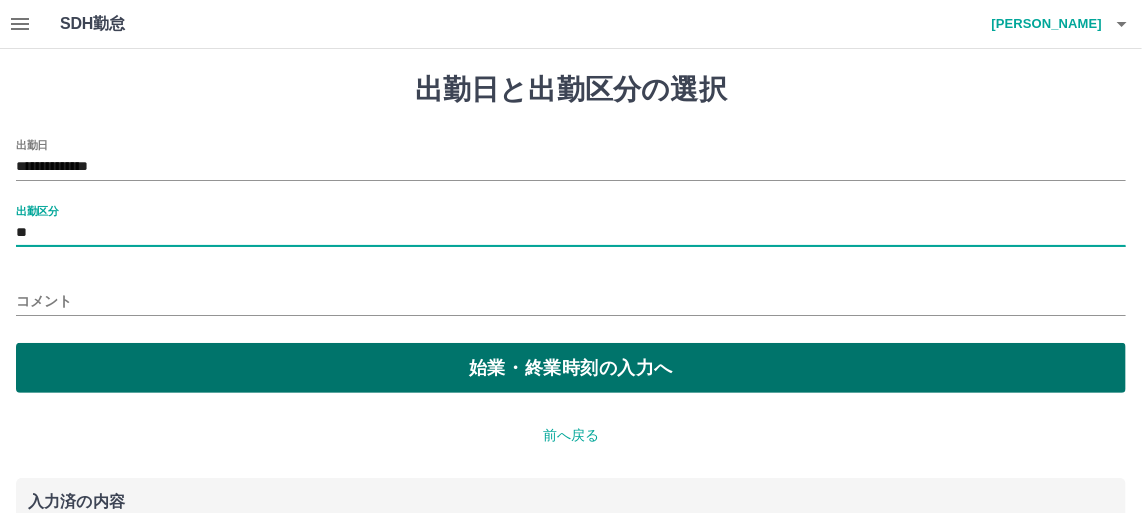 click on "始業・終業時刻の入力へ" at bounding box center (571, 368) 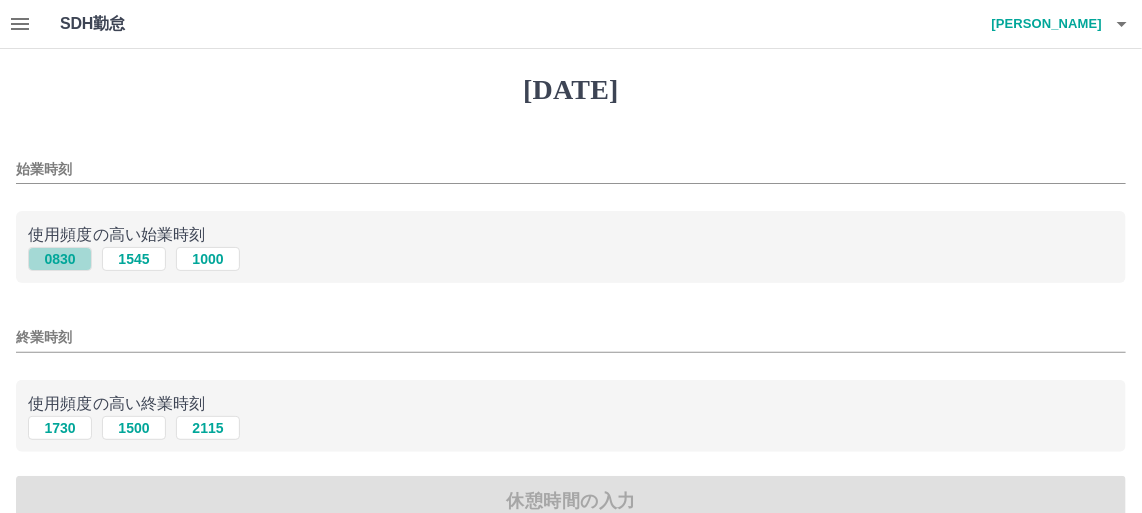 click on "0830" at bounding box center (60, 259) 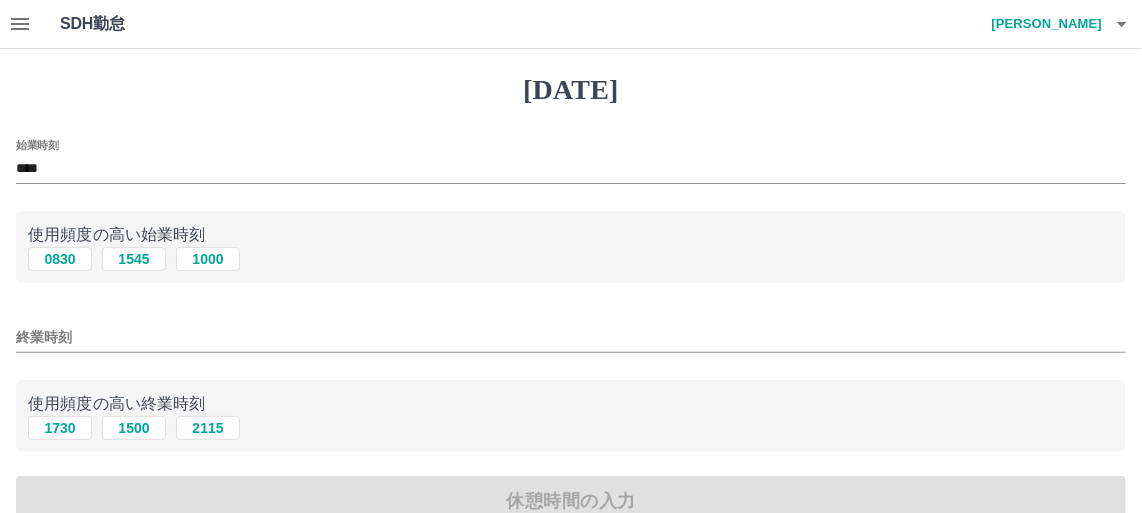 click on "終業時刻" at bounding box center [571, 337] 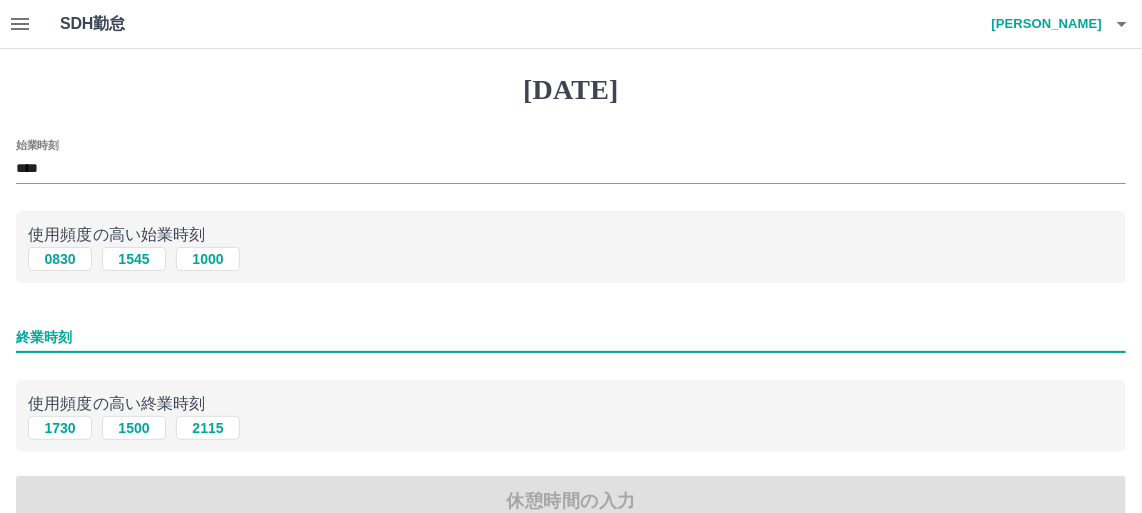 type on "****" 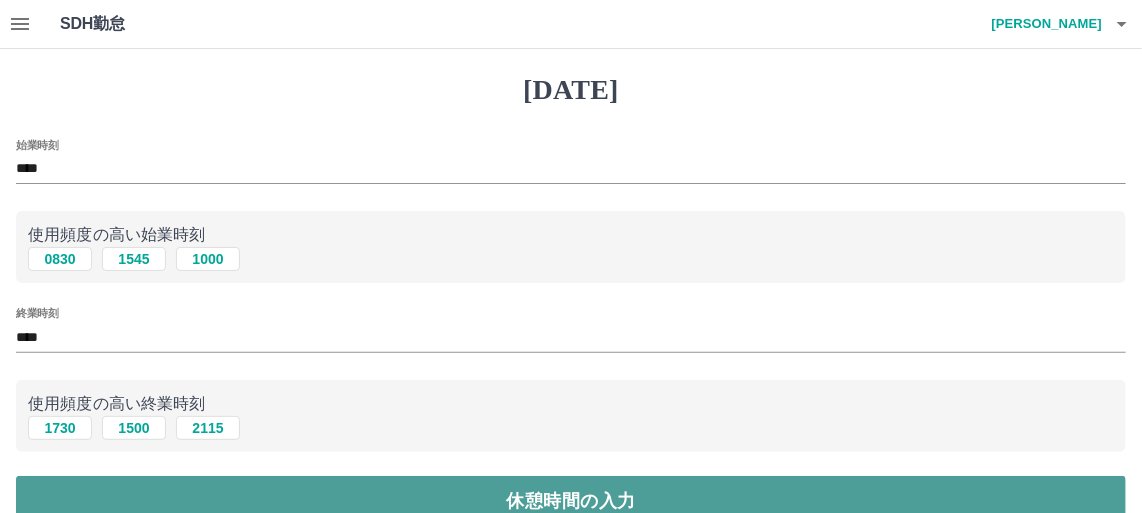 click on "休憩時間の入力" at bounding box center [571, 501] 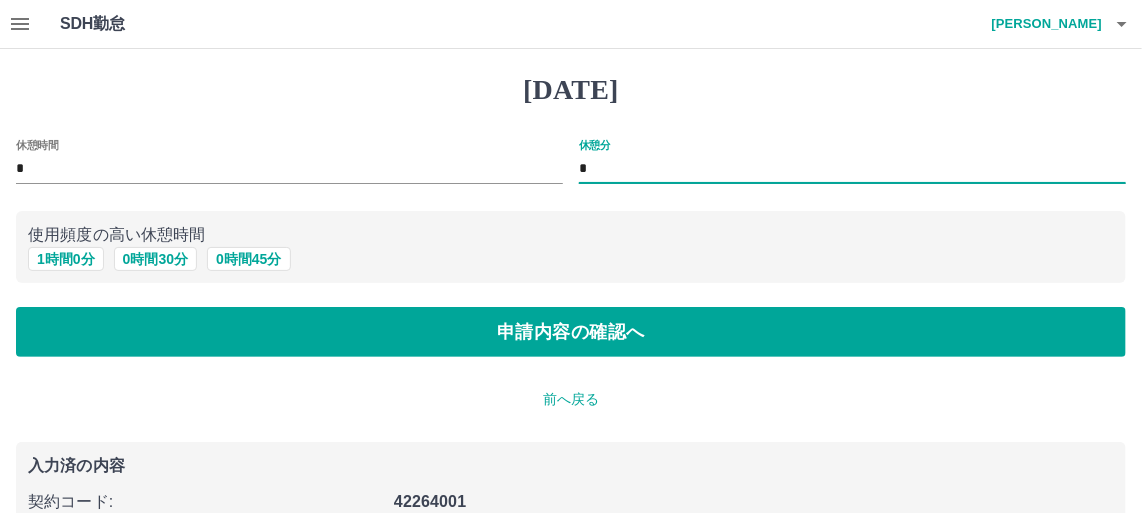 click on "*" at bounding box center [852, 169] 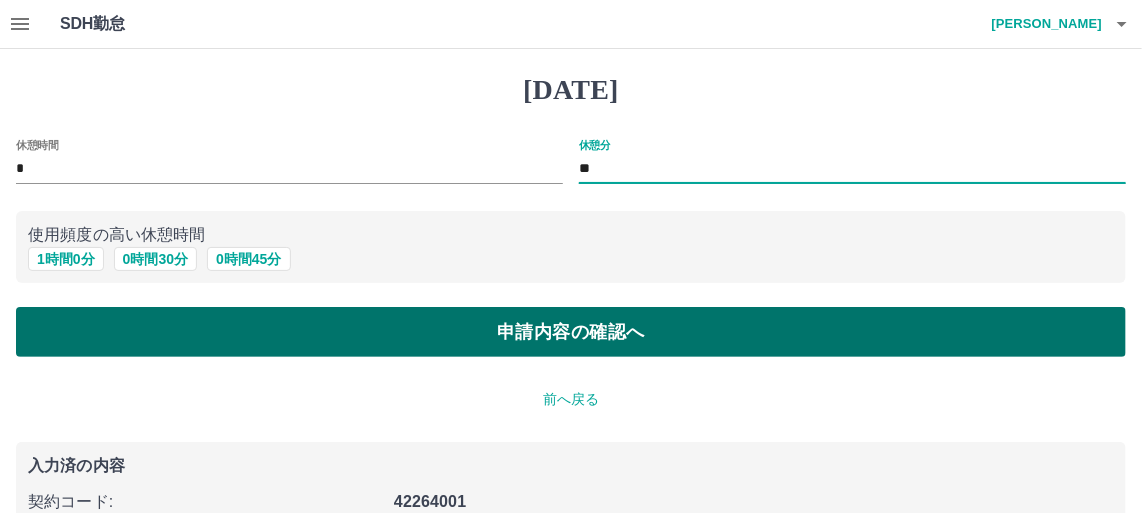 type on "**" 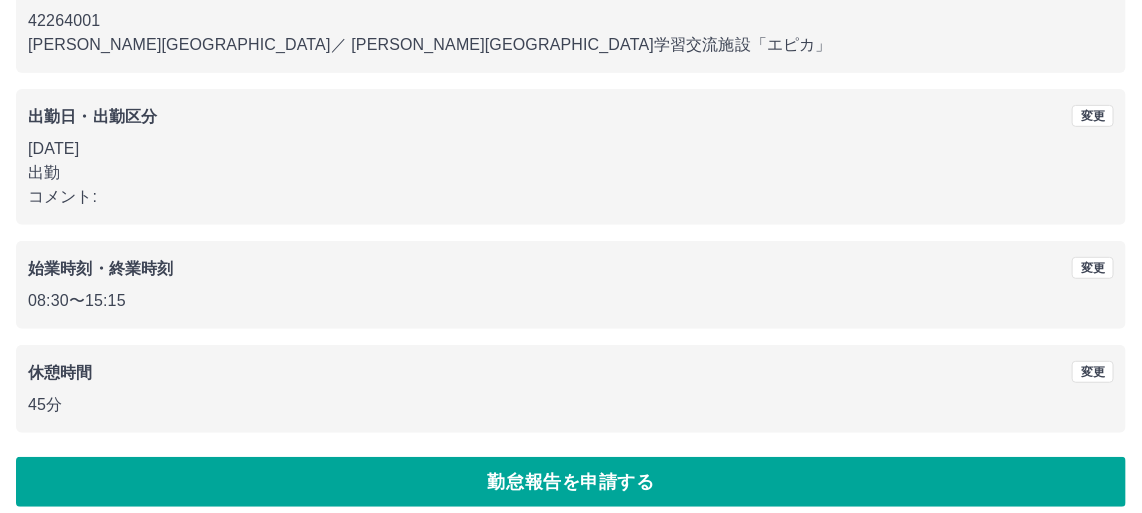 scroll, scrollTop: 235, scrollLeft: 0, axis: vertical 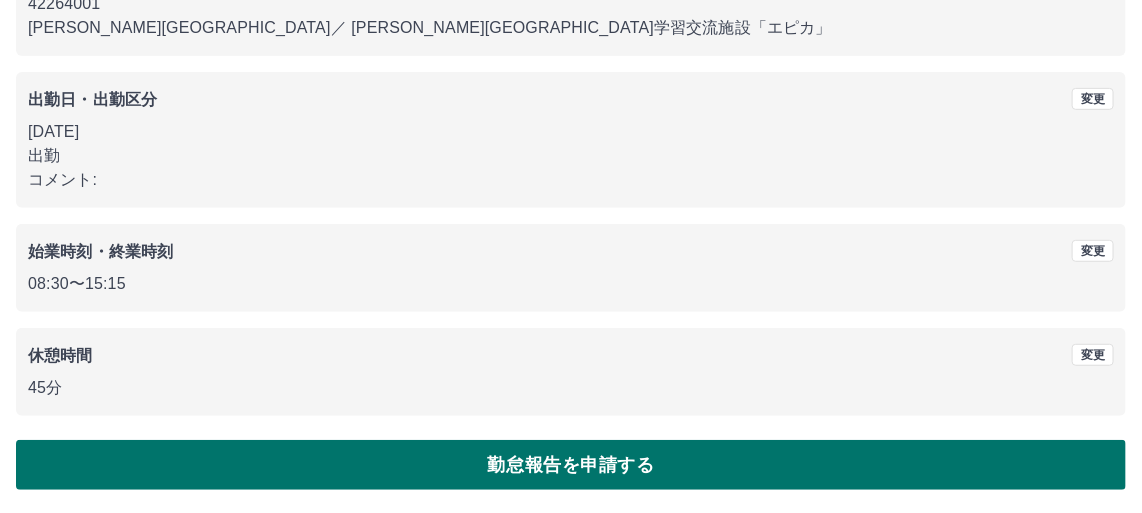 click on "勤怠報告を申請する" at bounding box center [571, 465] 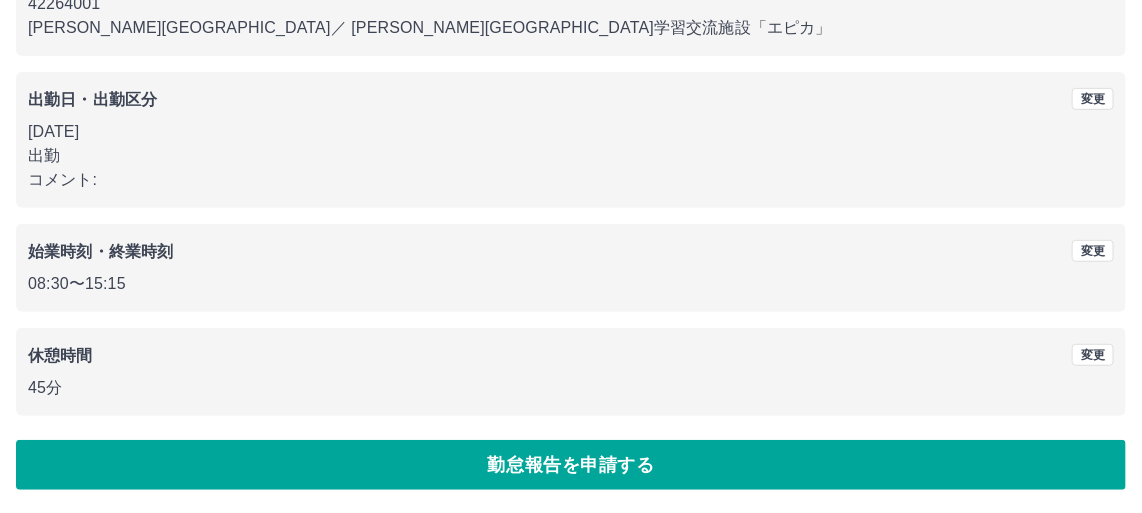 scroll, scrollTop: 0, scrollLeft: 0, axis: both 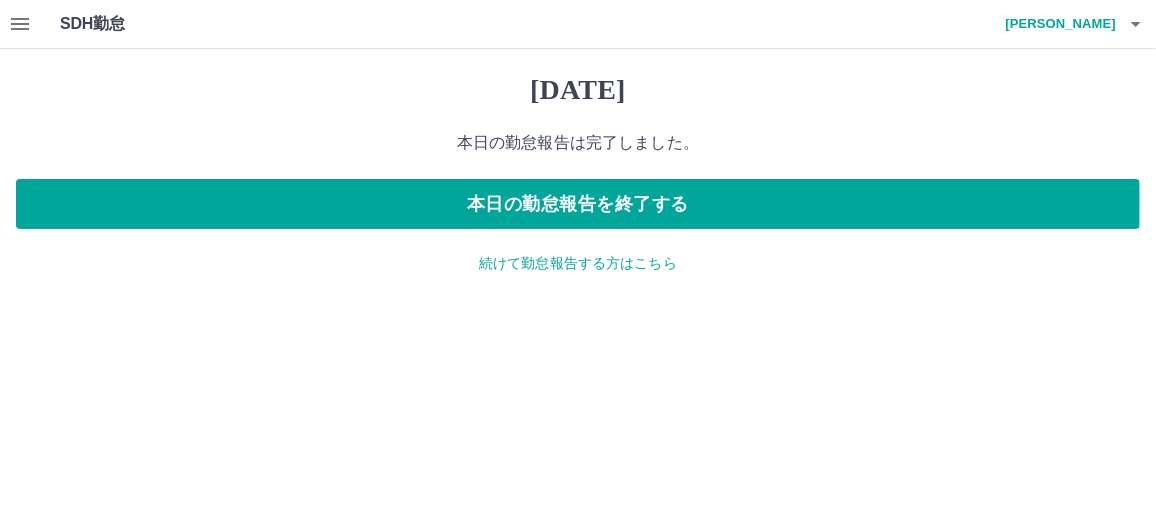 click on "続けて勤怠報告する方はこちら" at bounding box center [578, 263] 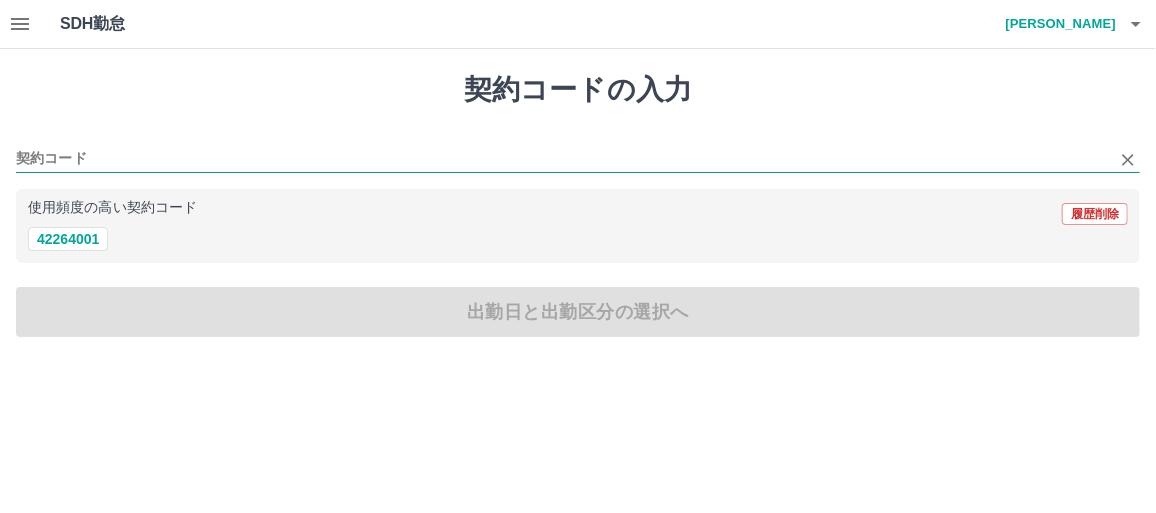 click at bounding box center [578, 160] 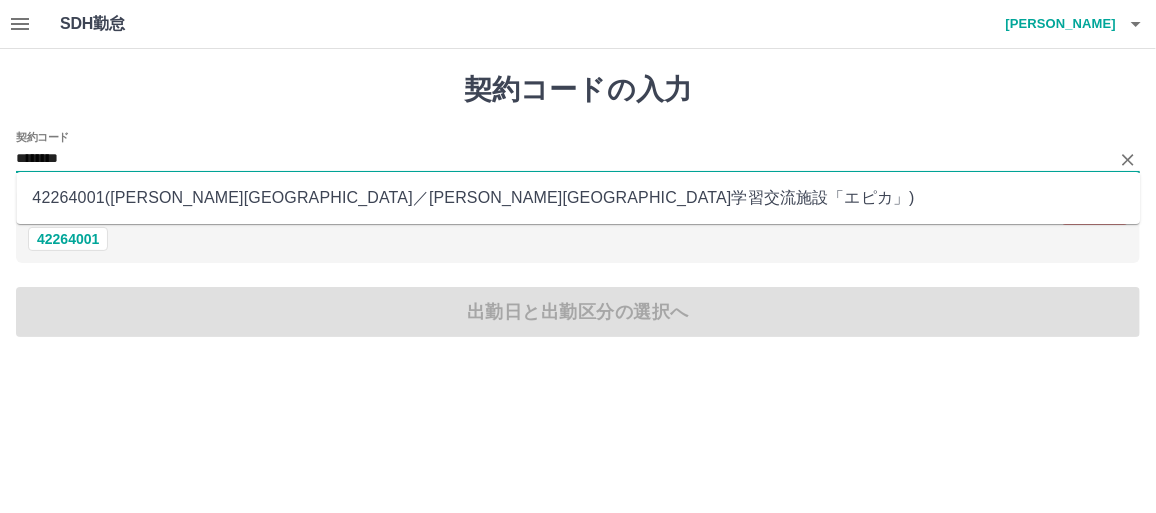 type on "********" 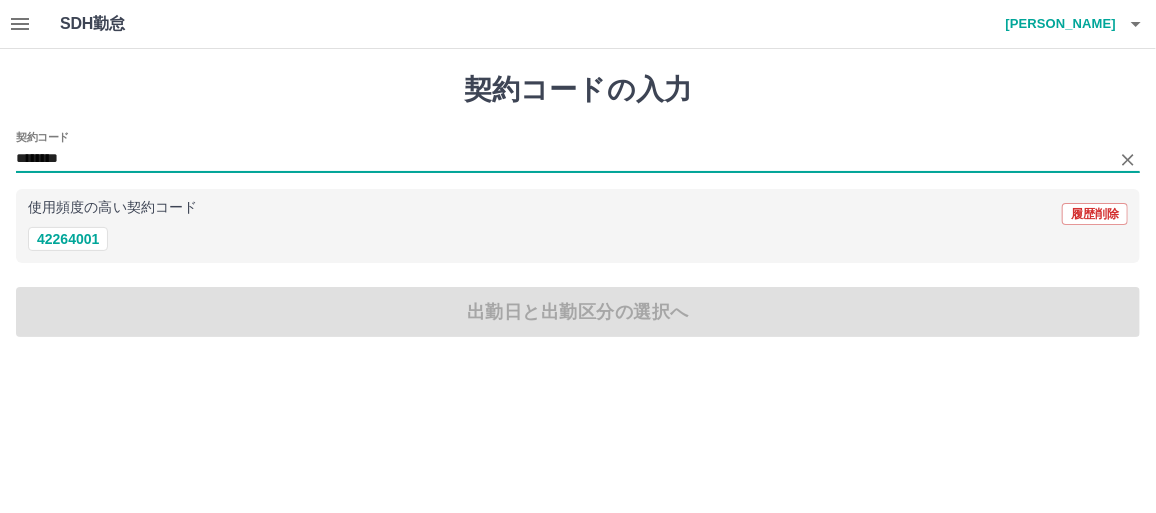 click on "使用頻度の高い契約コード" at bounding box center [112, 208] 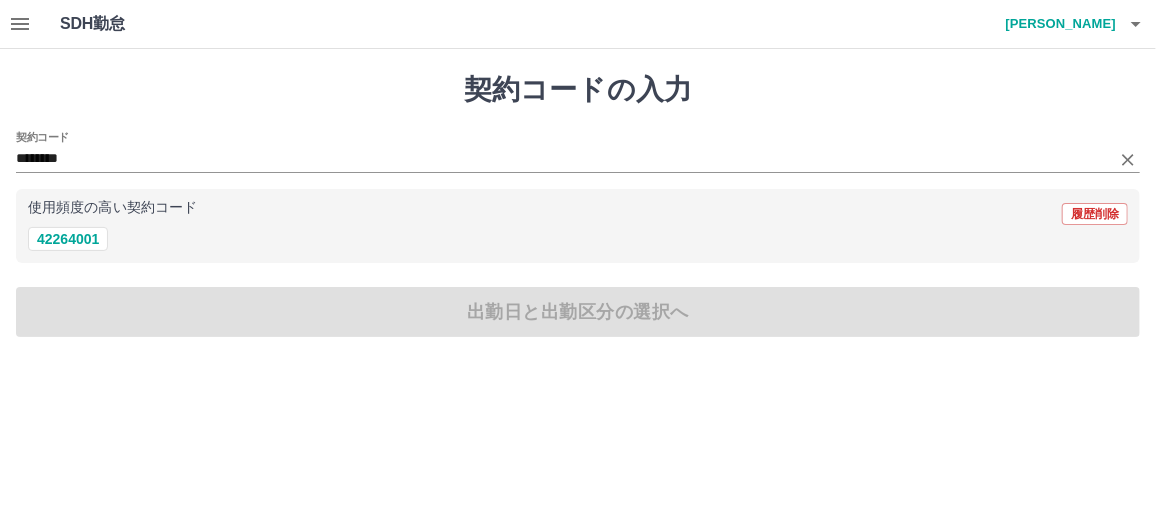 click on "契約コード ********" at bounding box center (578, 152) 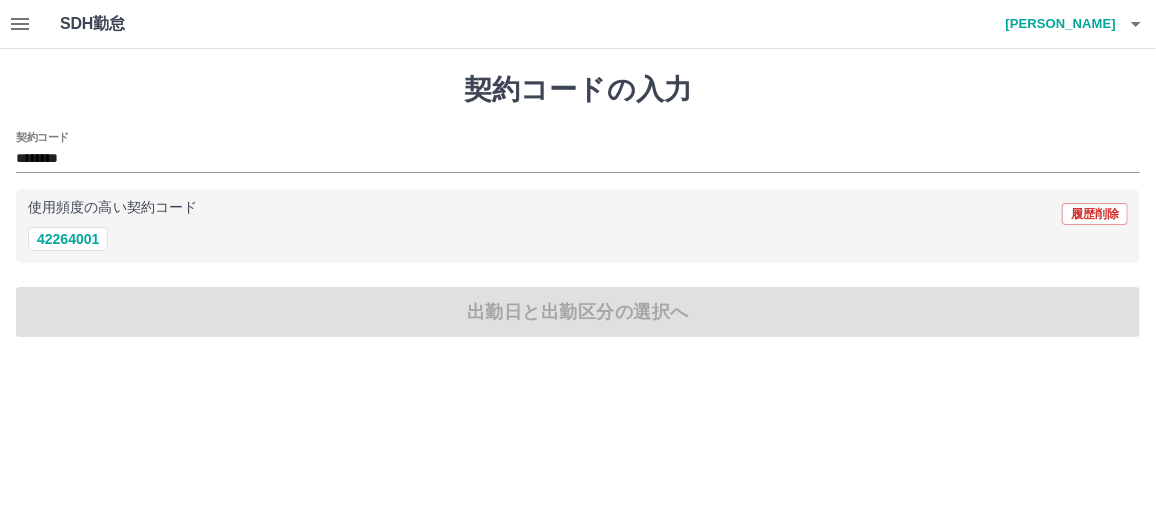 click on "使用頻度の高い契約コード" at bounding box center (112, 208) 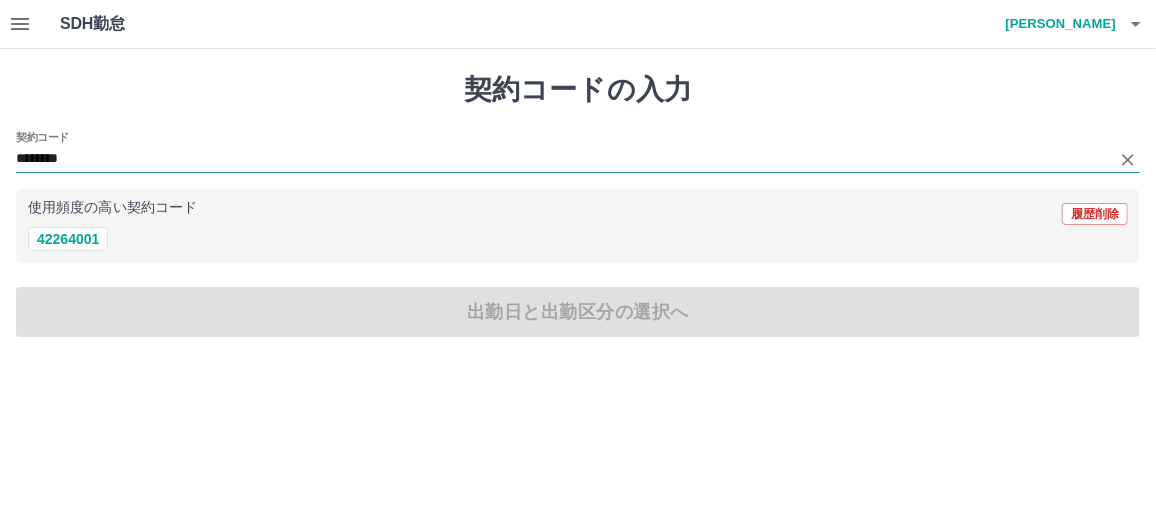 click on "契約コード ********" at bounding box center [578, 152] 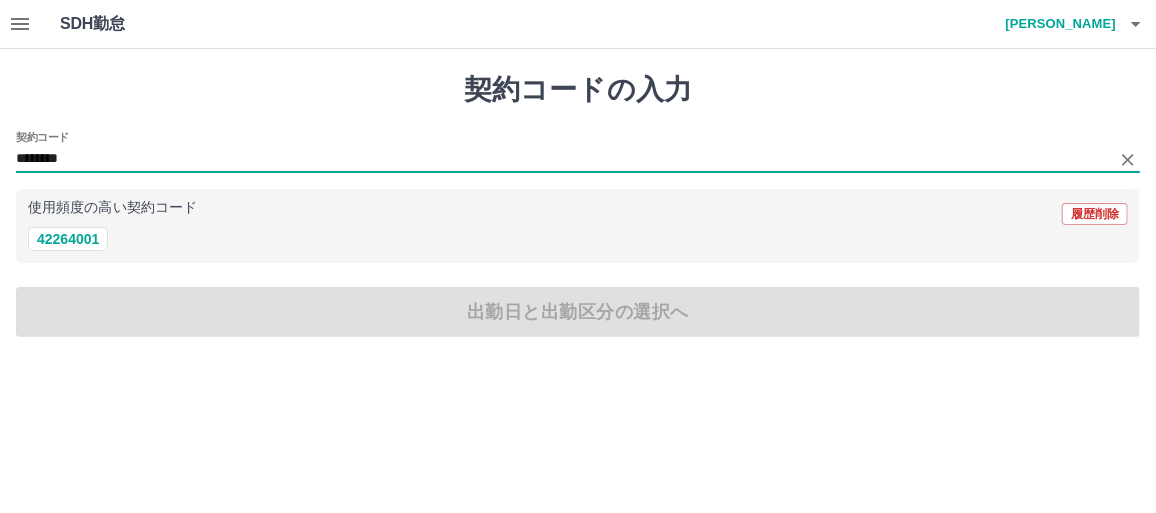 click on "********" at bounding box center [563, 159] 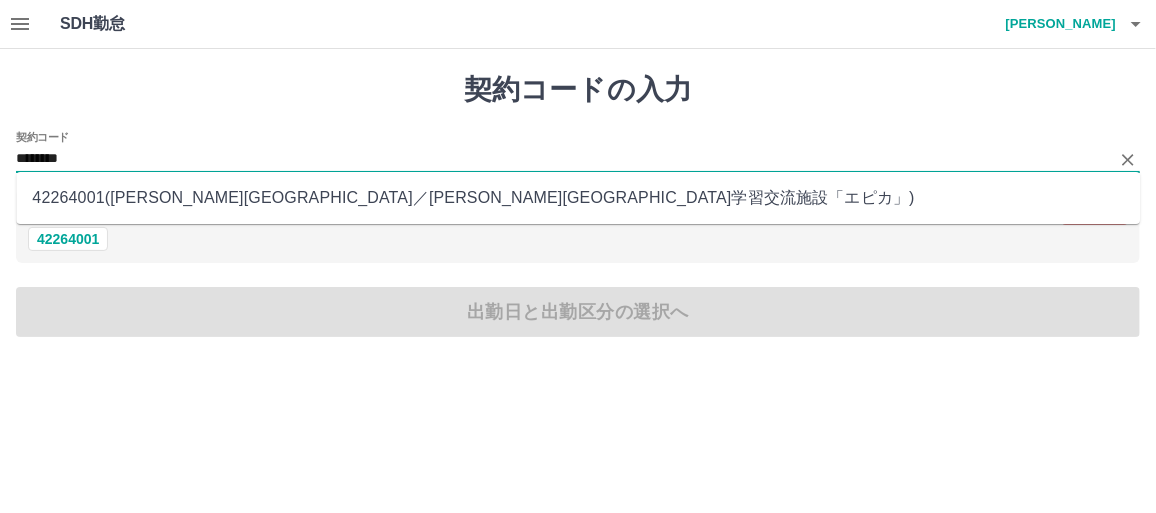 click on "42264001  ( [PERSON_NAME][GEOGRAPHIC_DATA] ／ [PERSON_NAME][GEOGRAPHIC_DATA]学習交流施設「エピカ」 )" at bounding box center (578, 198) 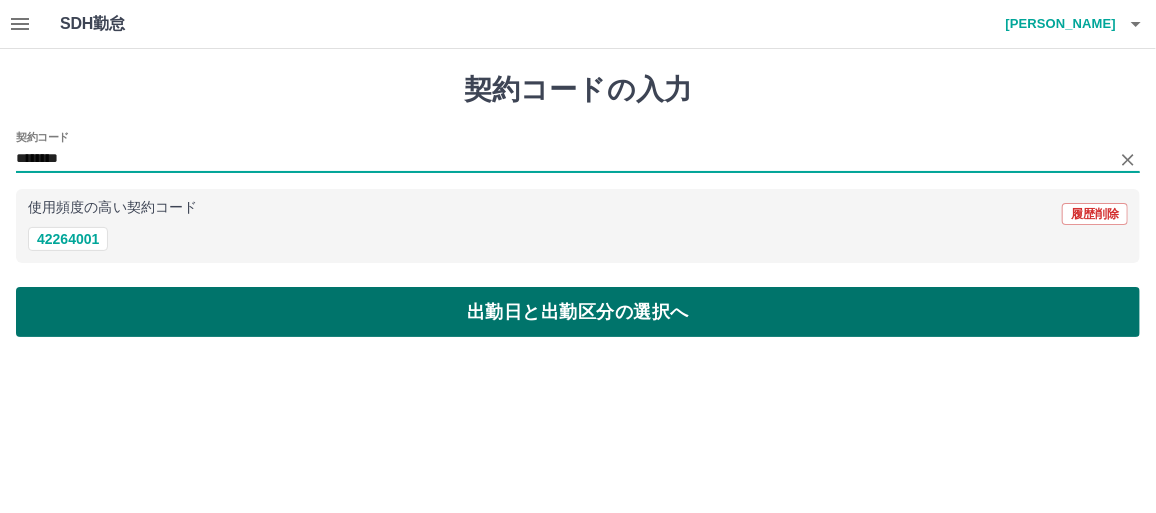 click on "出勤日と出勤区分の選択へ" at bounding box center (578, 312) 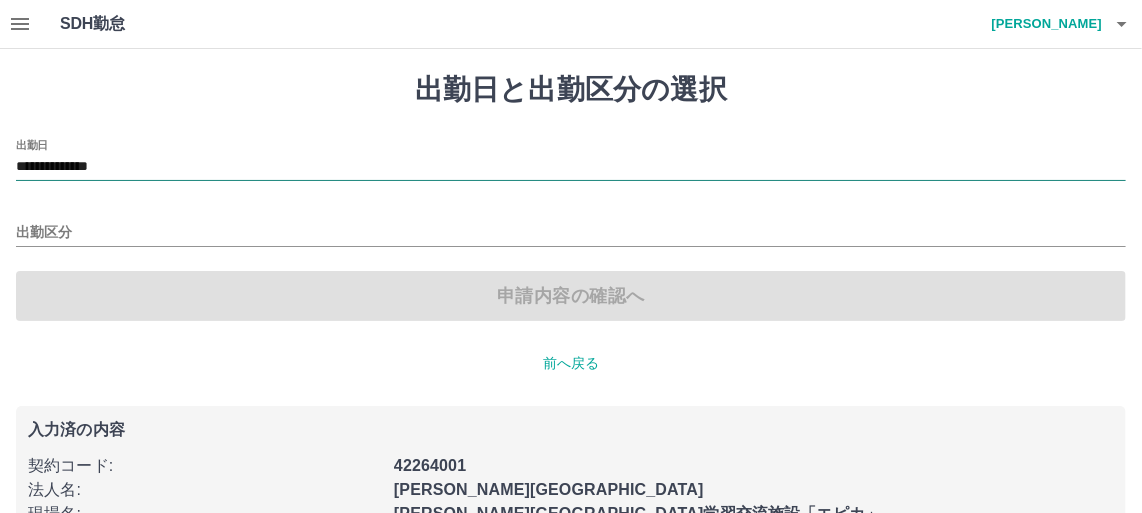 click on "**********" at bounding box center (571, 167) 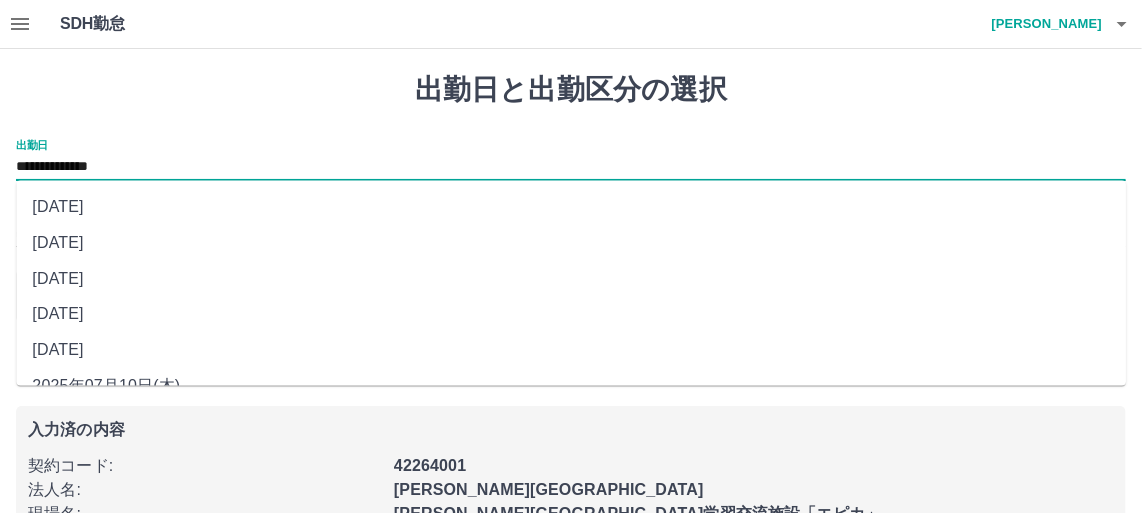 drag, startPoint x: 162, startPoint y: 162, endPoint x: 150, endPoint y: 202, distance: 41.761227 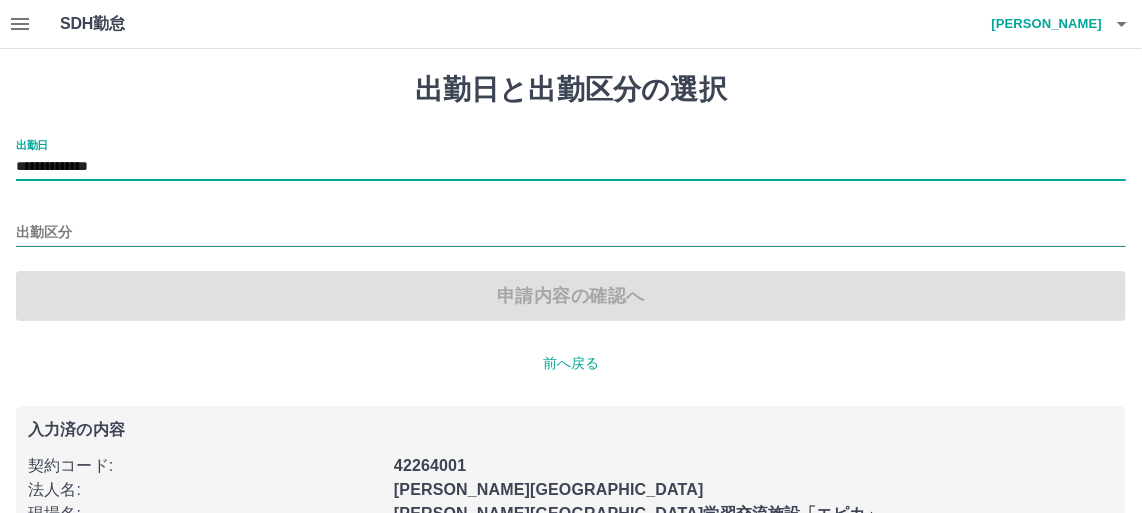 click on "出勤区分" at bounding box center (571, 233) 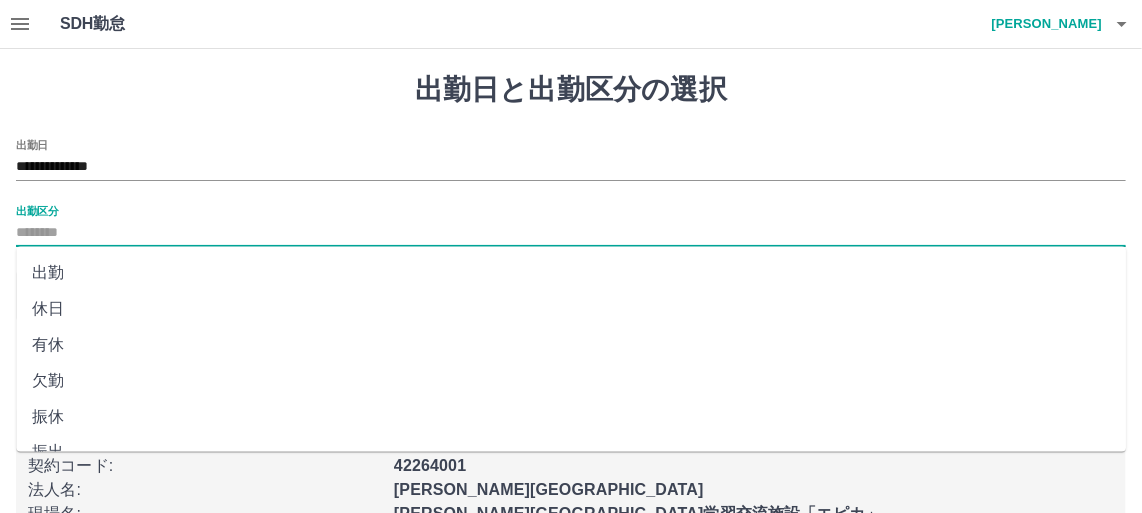 click on "出勤" at bounding box center (571, 273) 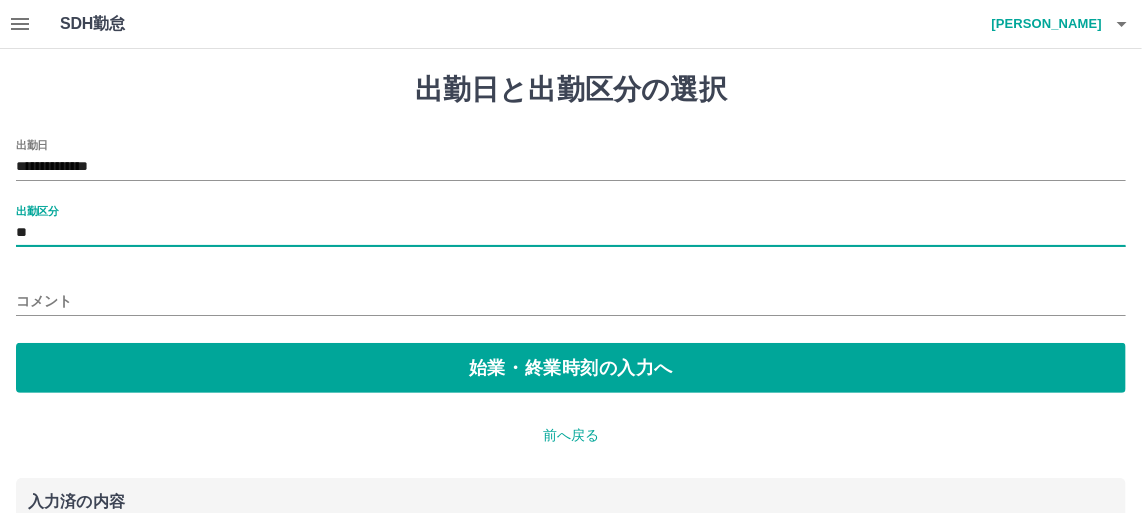 click on "コメント" at bounding box center (571, 301) 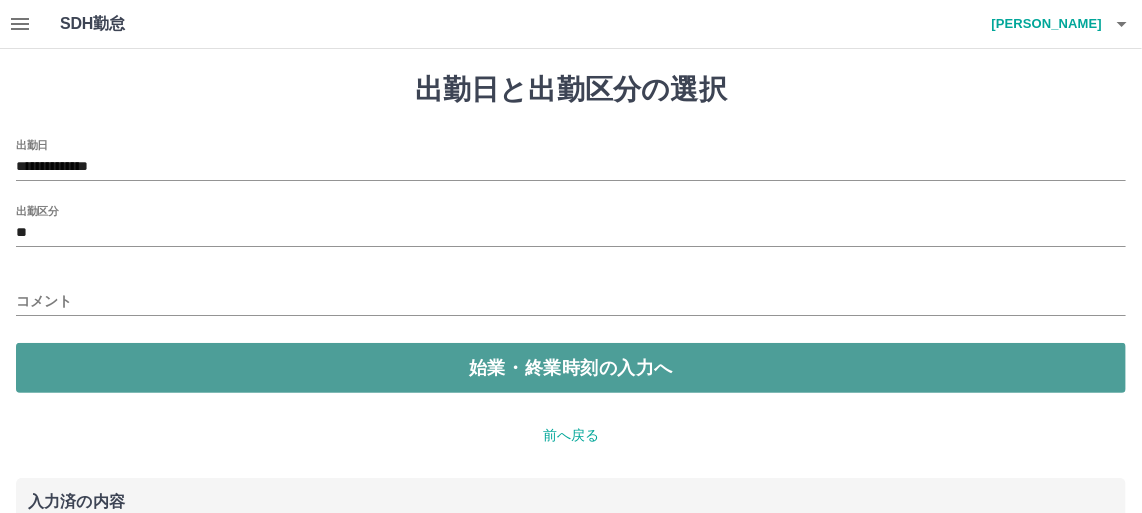 click on "始業・終業時刻の入力へ" at bounding box center (571, 368) 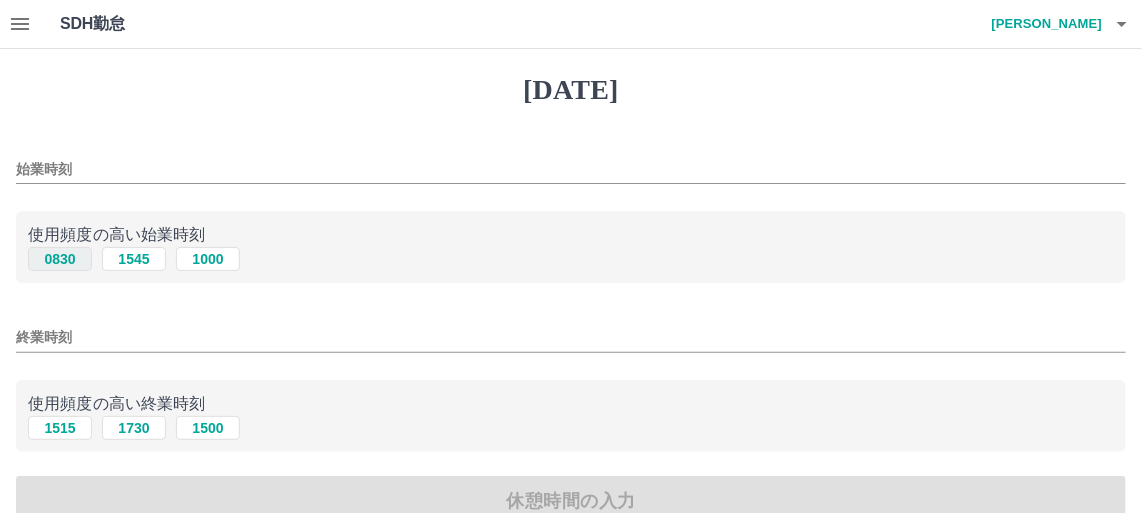 click on "0830" at bounding box center (60, 259) 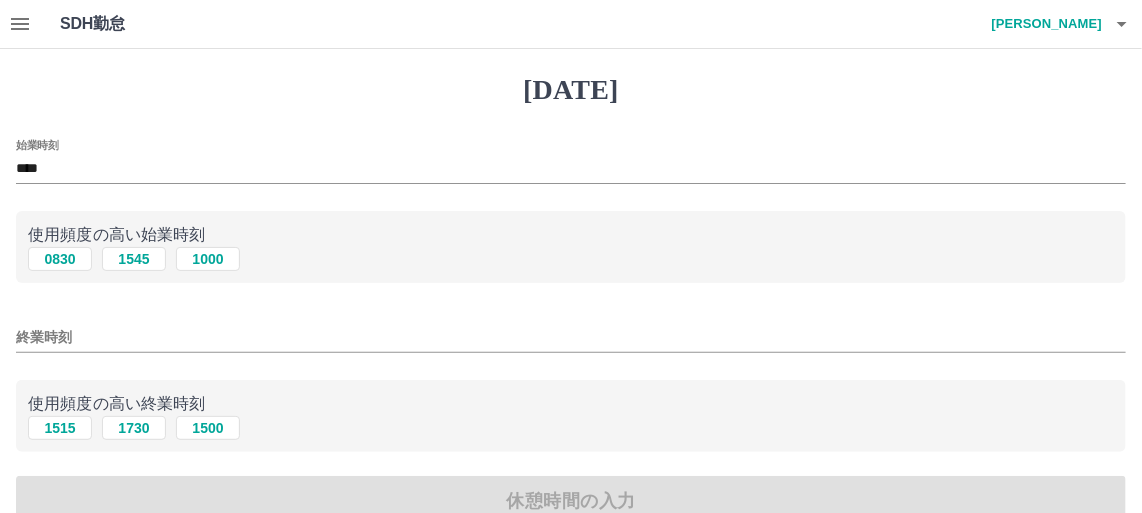 click on "終業時刻" at bounding box center (571, 337) 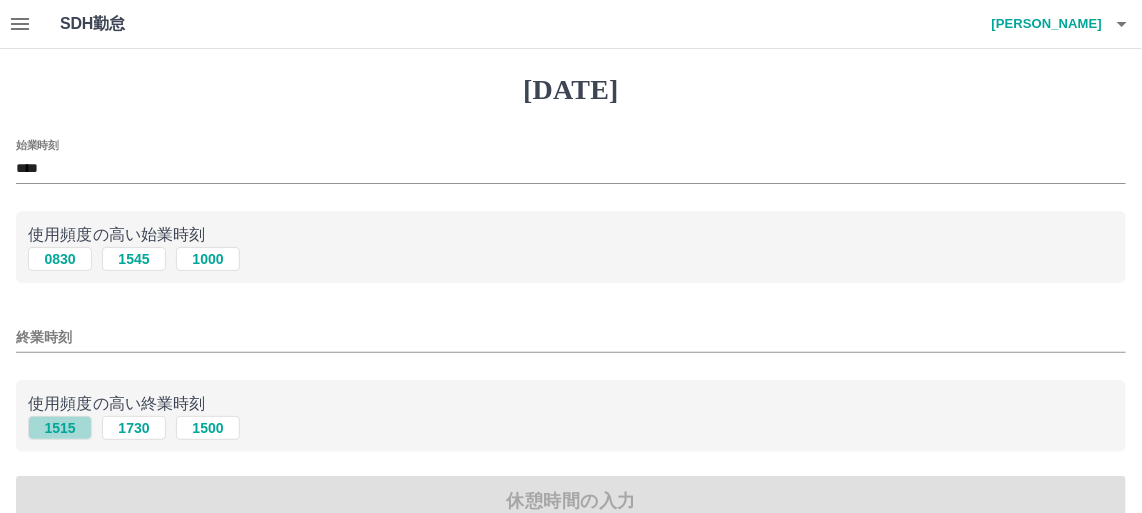 click on "1515" at bounding box center (60, 428) 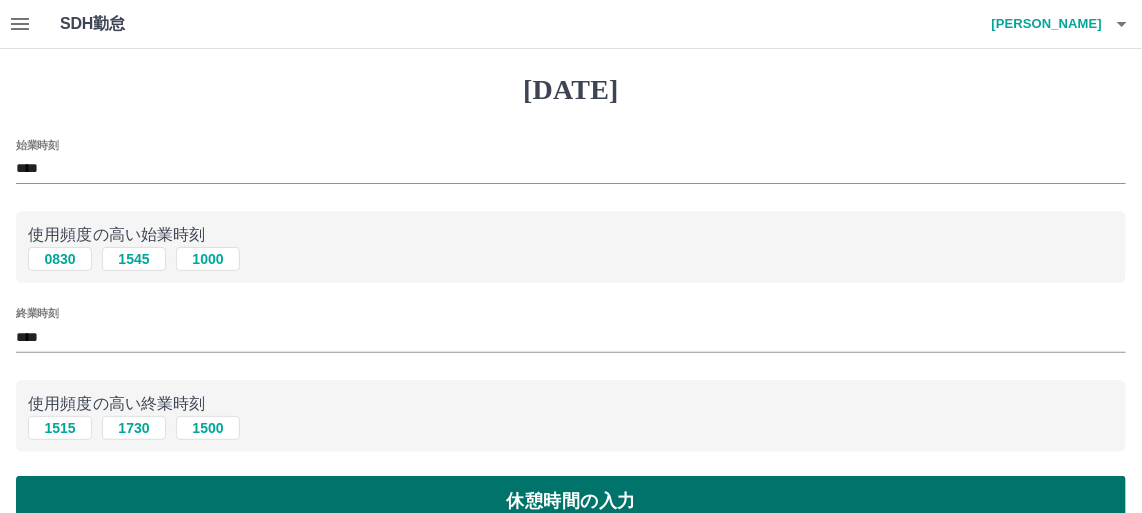 click on "休憩時間の入力" at bounding box center [571, 501] 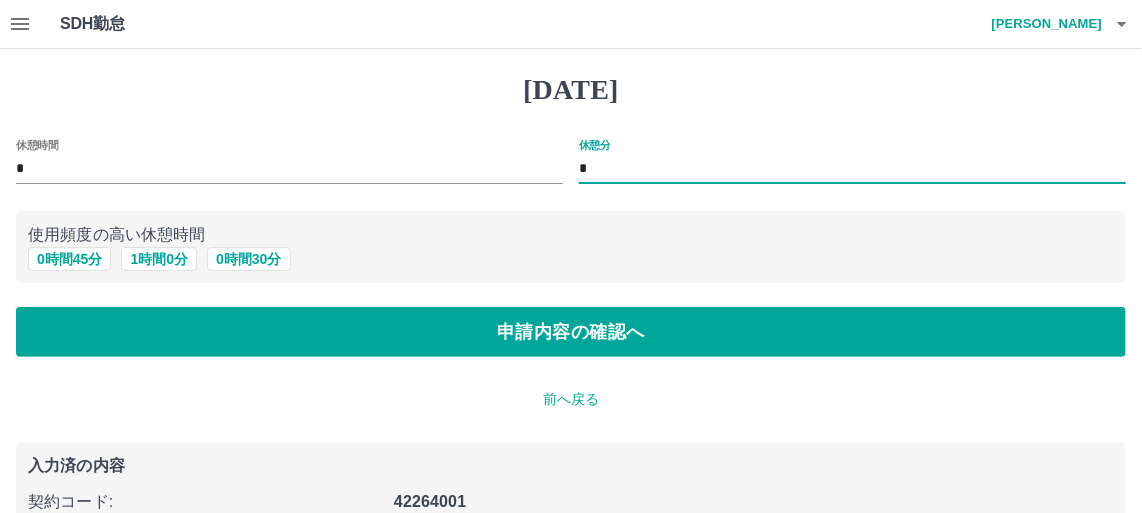 click on "*" at bounding box center [852, 169] 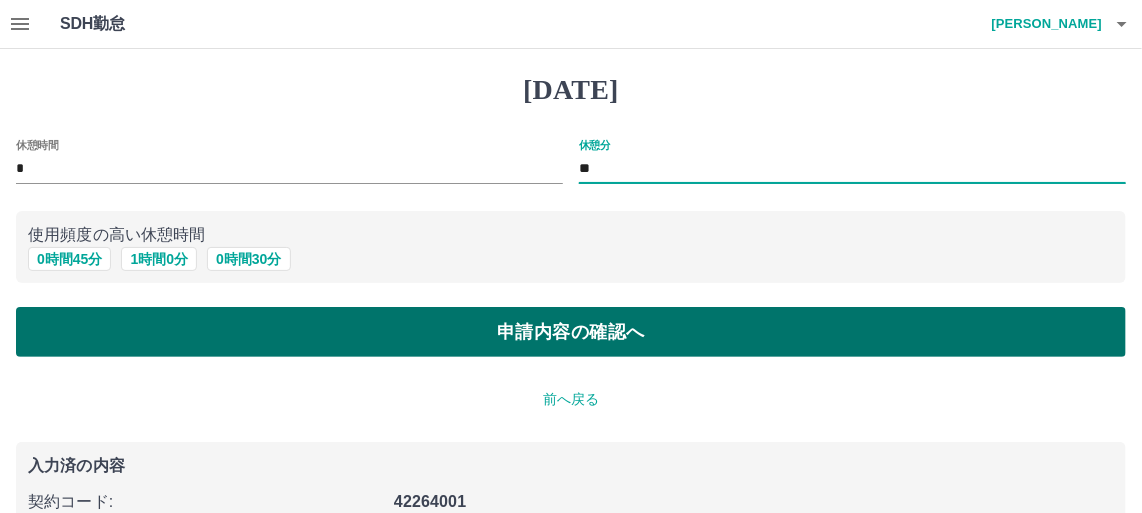 type on "**" 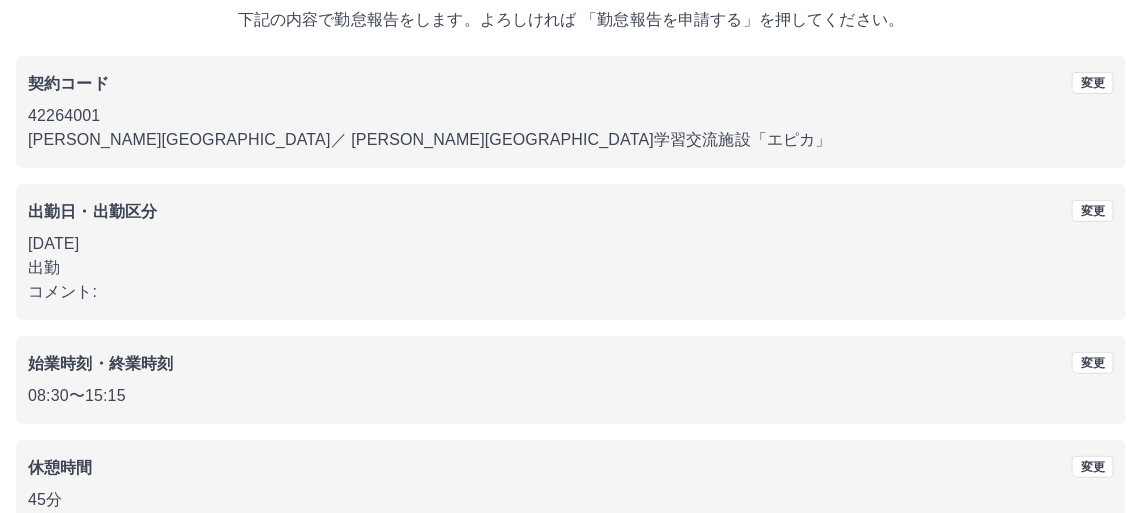 scroll, scrollTop: 235, scrollLeft: 0, axis: vertical 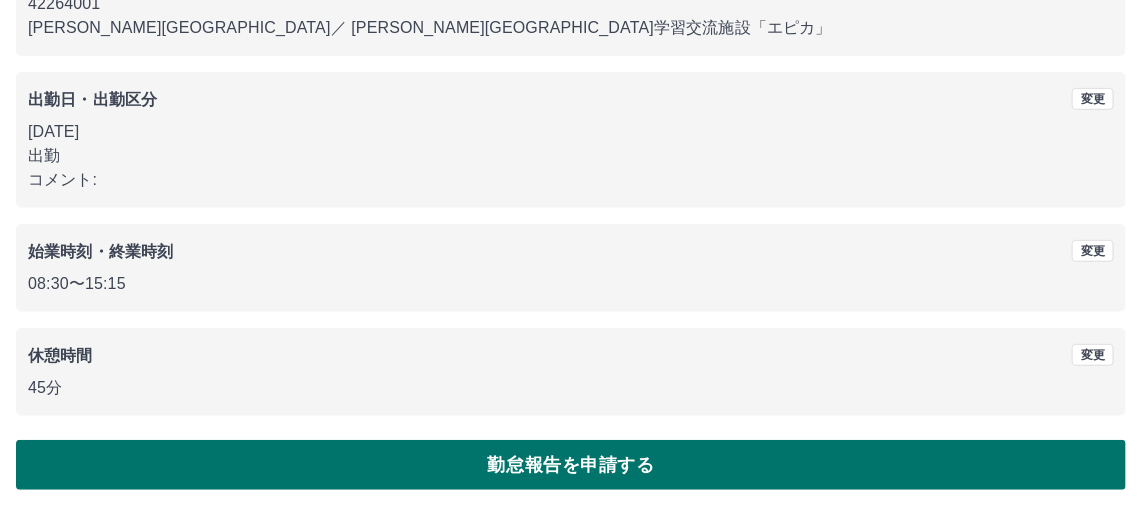 click on "勤怠報告を申請する" at bounding box center [571, 465] 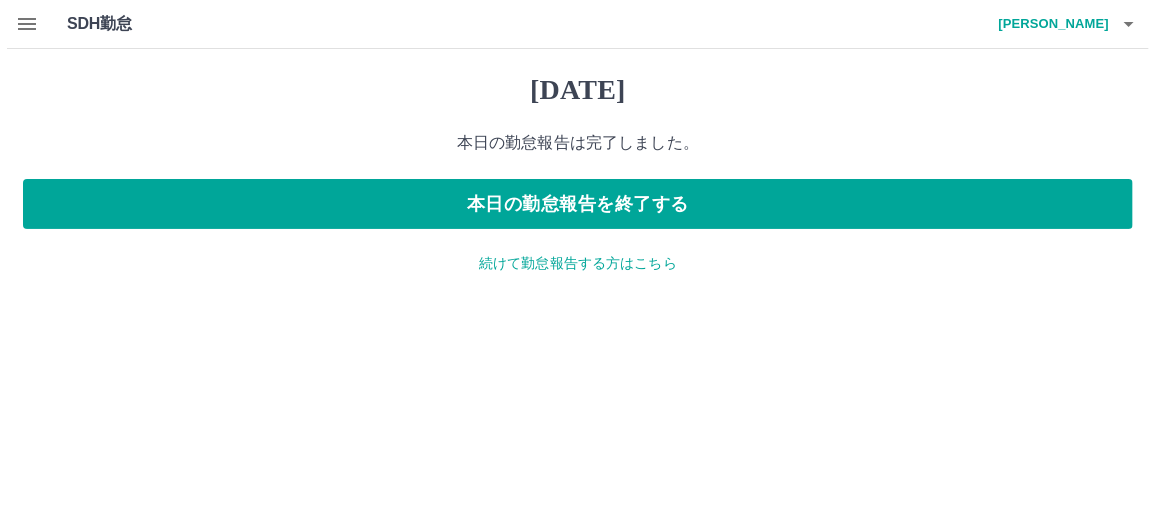 scroll, scrollTop: 0, scrollLeft: 0, axis: both 